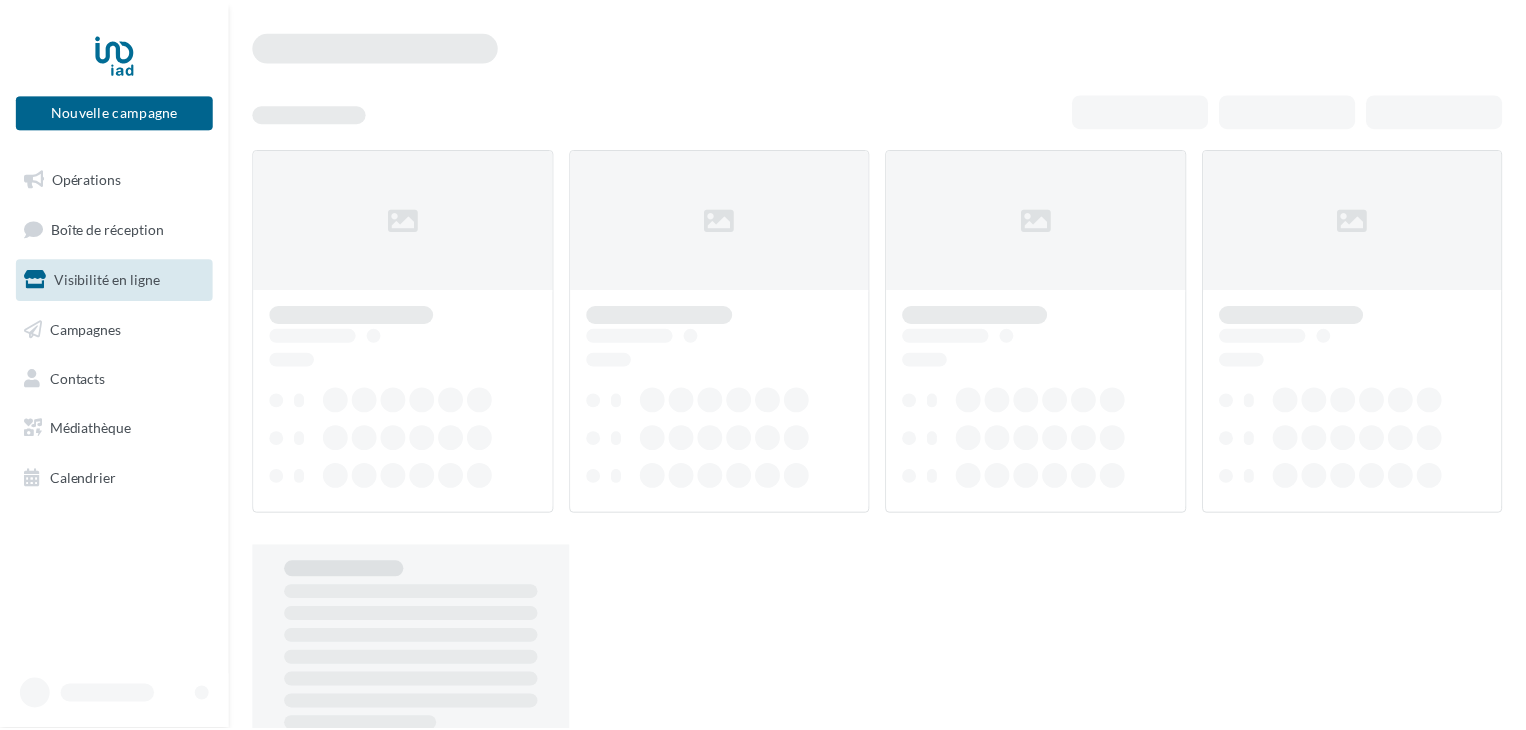 scroll, scrollTop: 0, scrollLeft: 0, axis: both 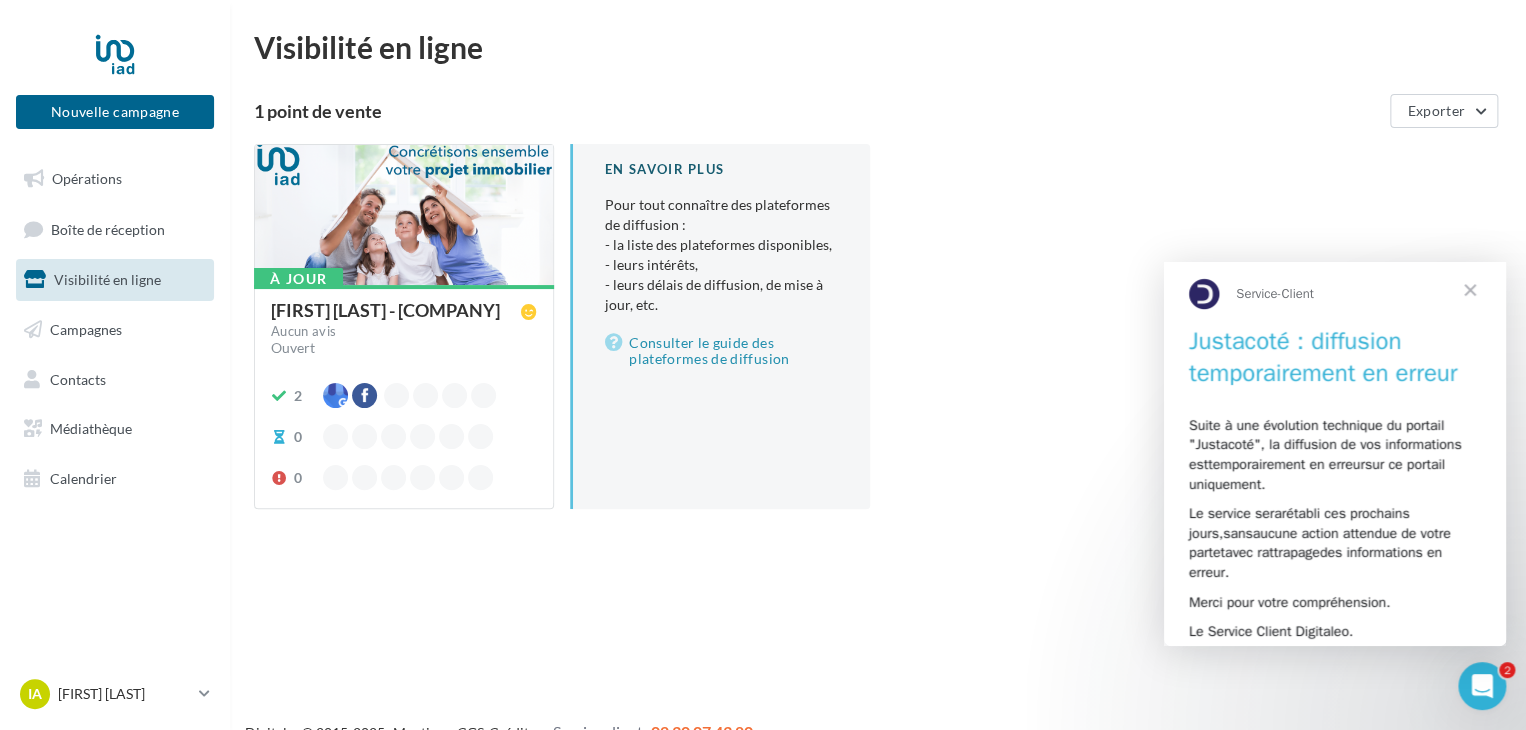 click at bounding box center [1470, 289] 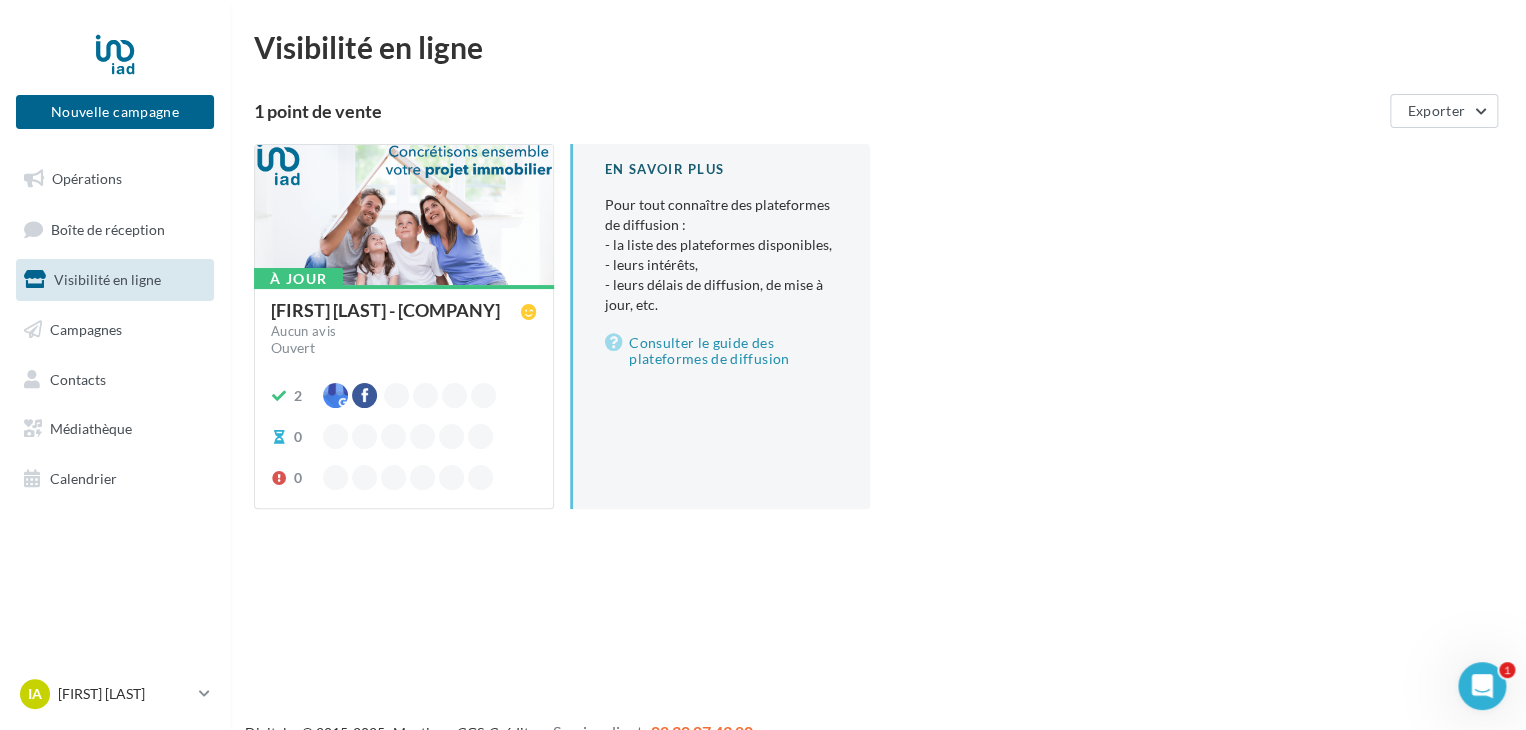 click on "Visibilité en ligne" at bounding box center (115, 280) 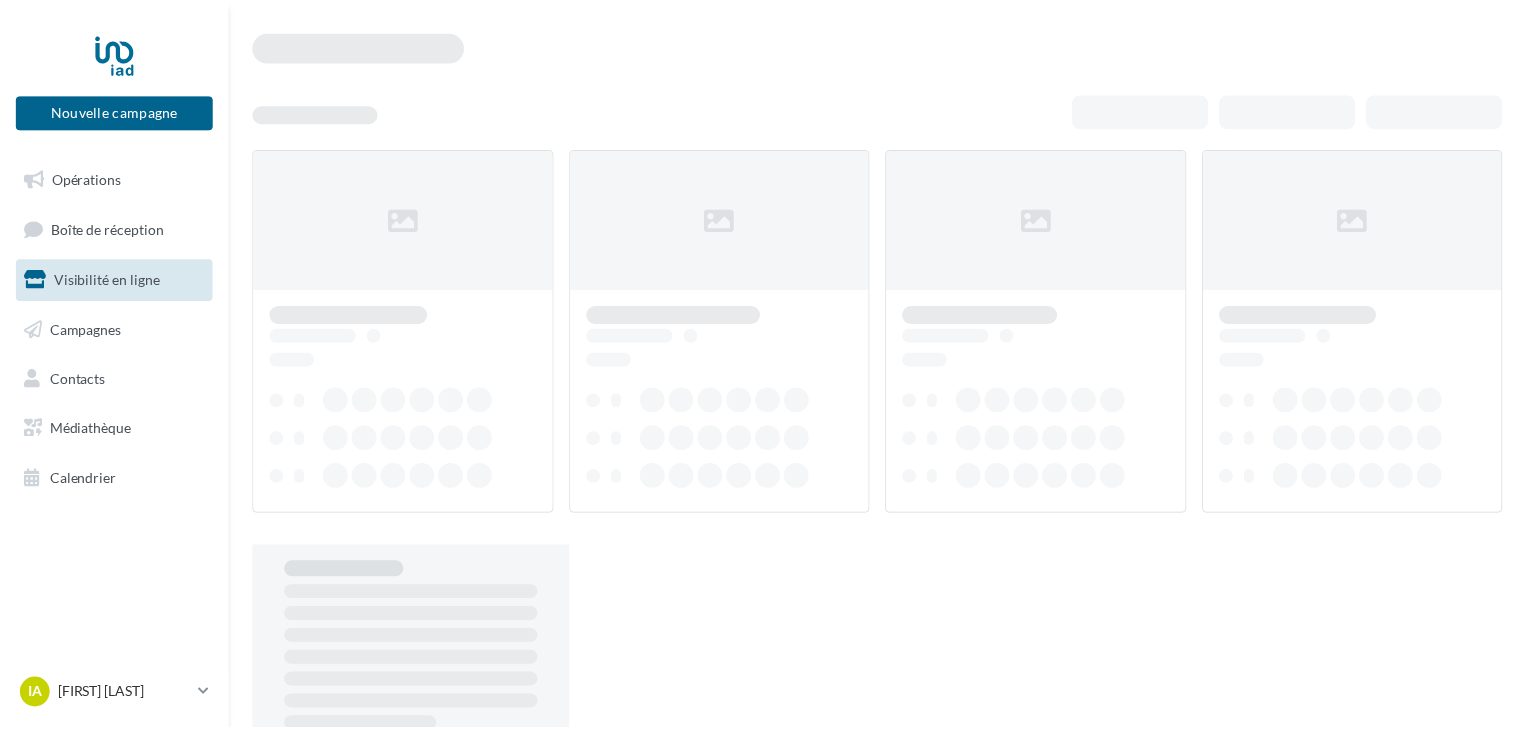scroll, scrollTop: 0, scrollLeft: 0, axis: both 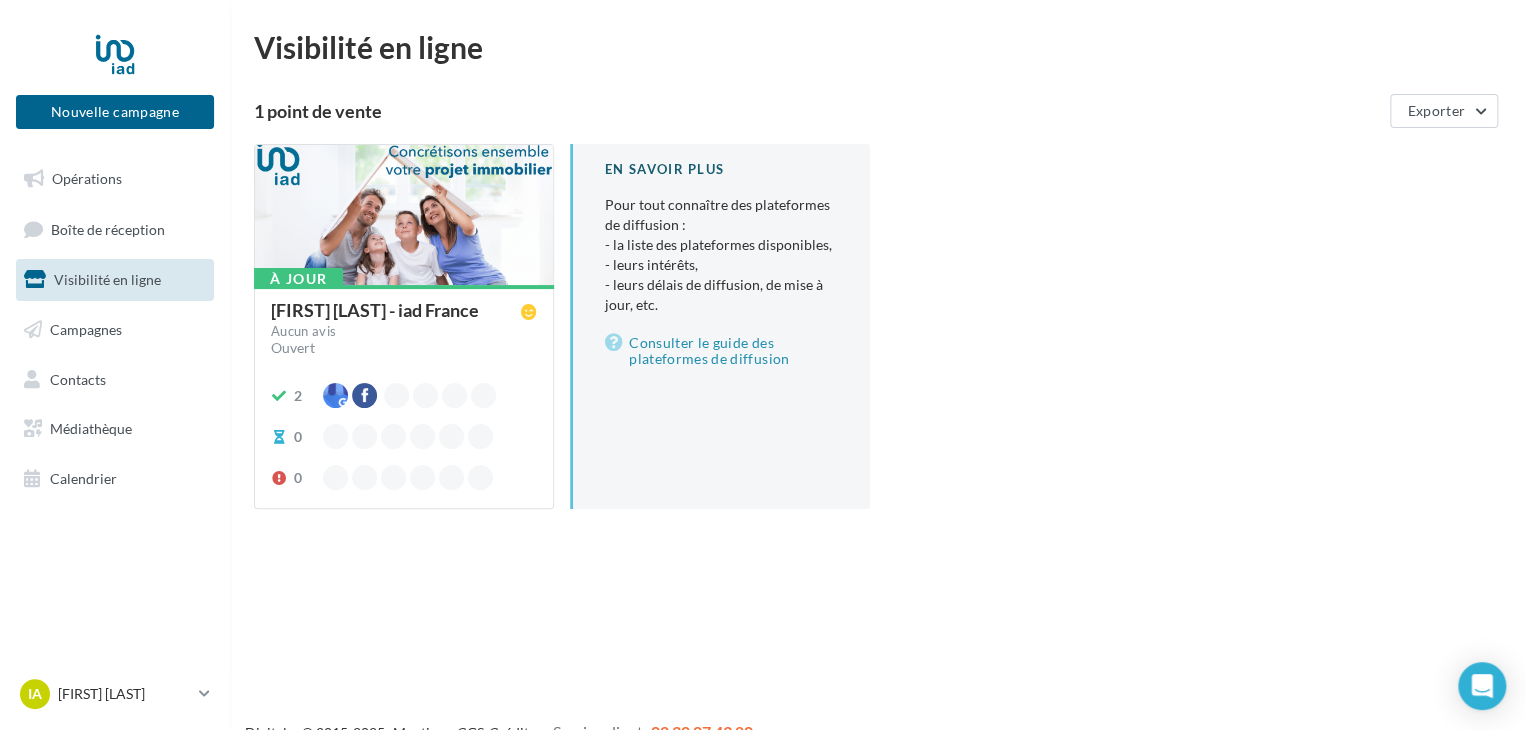 click at bounding box center [404, 216] 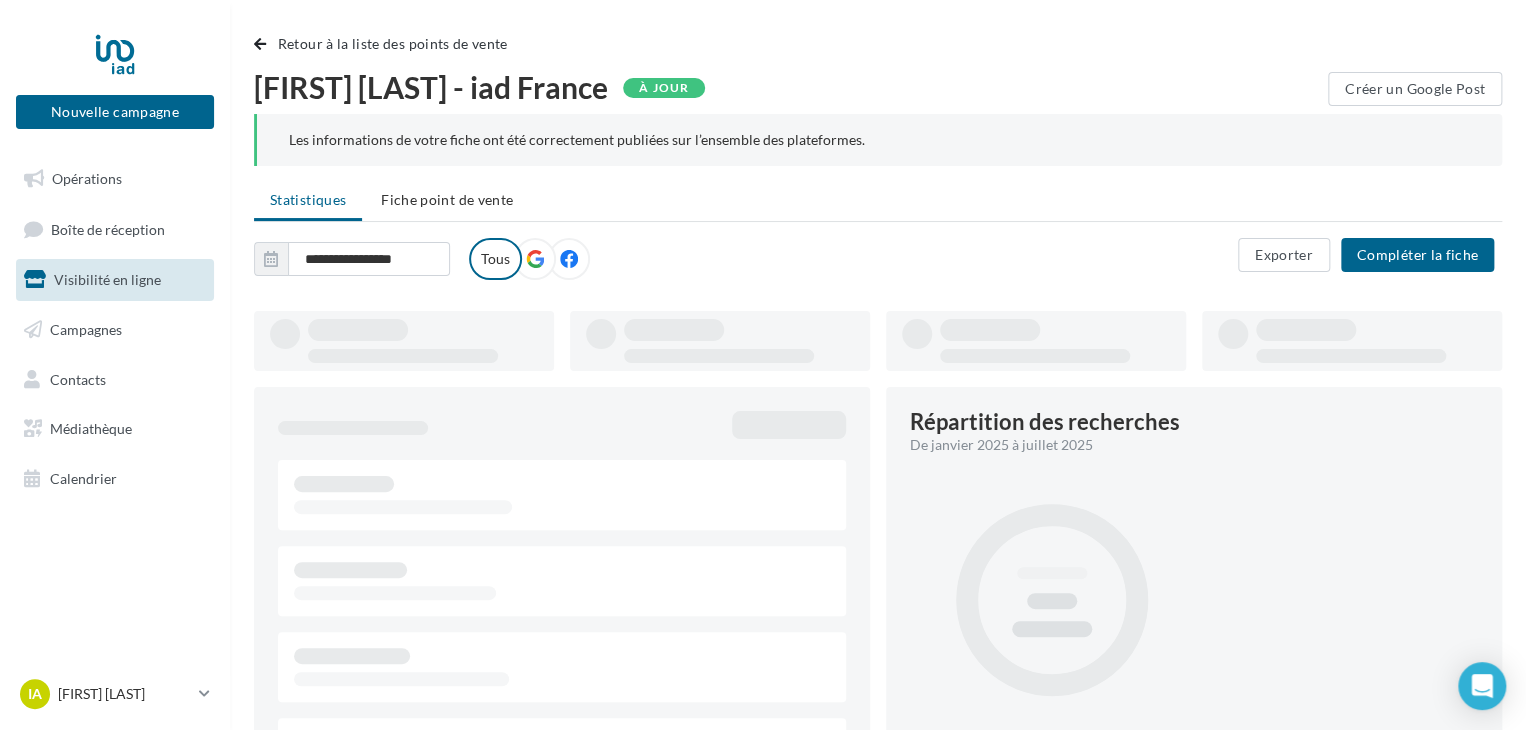 type on "**********" 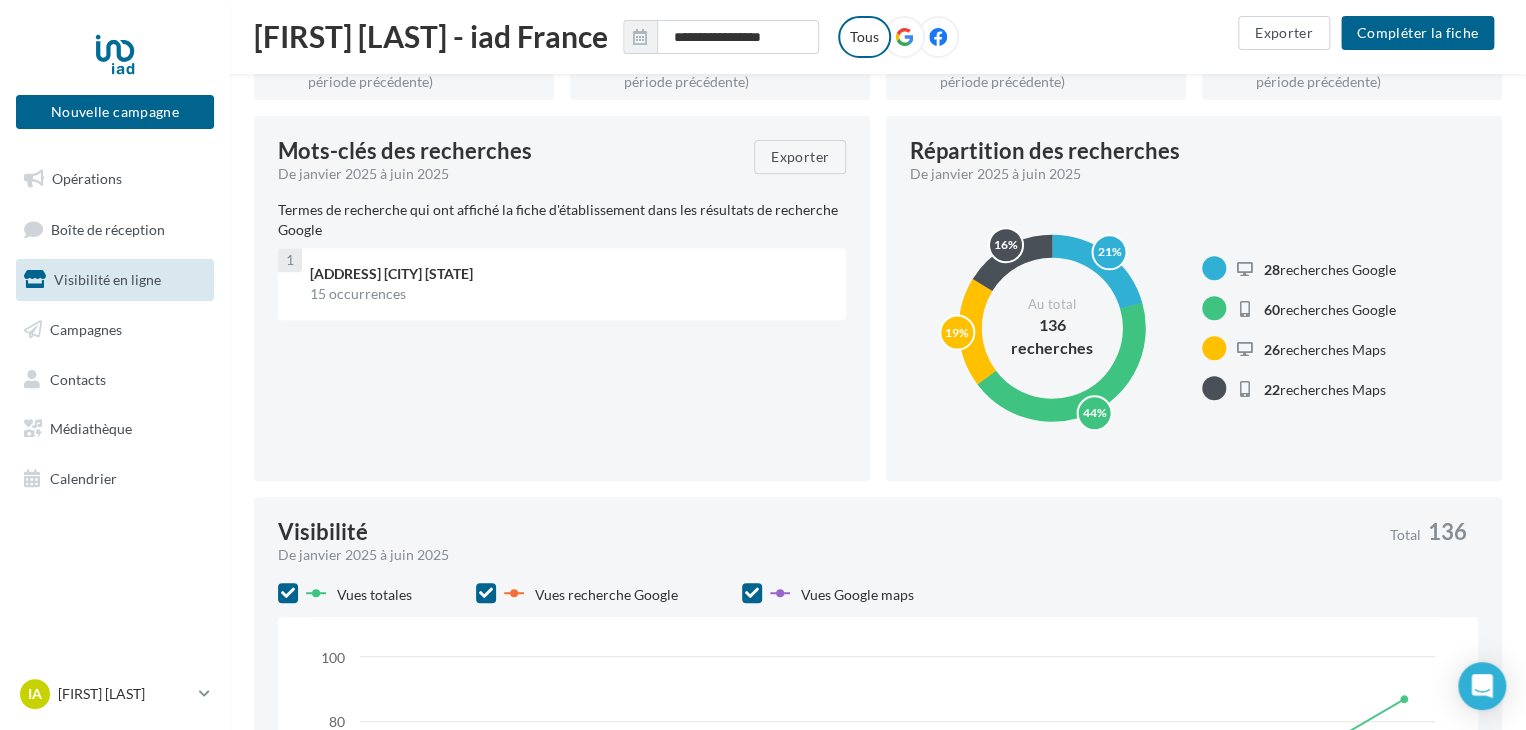 scroll, scrollTop: 0, scrollLeft: 0, axis: both 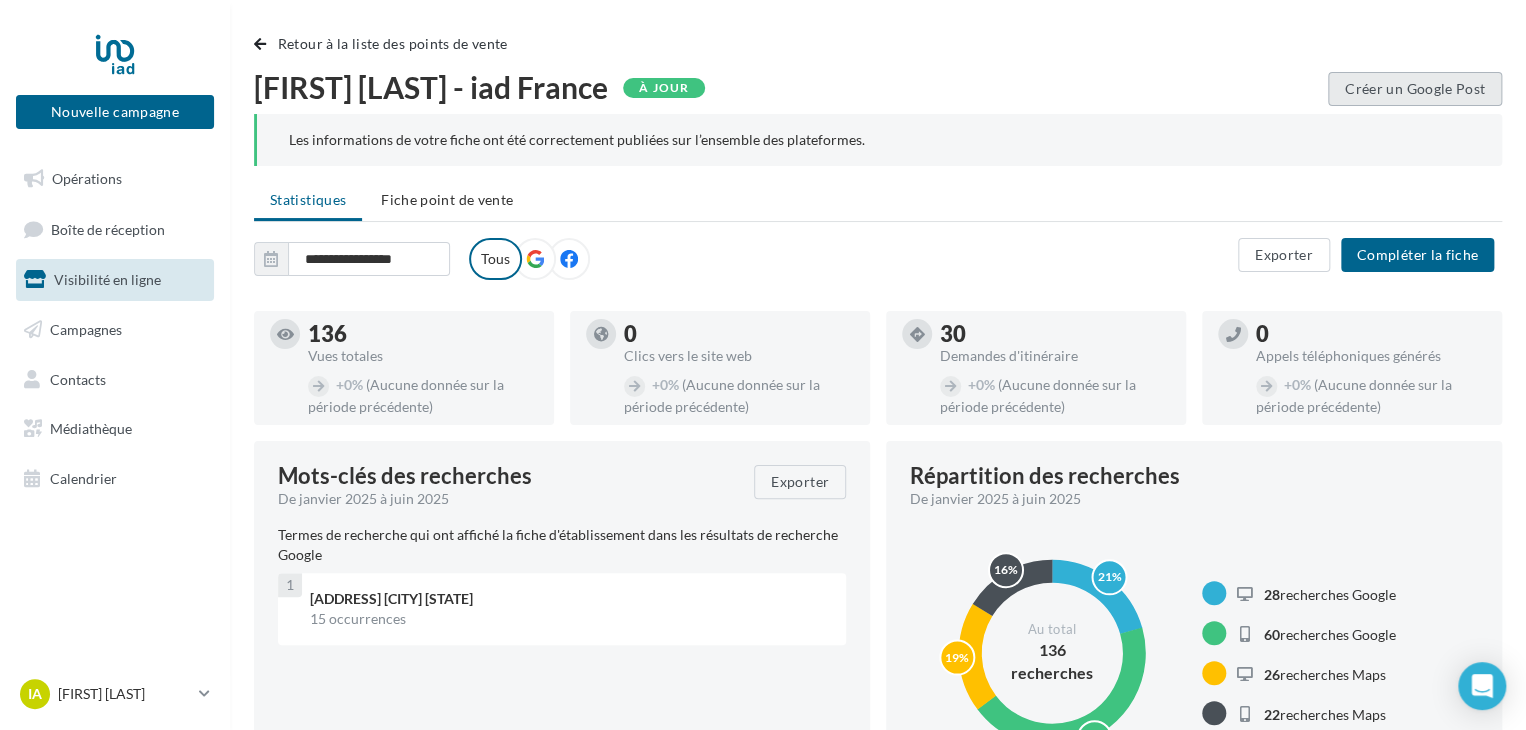 click on "Créer un Google Post" at bounding box center (1415, 89) 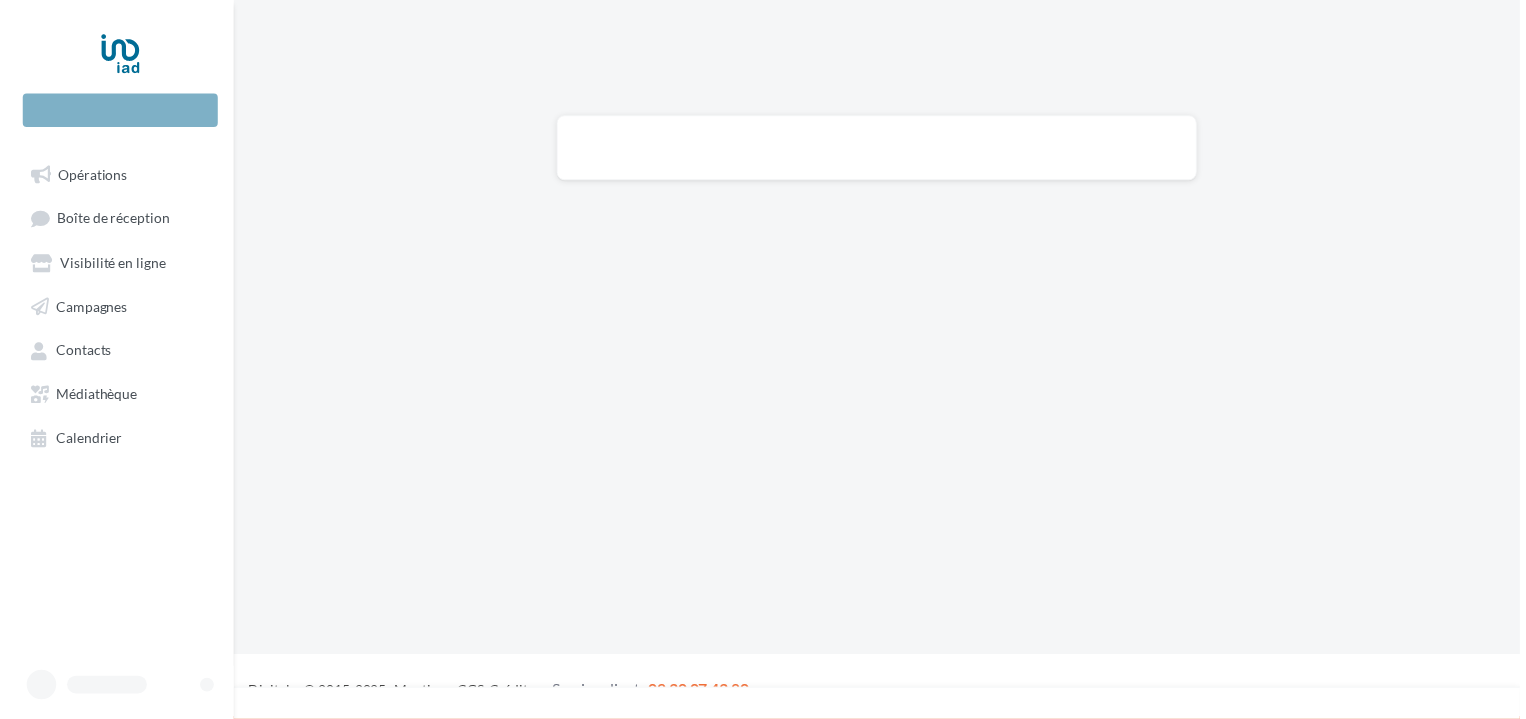 scroll, scrollTop: 0, scrollLeft: 0, axis: both 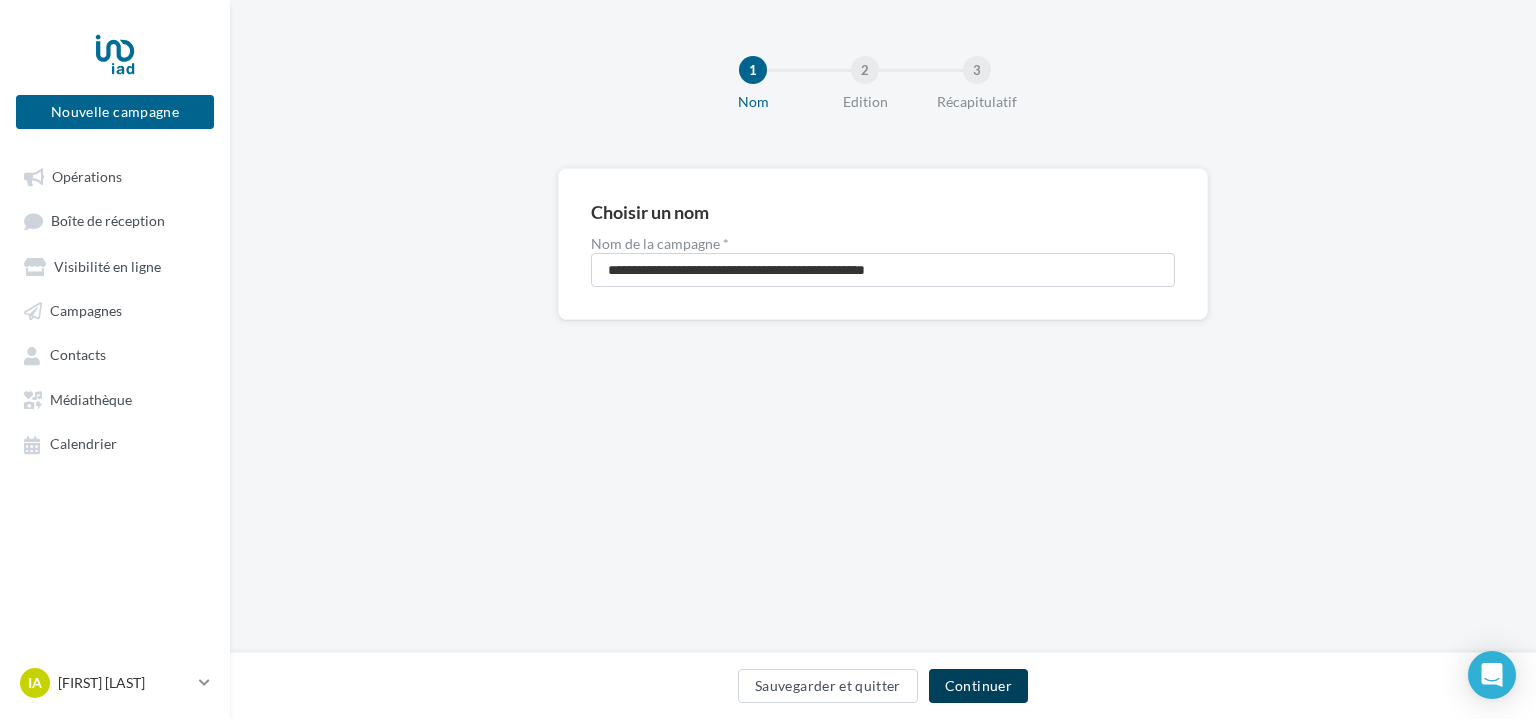 click on "Continuer" at bounding box center [978, 686] 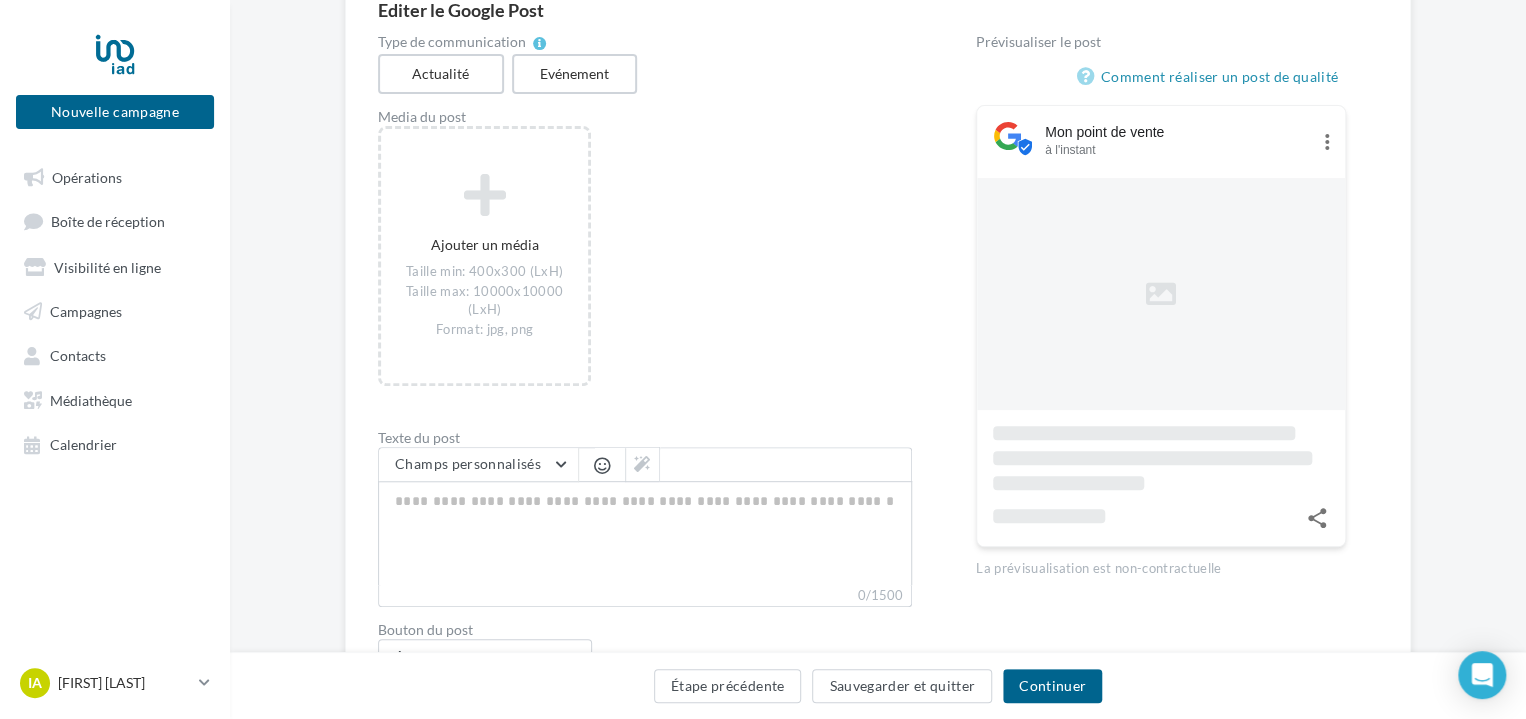 scroll, scrollTop: 300, scrollLeft: 0, axis: vertical 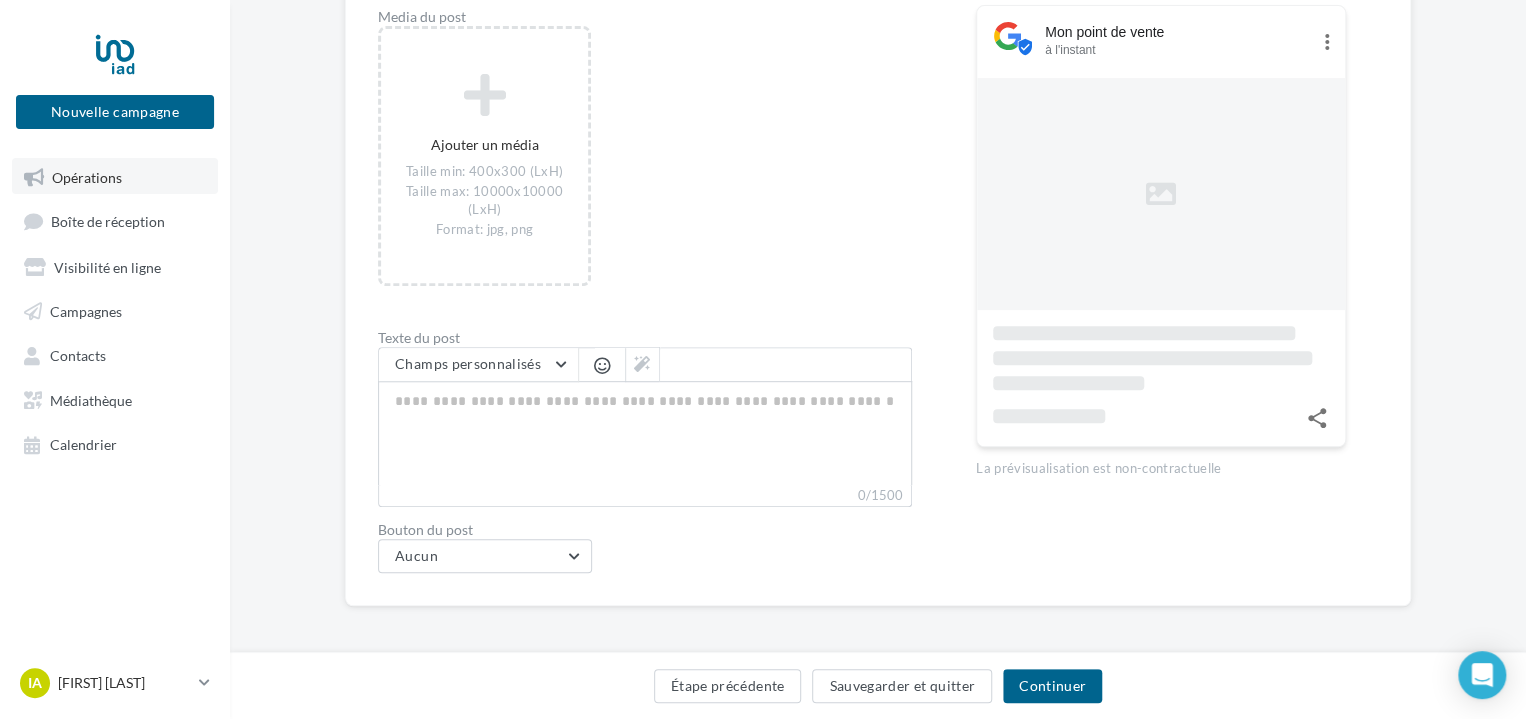 click on "Opérations" at bounding box center (115, 176) 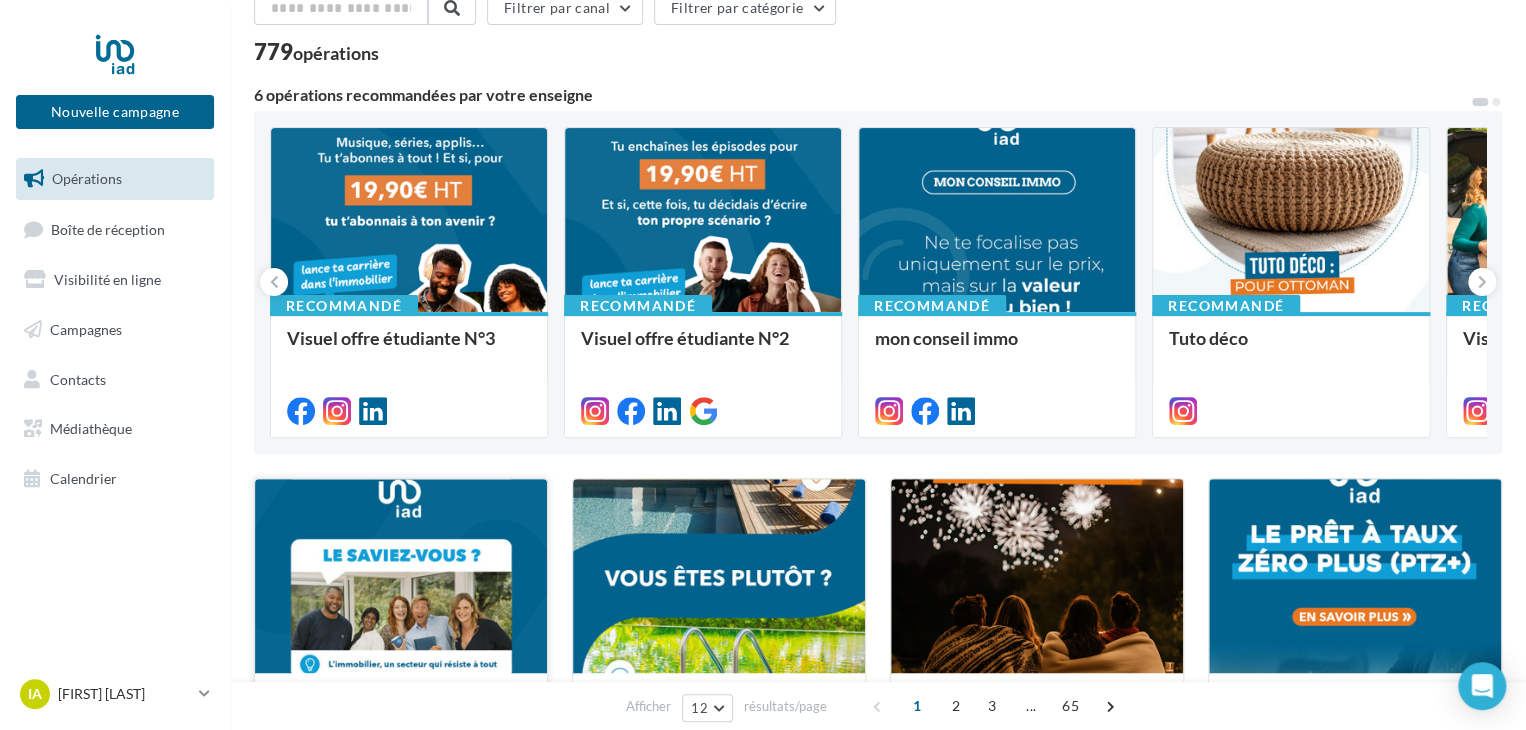scroll, scrollTop: 100, scrollLeft: 0, axis: vertical 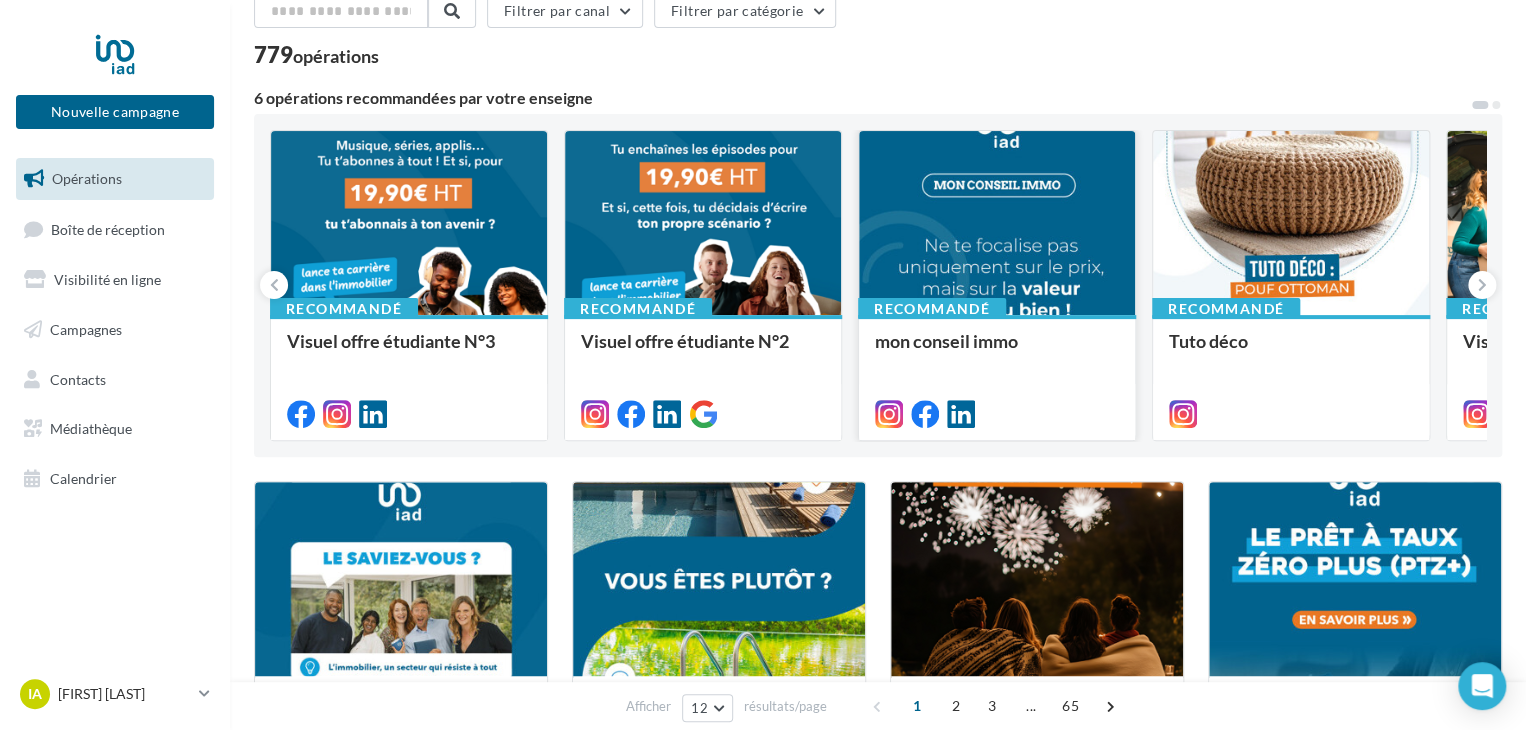click at bounding box center [997, 224] 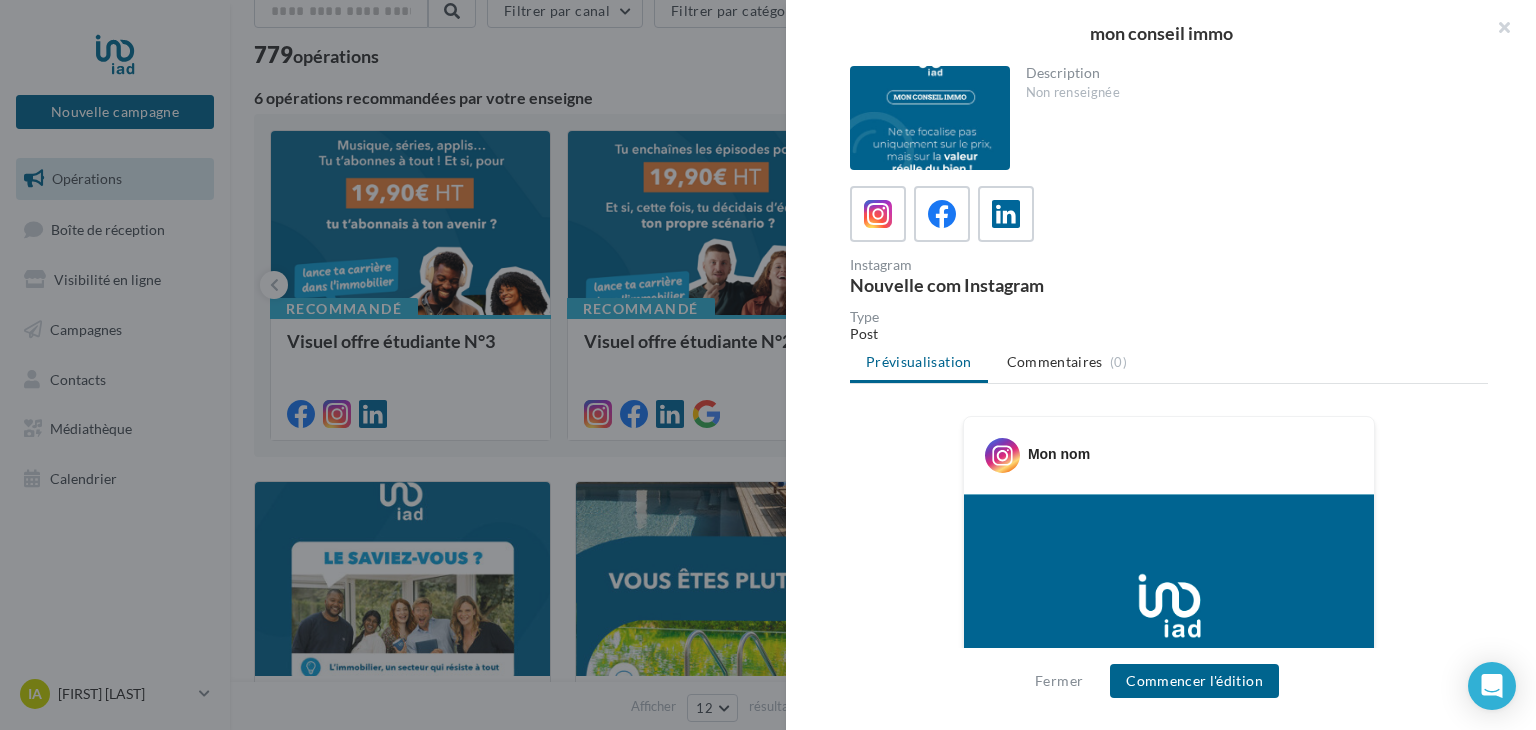click at bounding box center (930, 118) 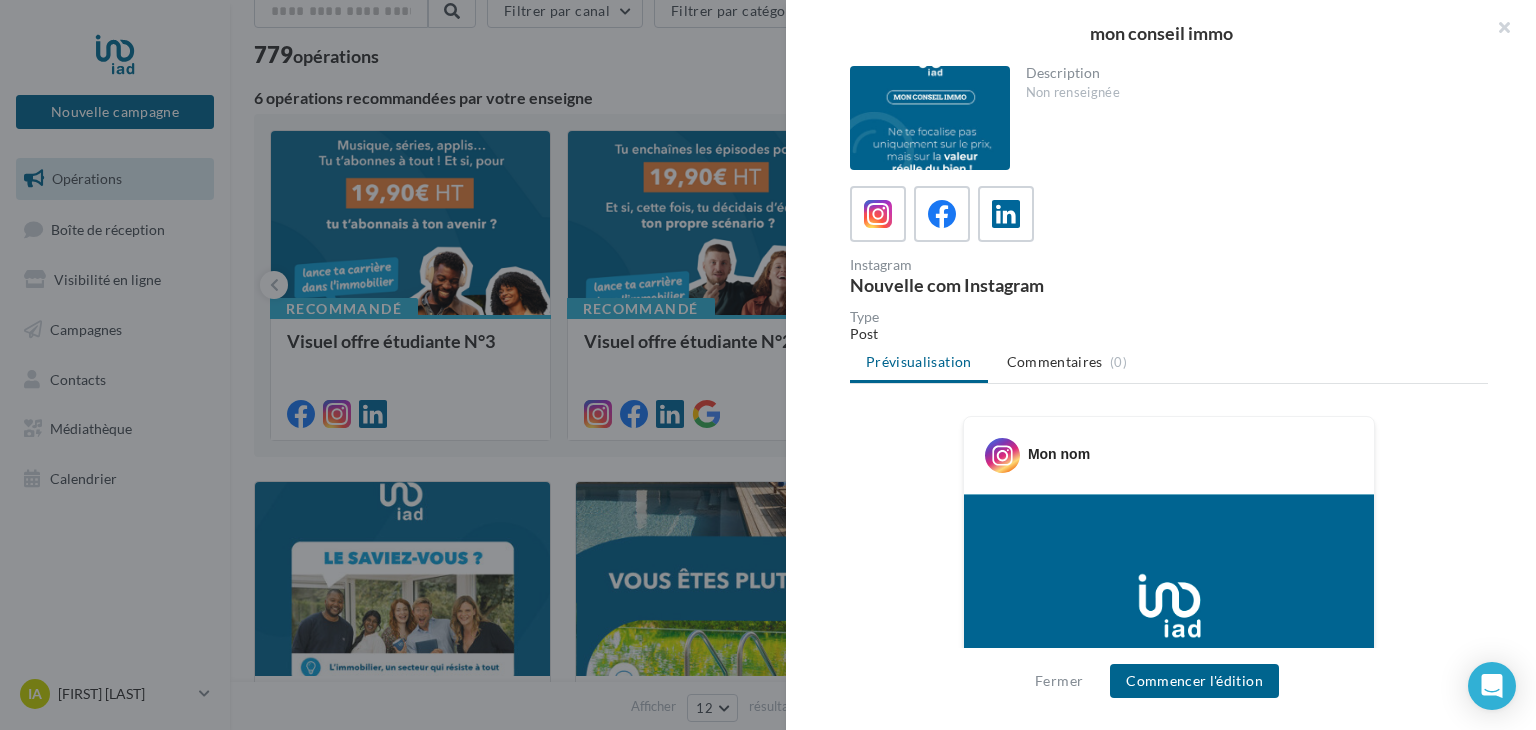 click at bounding box center [1169, 749] 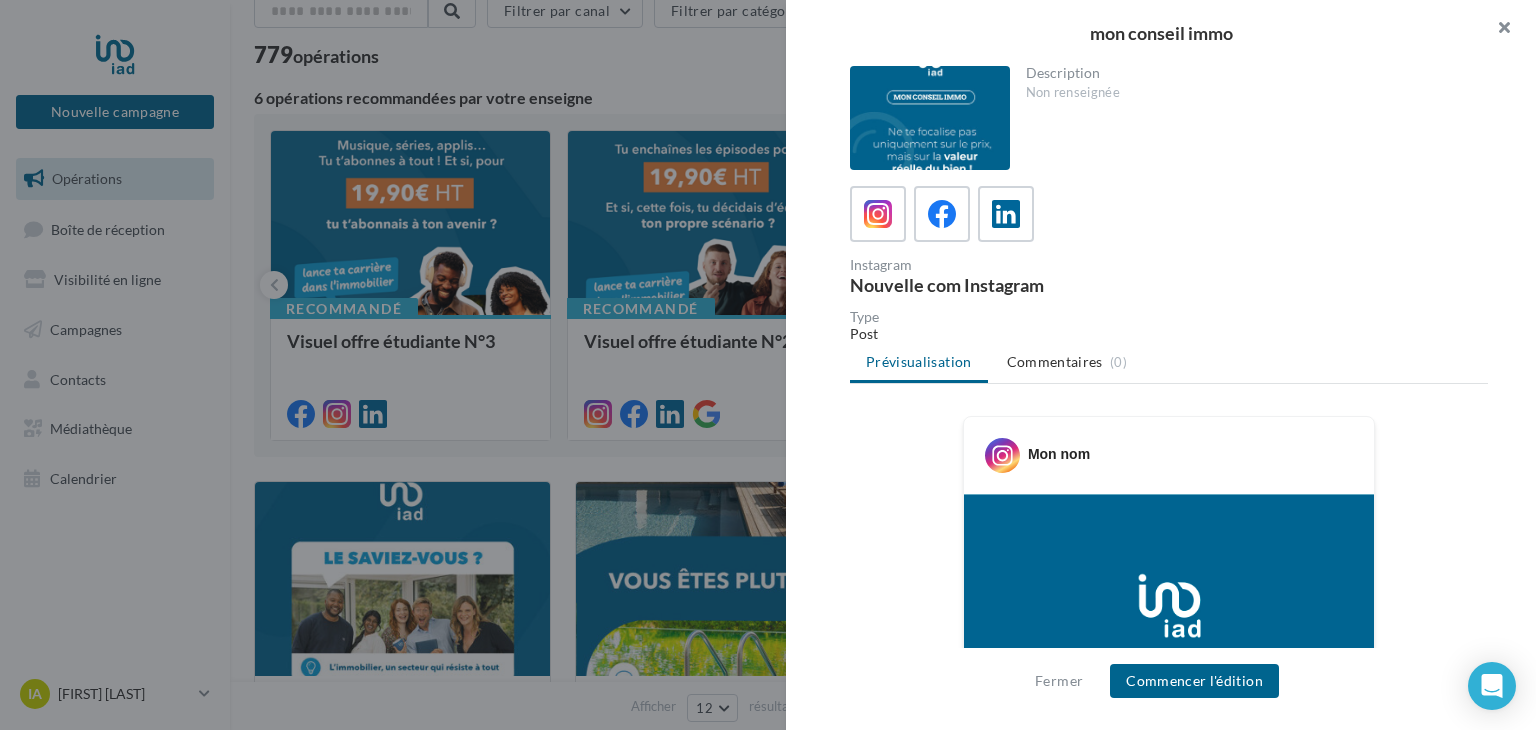 click at bounding box center [1496, 30] 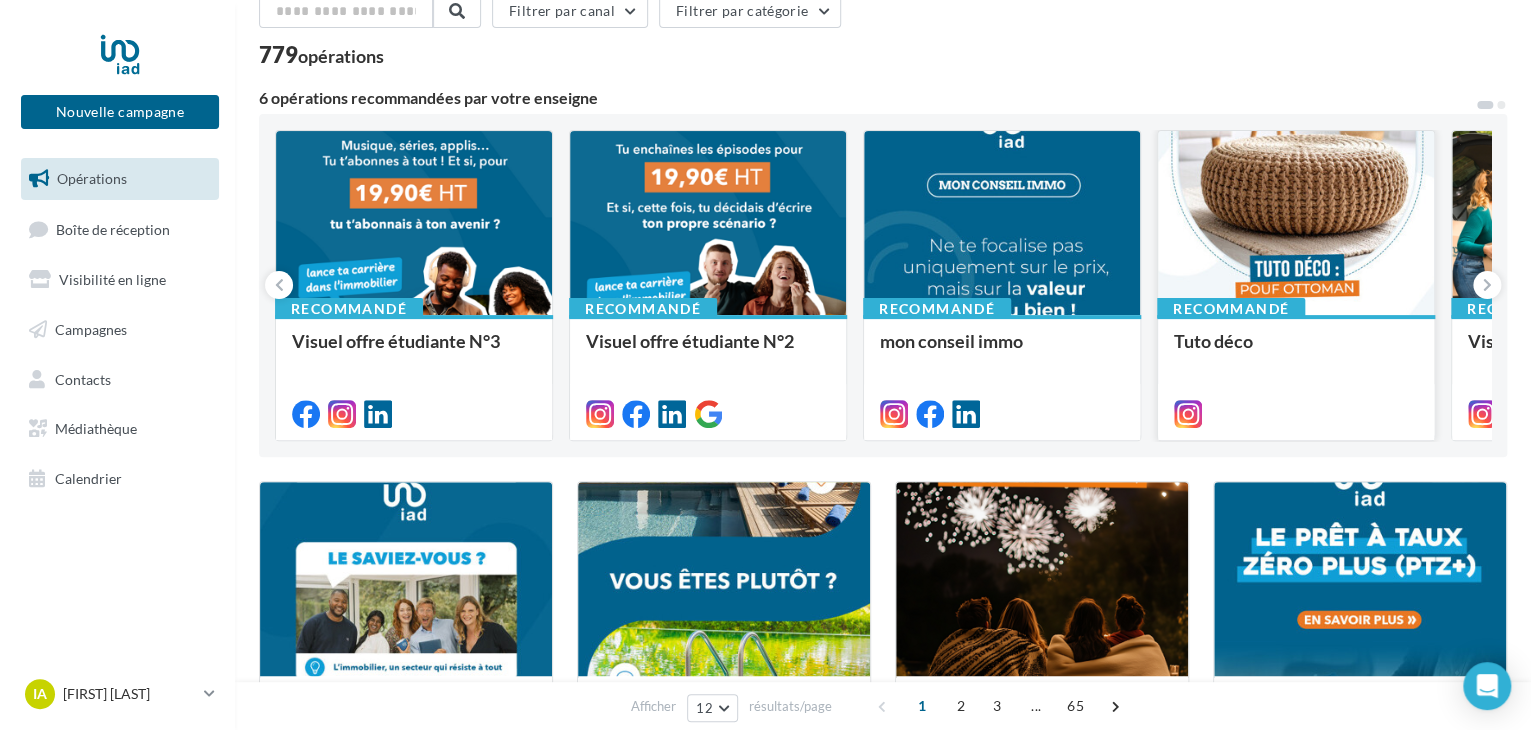 scroll, scrollTop: 100, scrollLeft: 0, axis: vertical 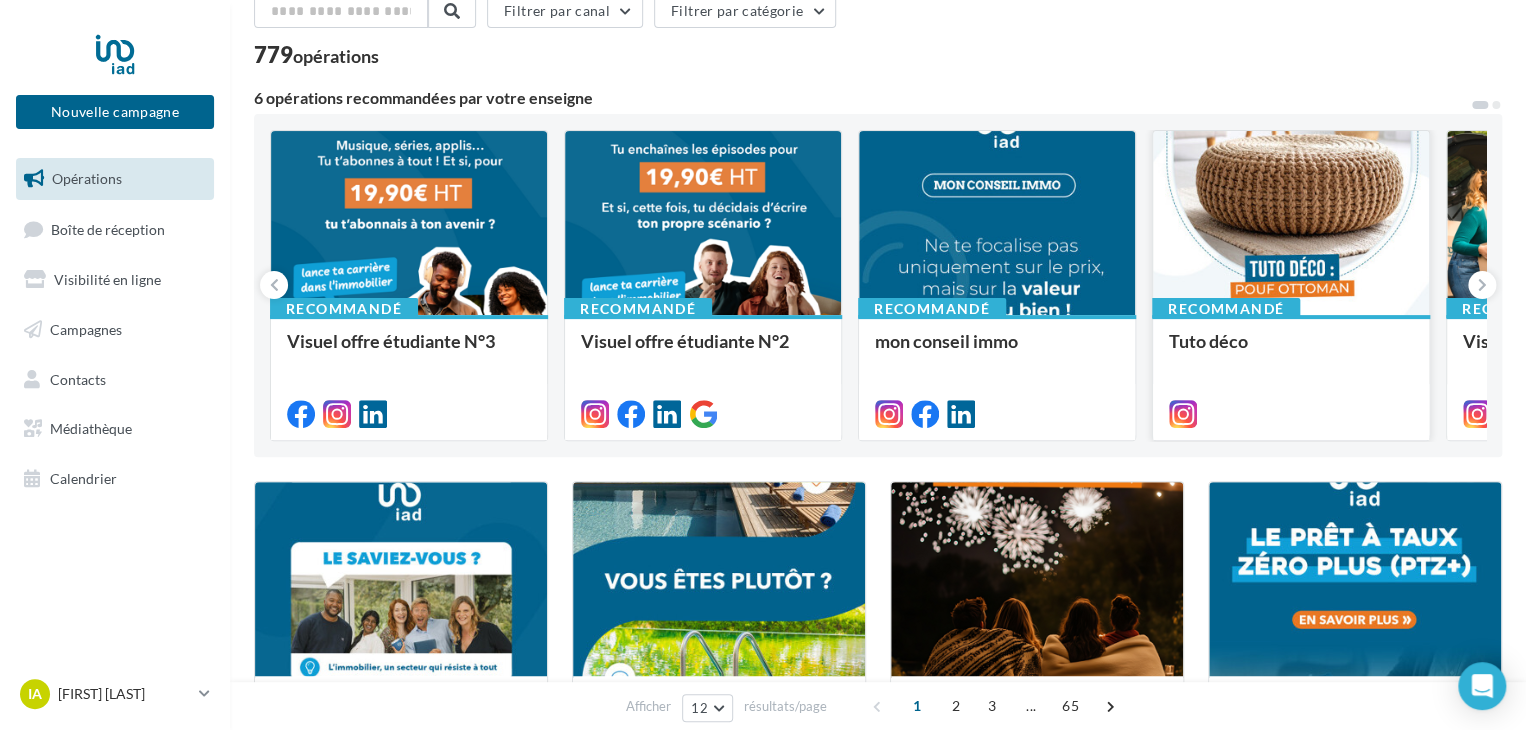 click at bounding box center (1291, 224) 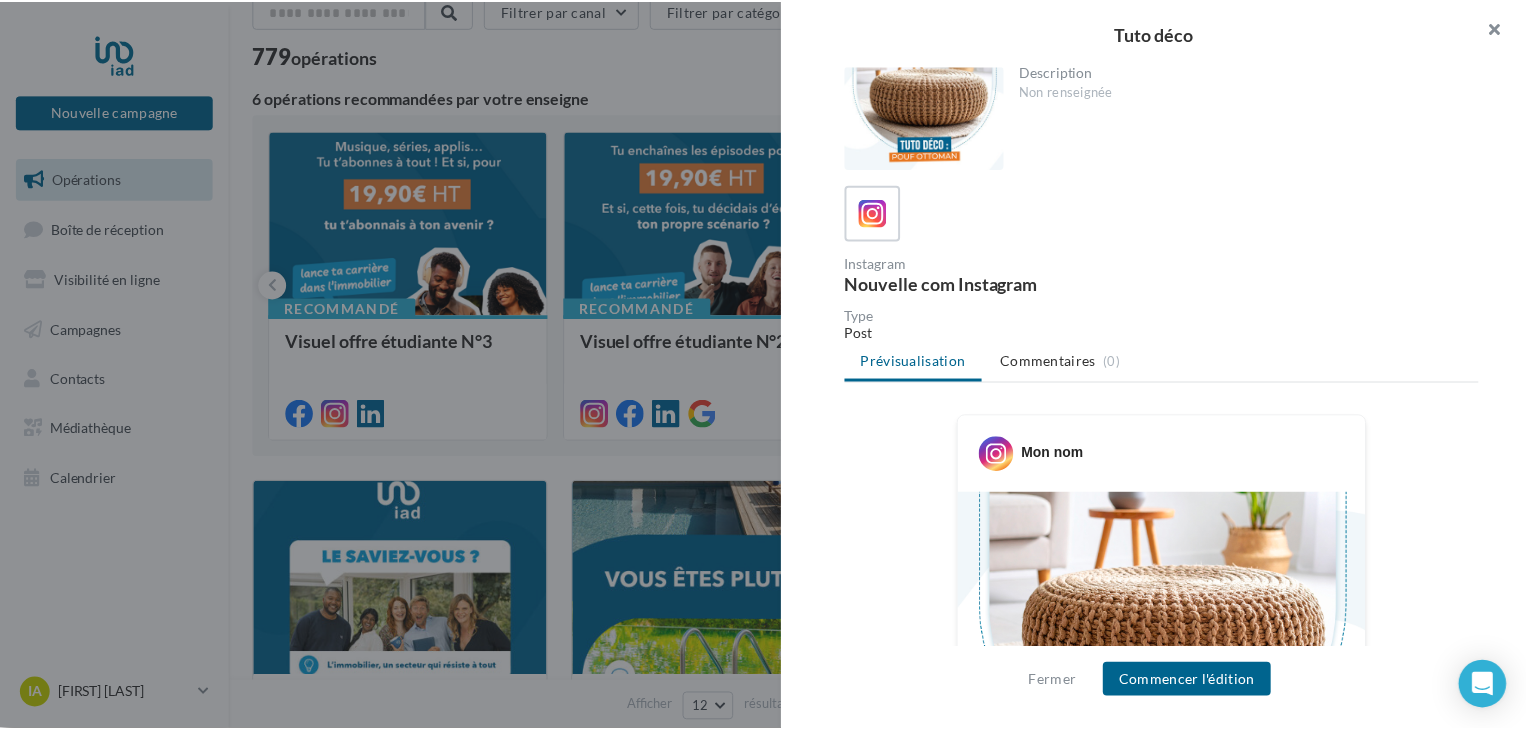 scroll, scrollTop: 0, scrollLeft: 0, axis: both 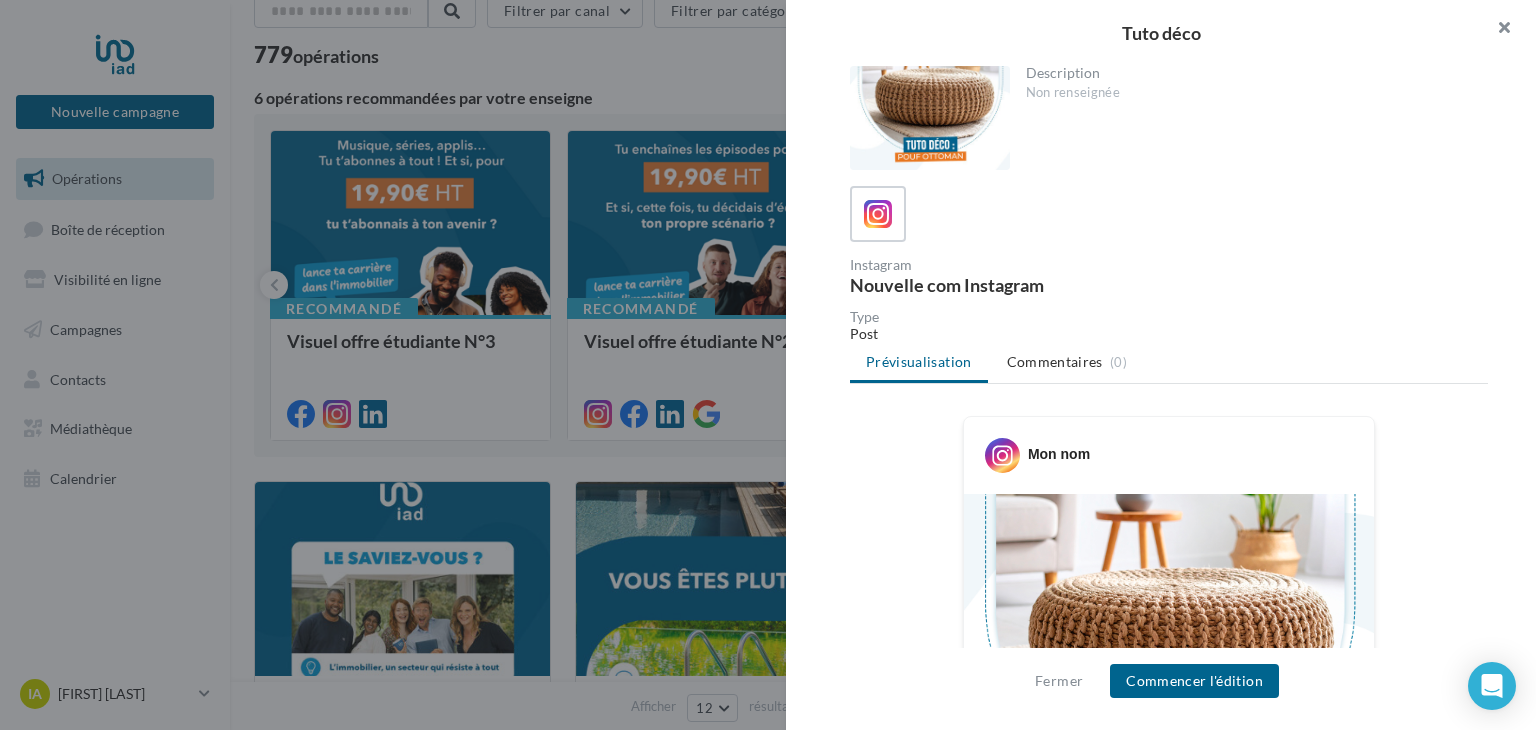 click at bounding box center (1496, 30) 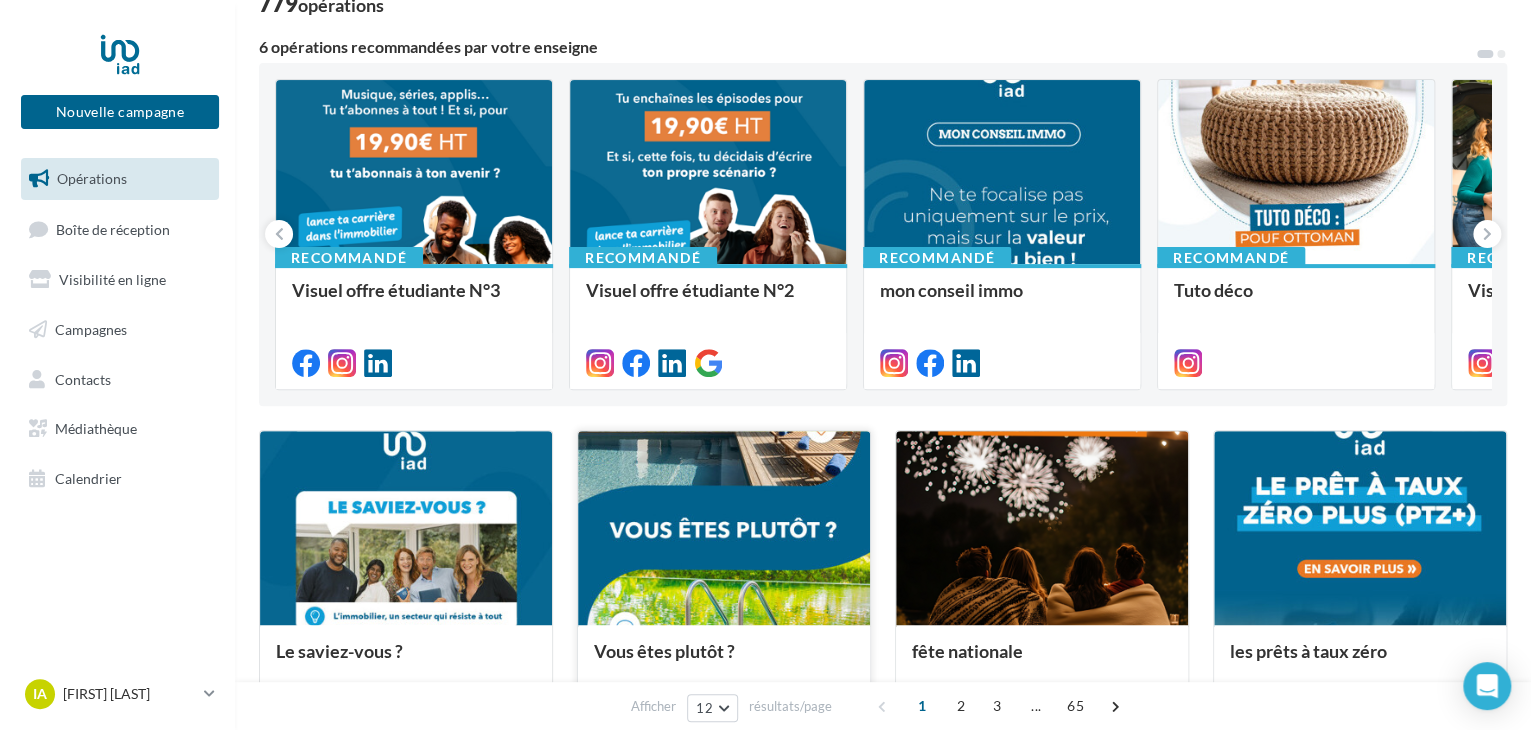 scroll, scrollTop: 200, scrollLeft: 0, axis: vertical 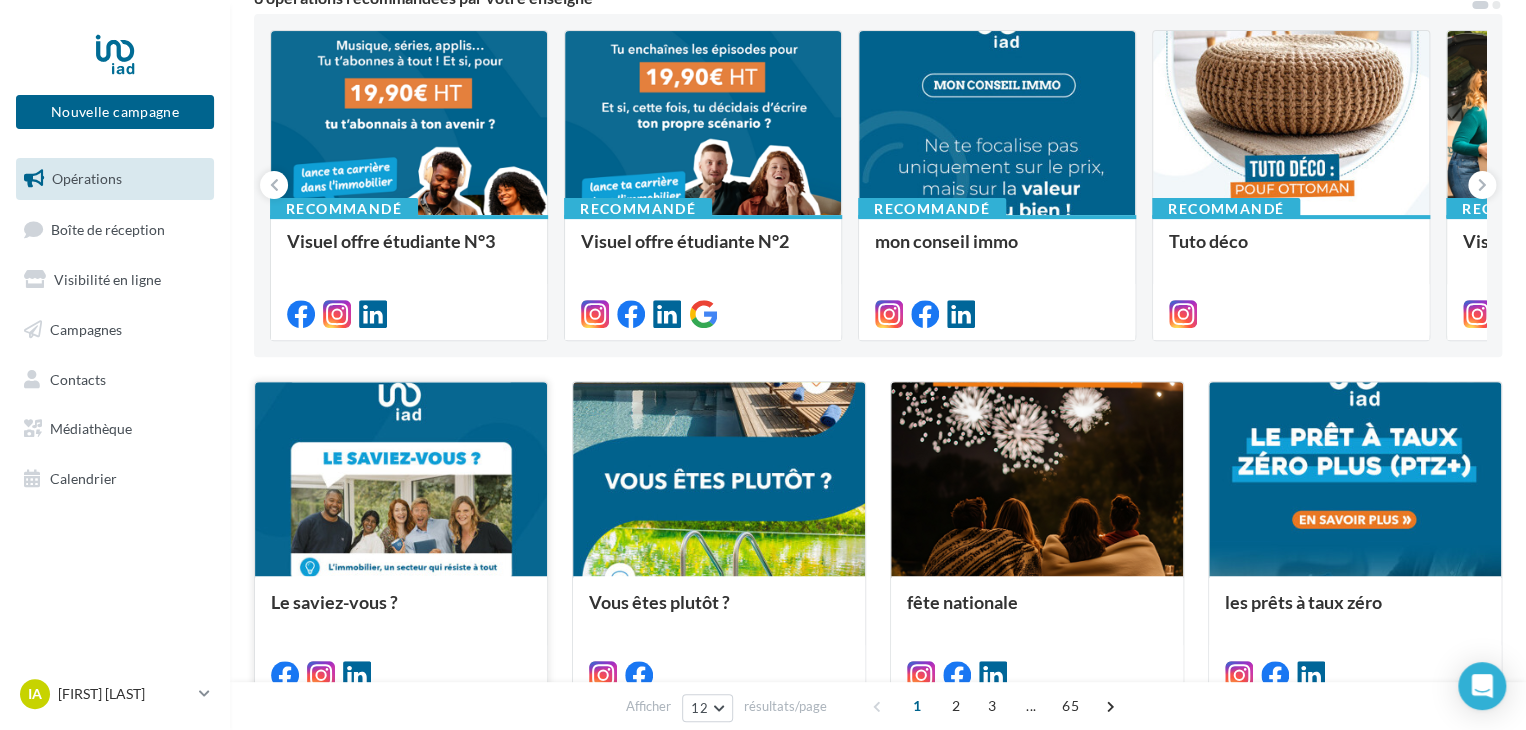 click at bounding box center (401, 480) 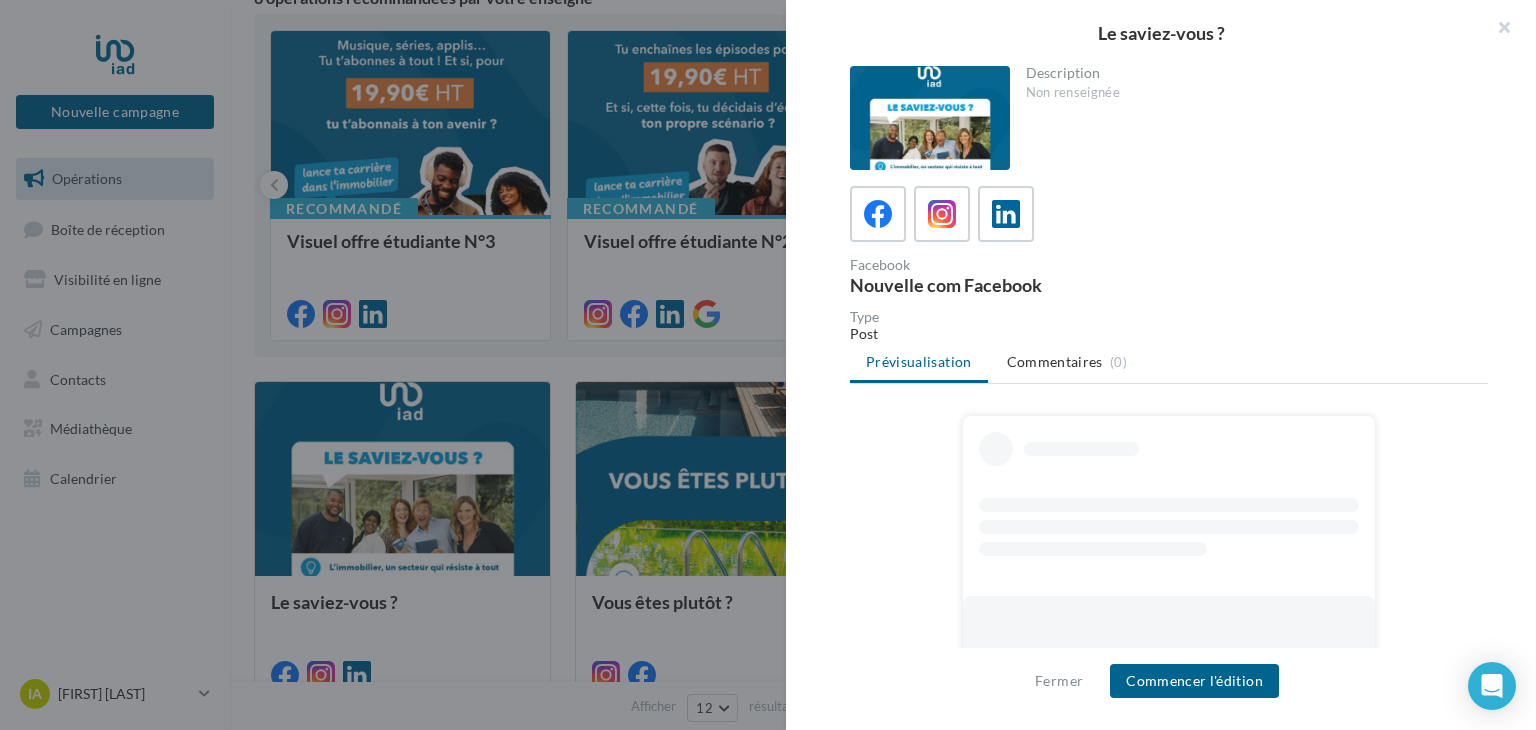 click at bounding box center [930, 118] 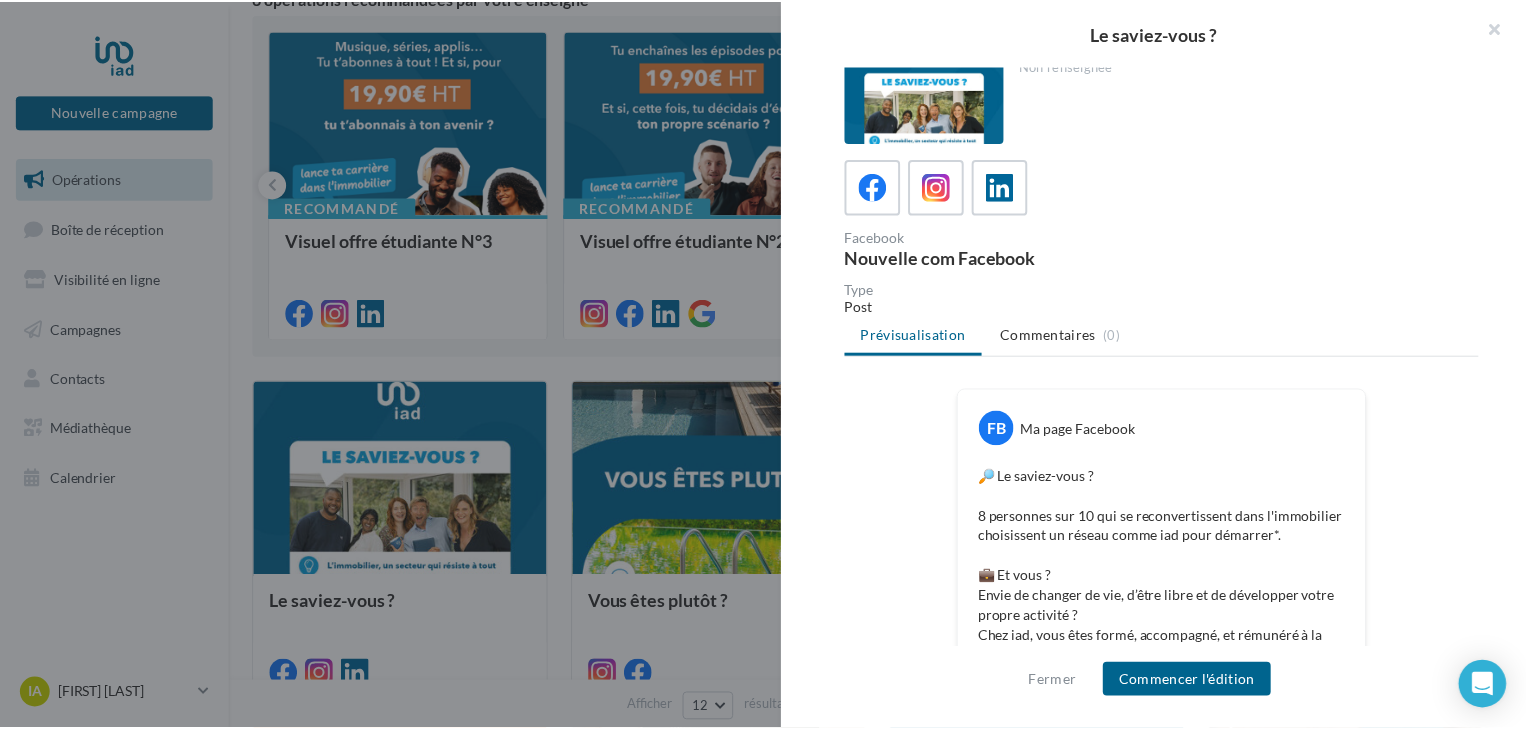 scroll, scrollTop: 100, scrollLeft: 0, axis: vertical 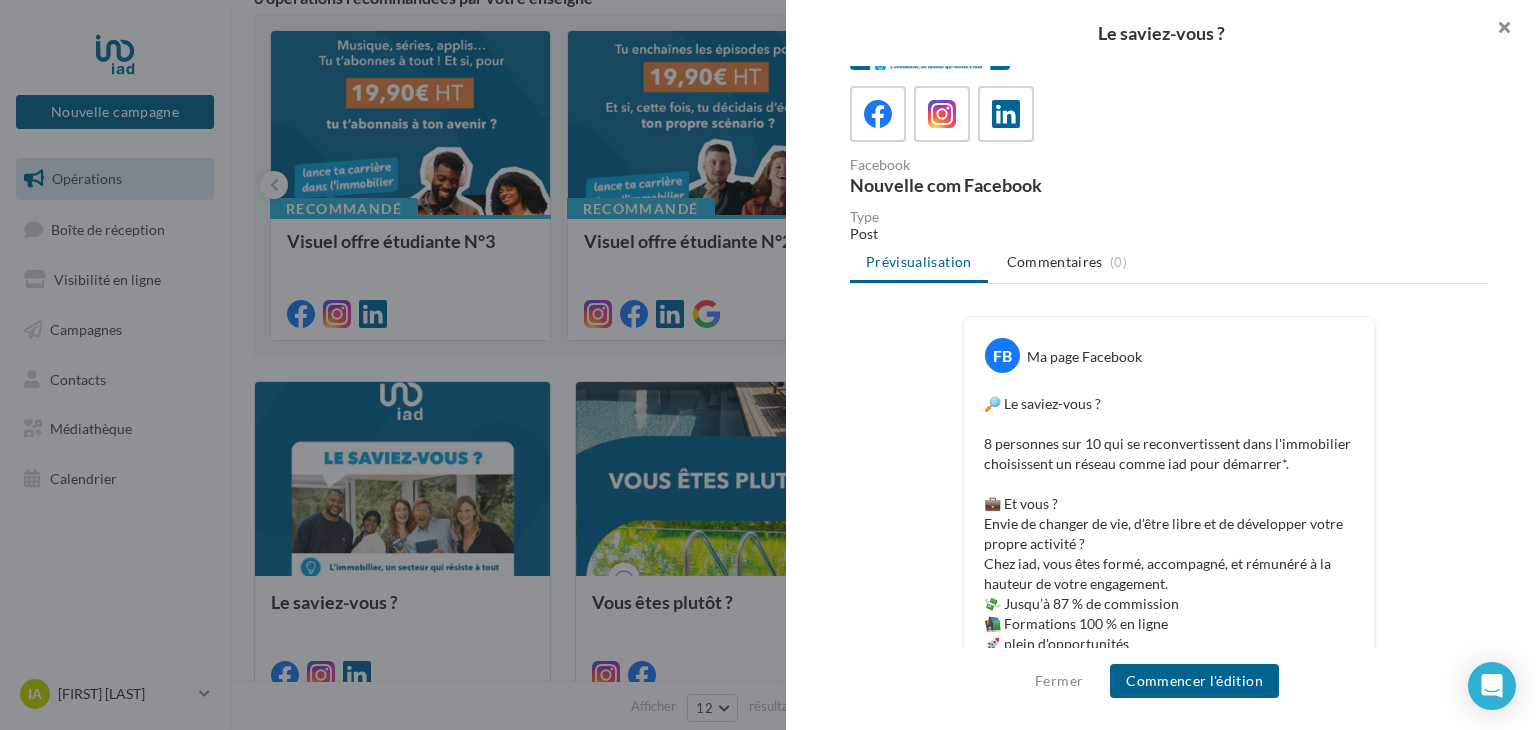 click at bounding box center [1496, 30] 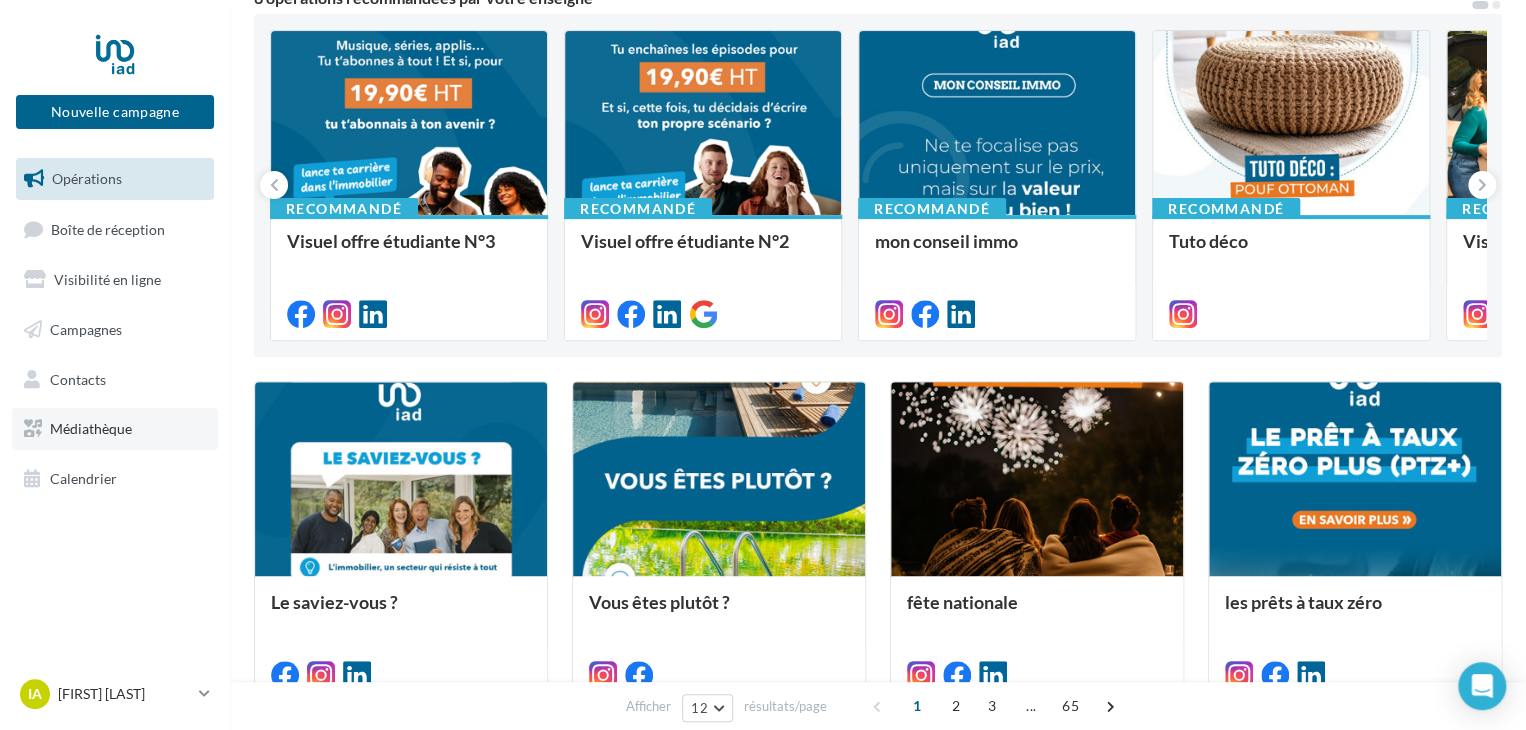 click on "Médiathèque" at bounding box center [91, 428] 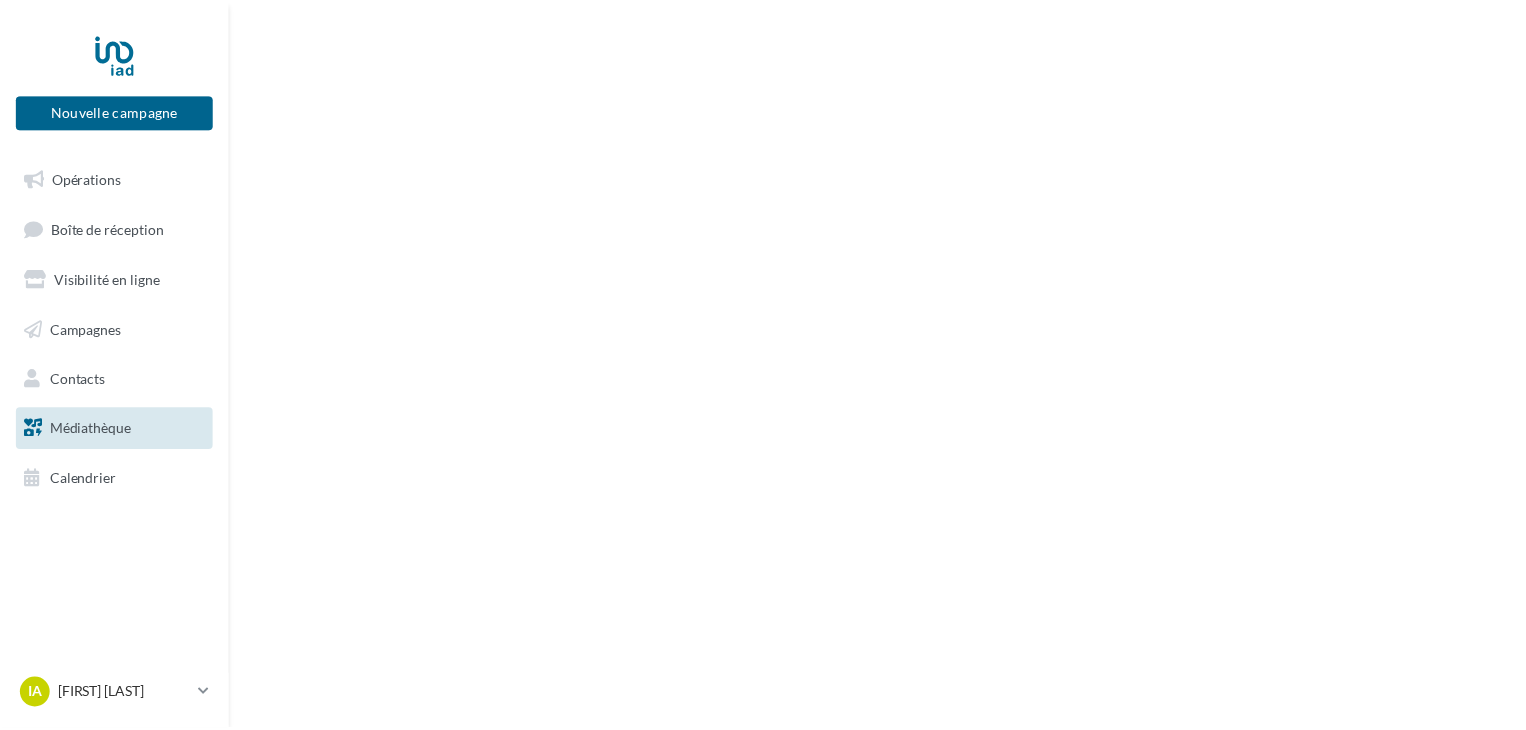 scroll, scrollTop: 0, scrollLeft: 0, axis: both 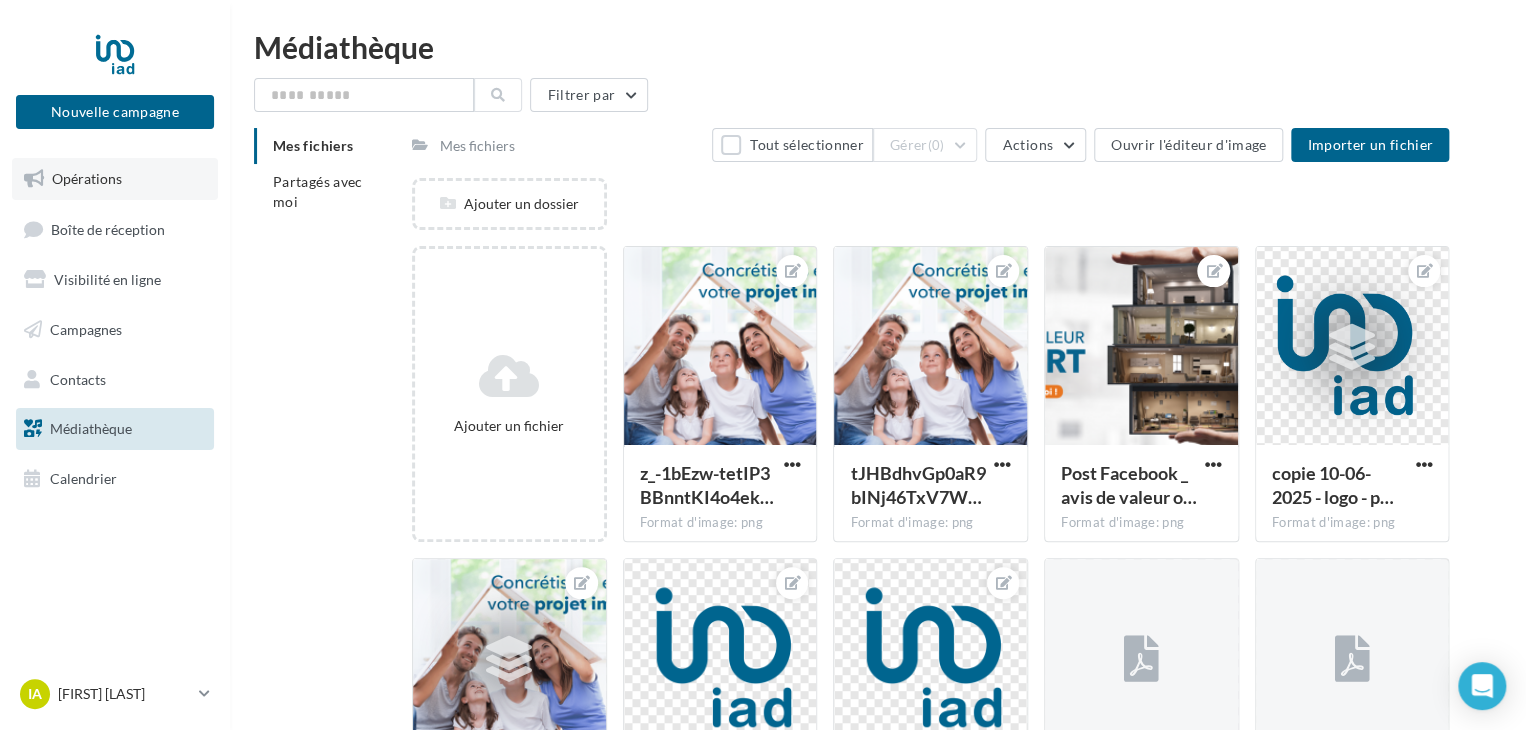 click on "Opérations" at bounding box center [115, 179] 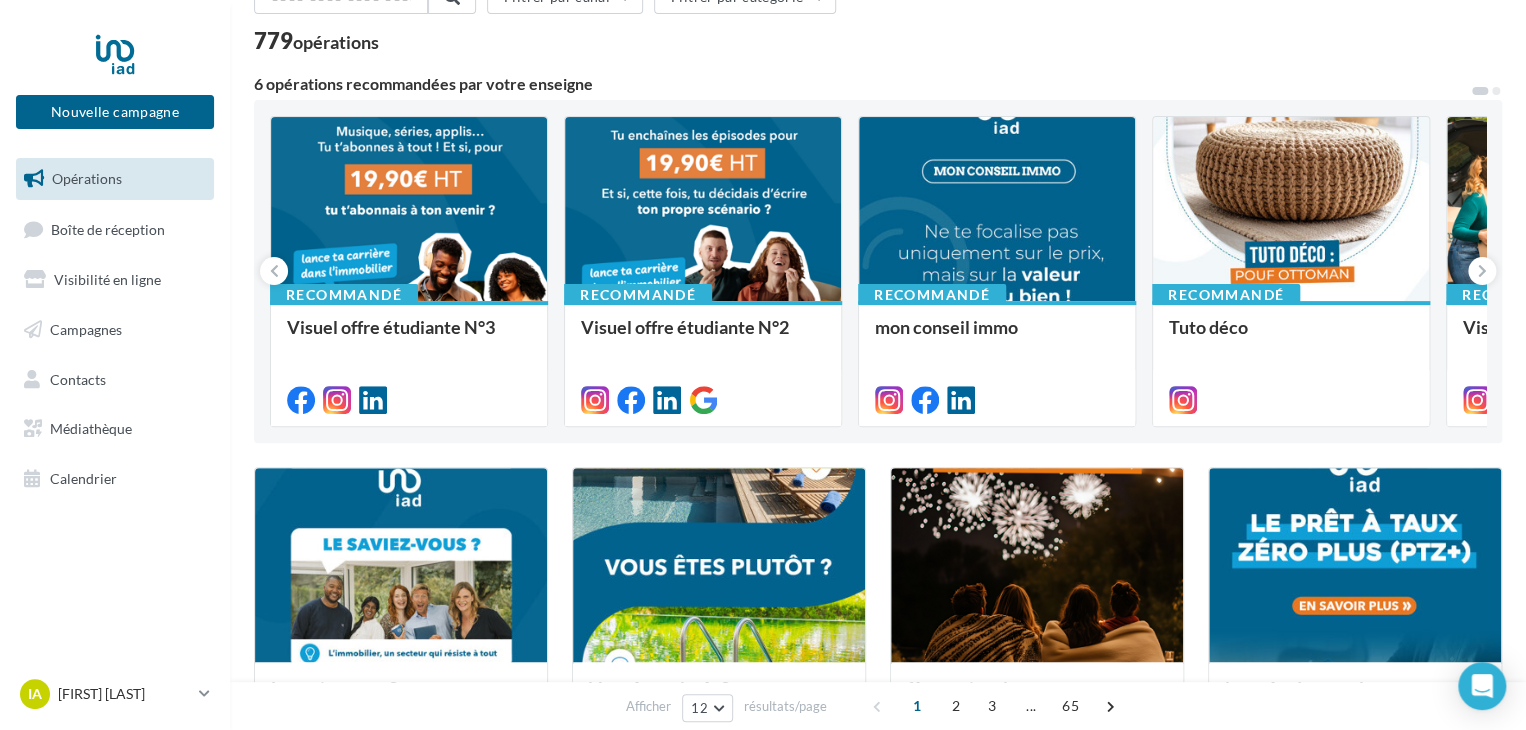 scroll, scrollTop: 0, scrollLeft: 0, axis: both 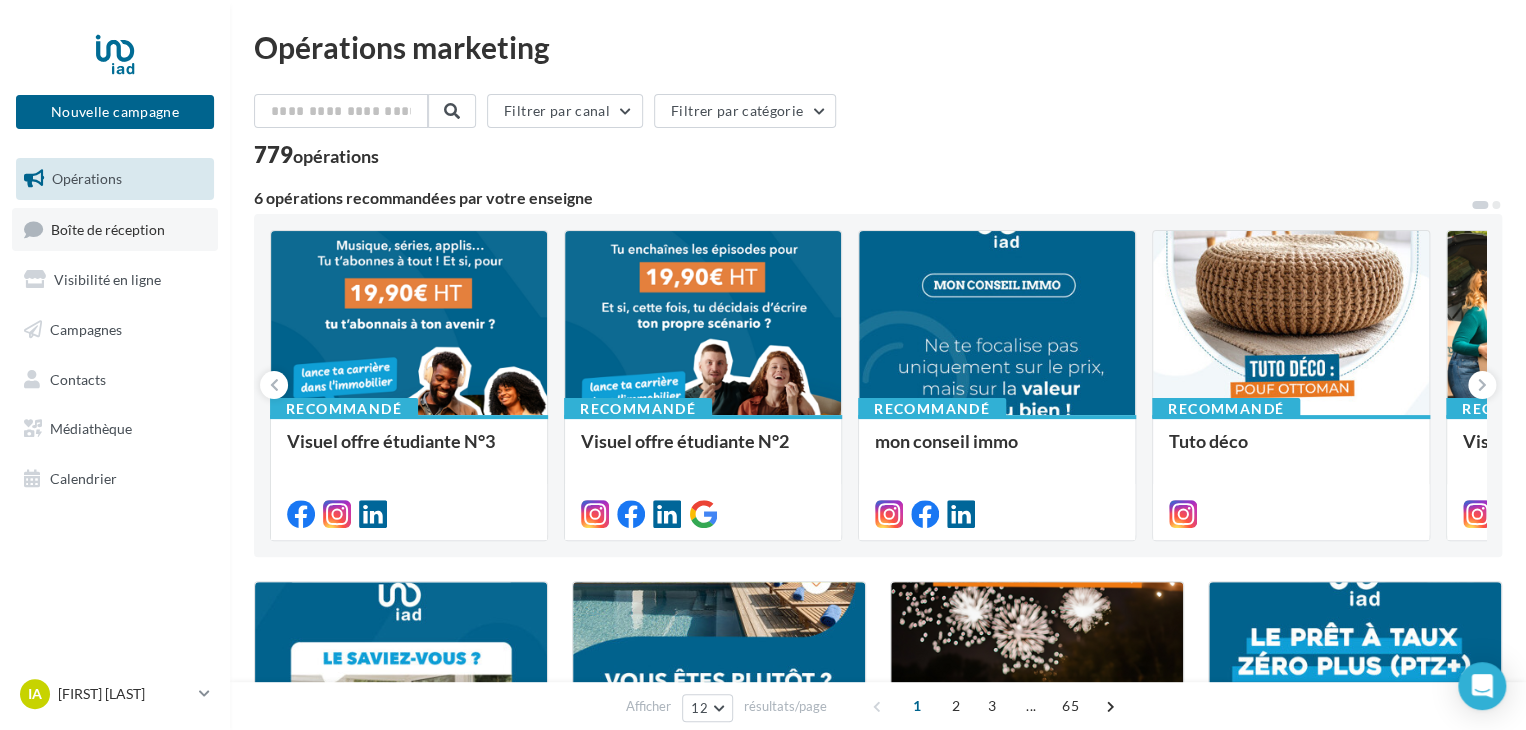 click on "Boîte de réception" at bounding box center [108, 228] 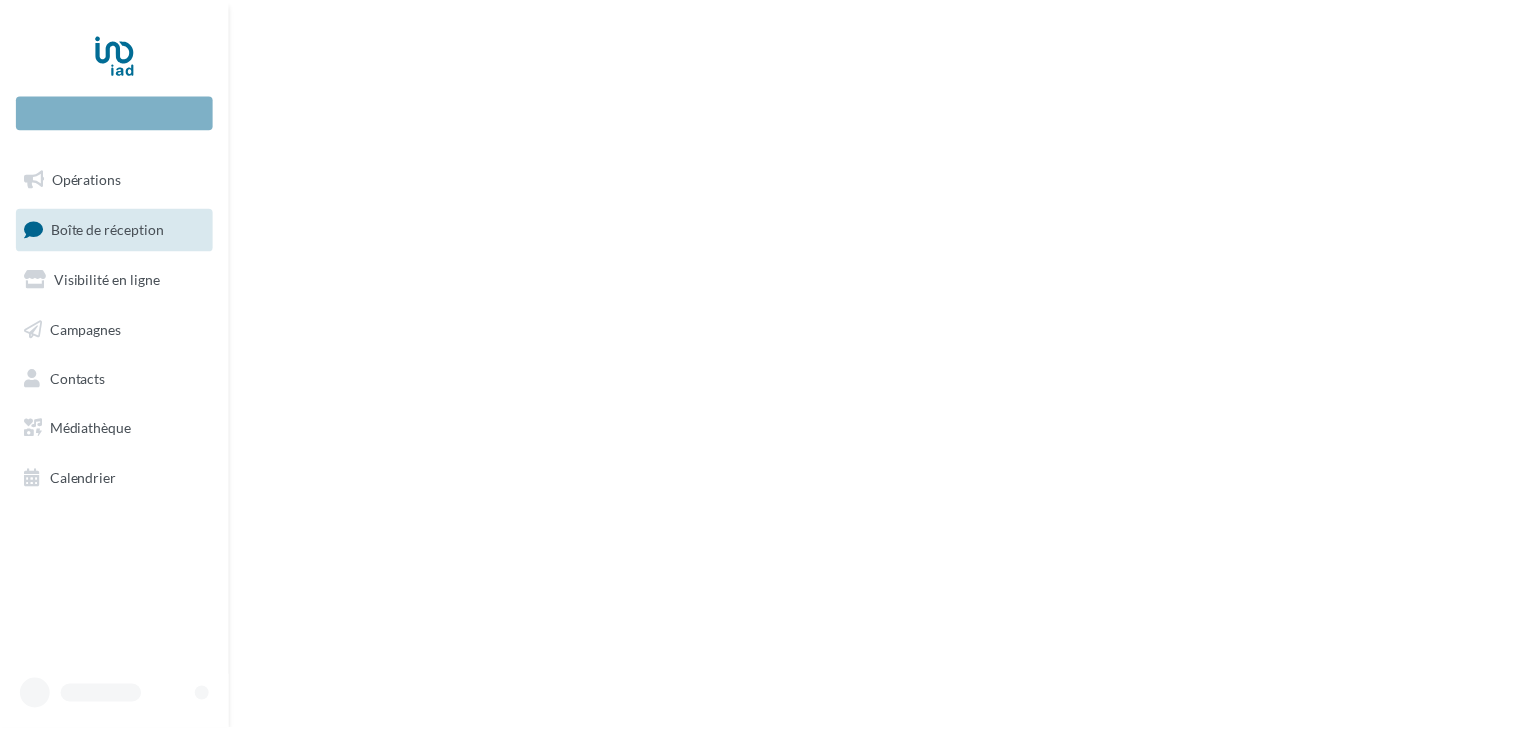 scroll, scrollTop: 0, scrollLeft: 0, axis: both 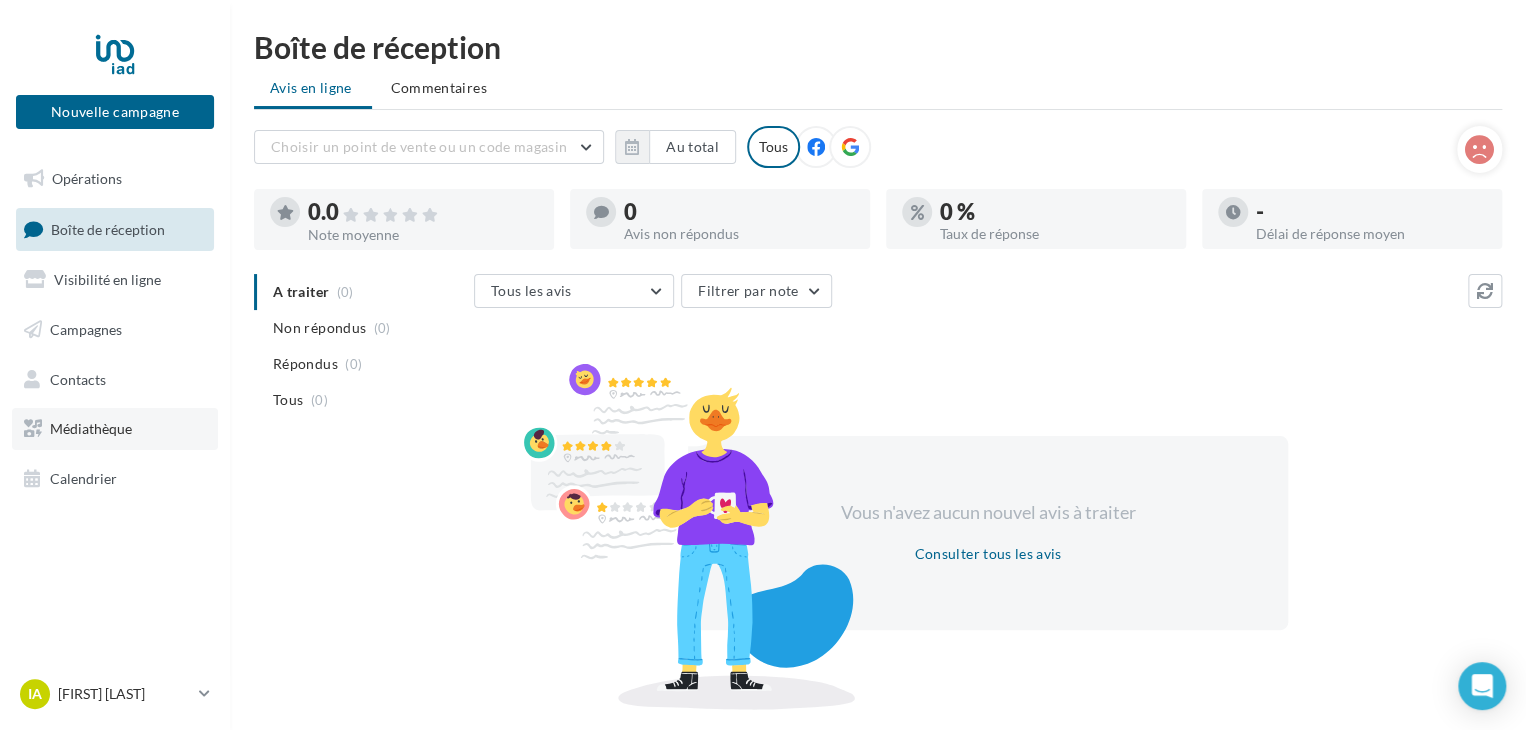 click on "Médiathèque" at bounding box center (91, 428) 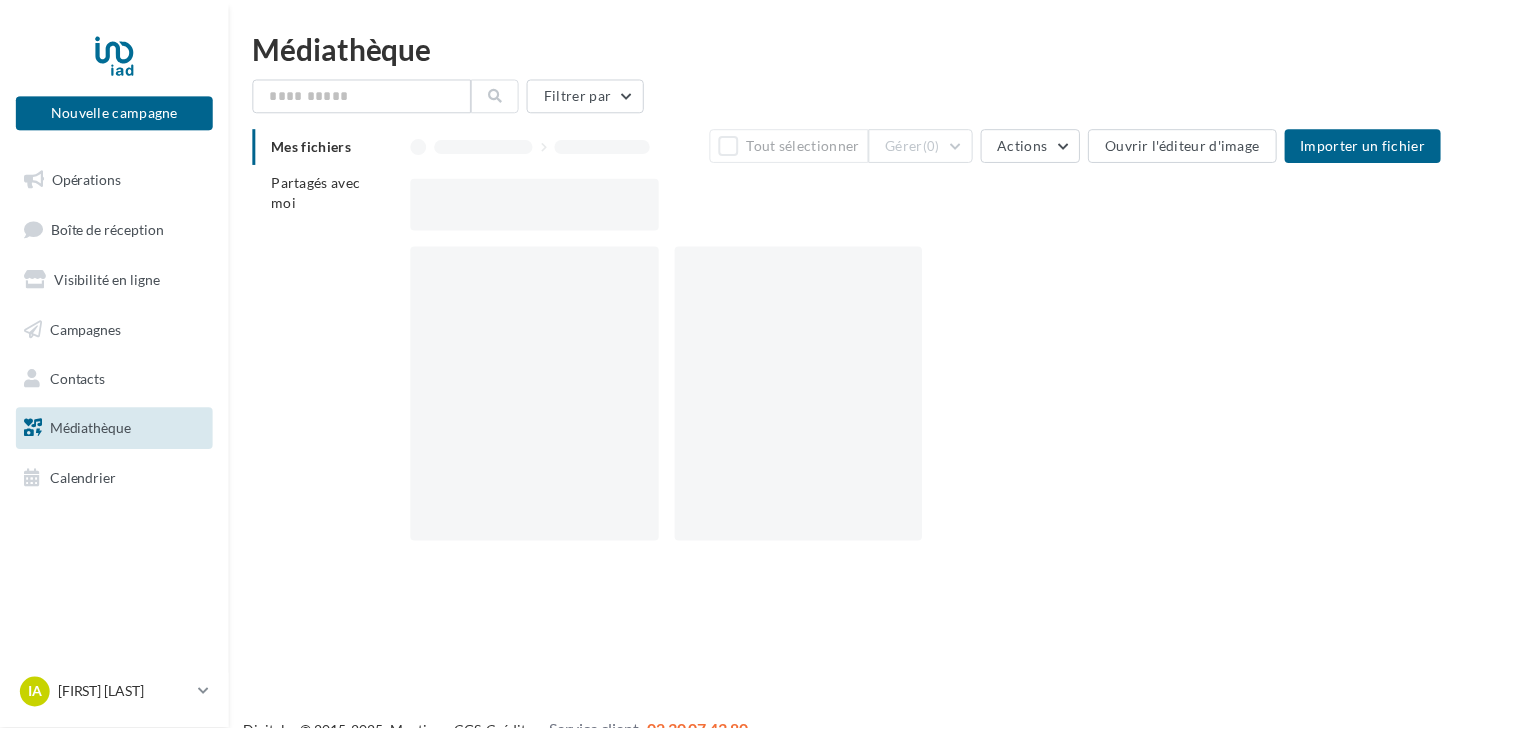 scroll, scrollTop: 0, scrollLeft: 0, axis: both 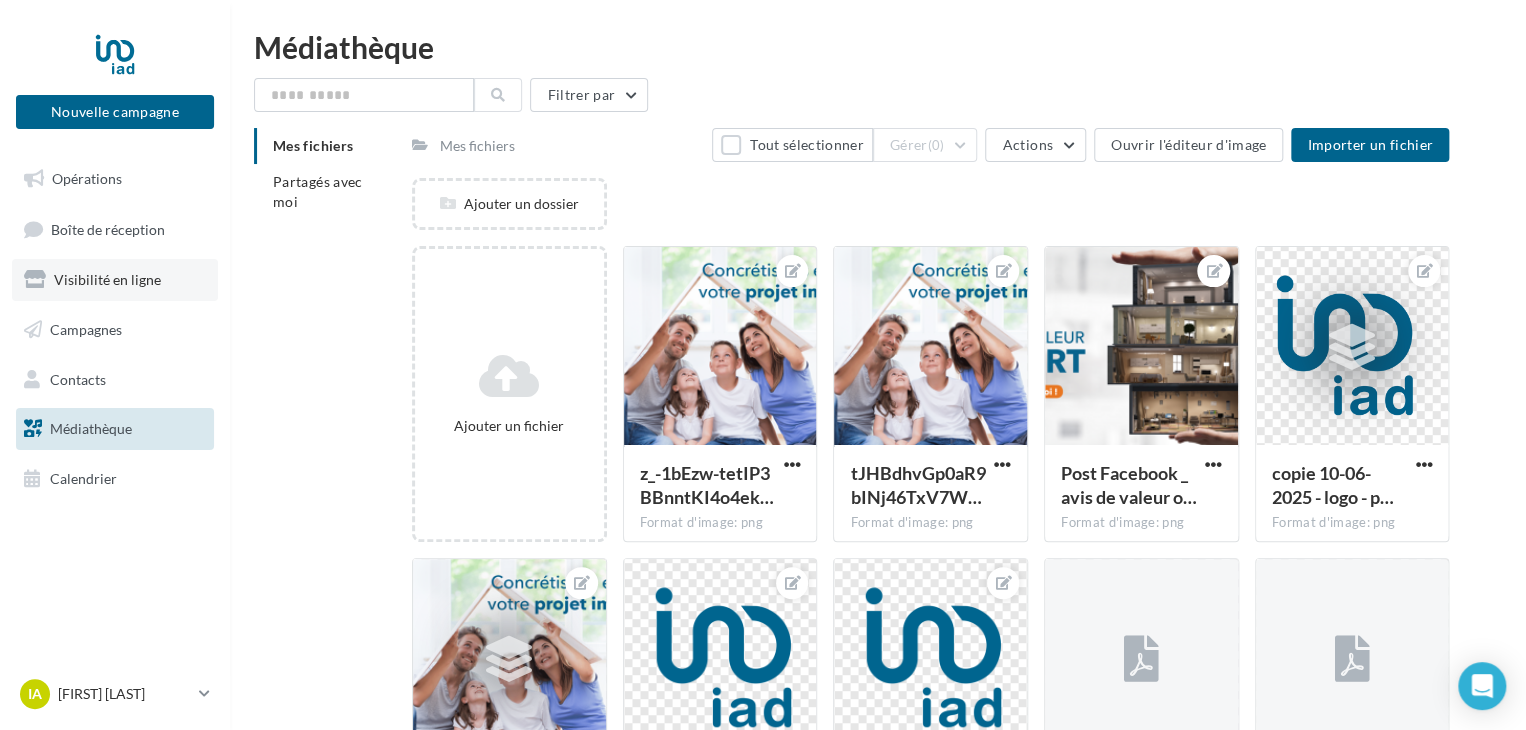 click on "Visibilité en ligne" at bounding box center [115, 280] 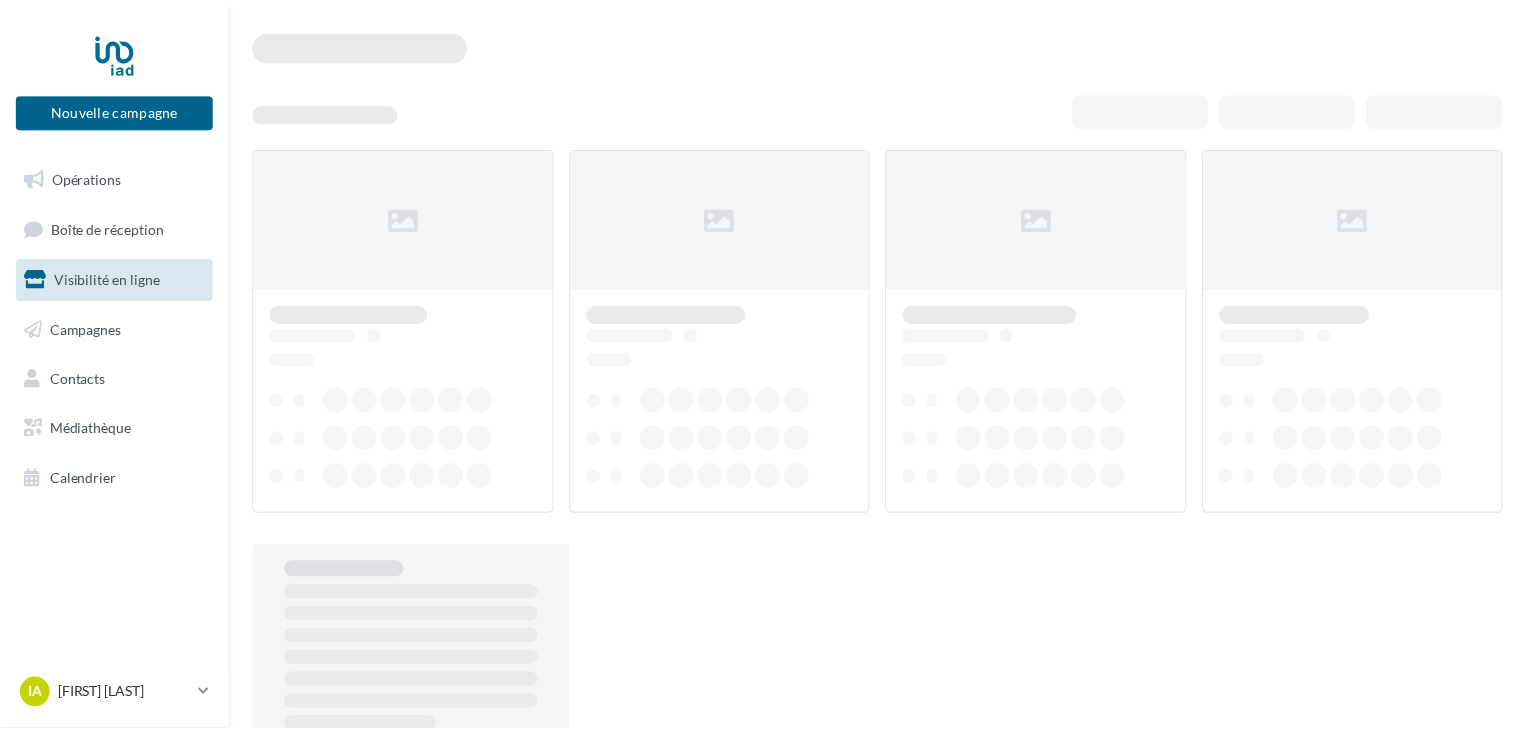 scroll, scrollTop: 0, scrollLeft: 0, axis: both 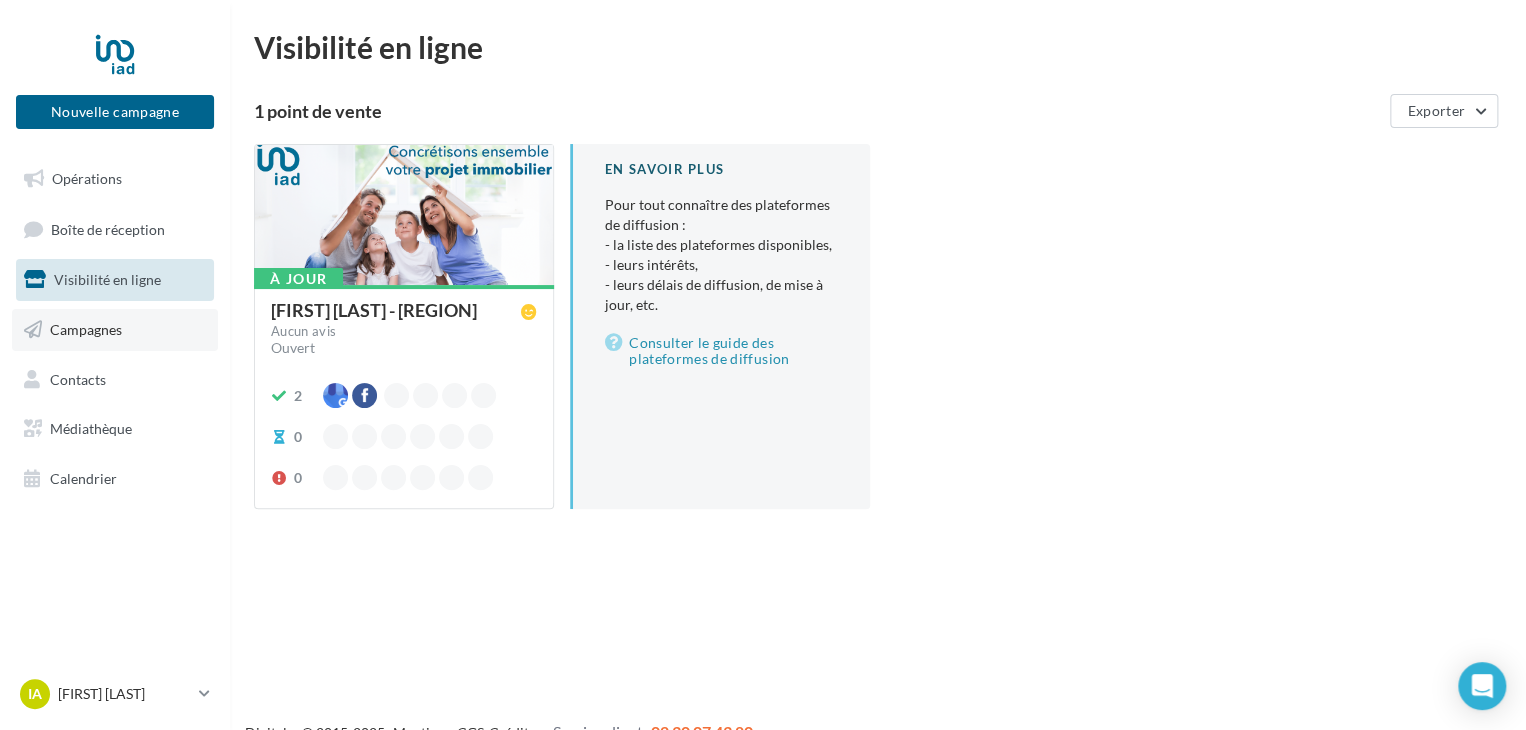 click on "Campagnes" at bounding box center [115, 330] 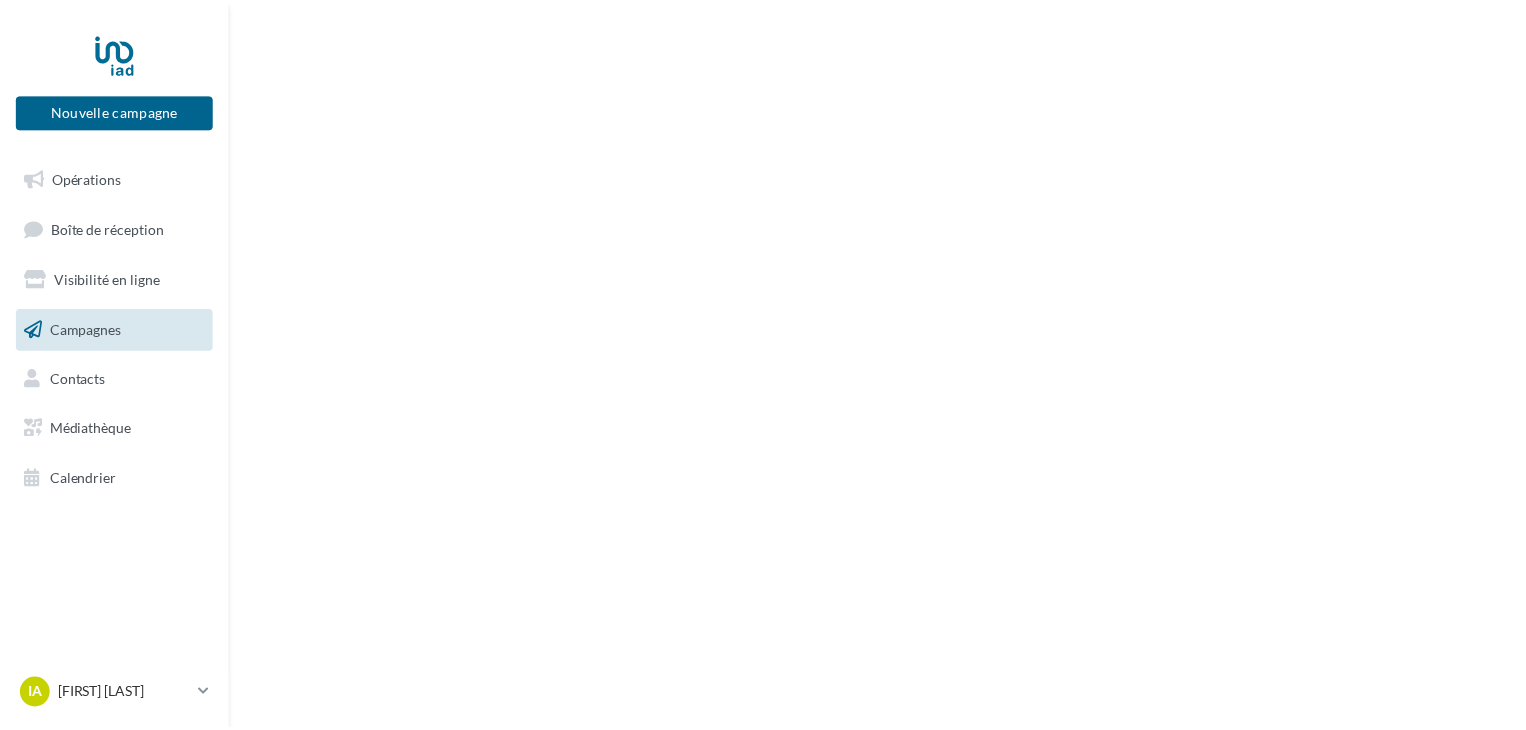 scroll, scrollTop: 0, scrollLeft: 0, axis: both 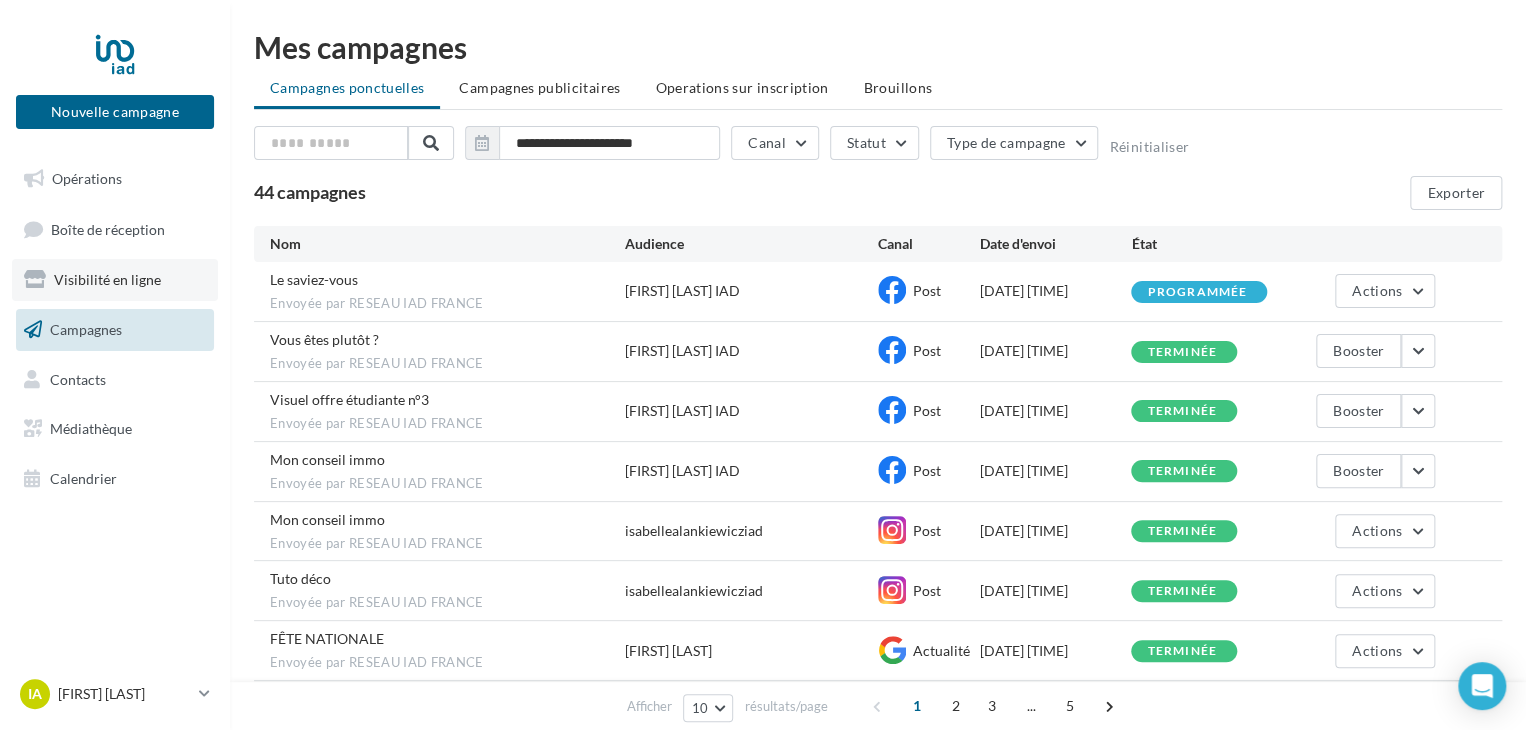 click on "Visibilité en ligne" at bounding box center [115, 280] 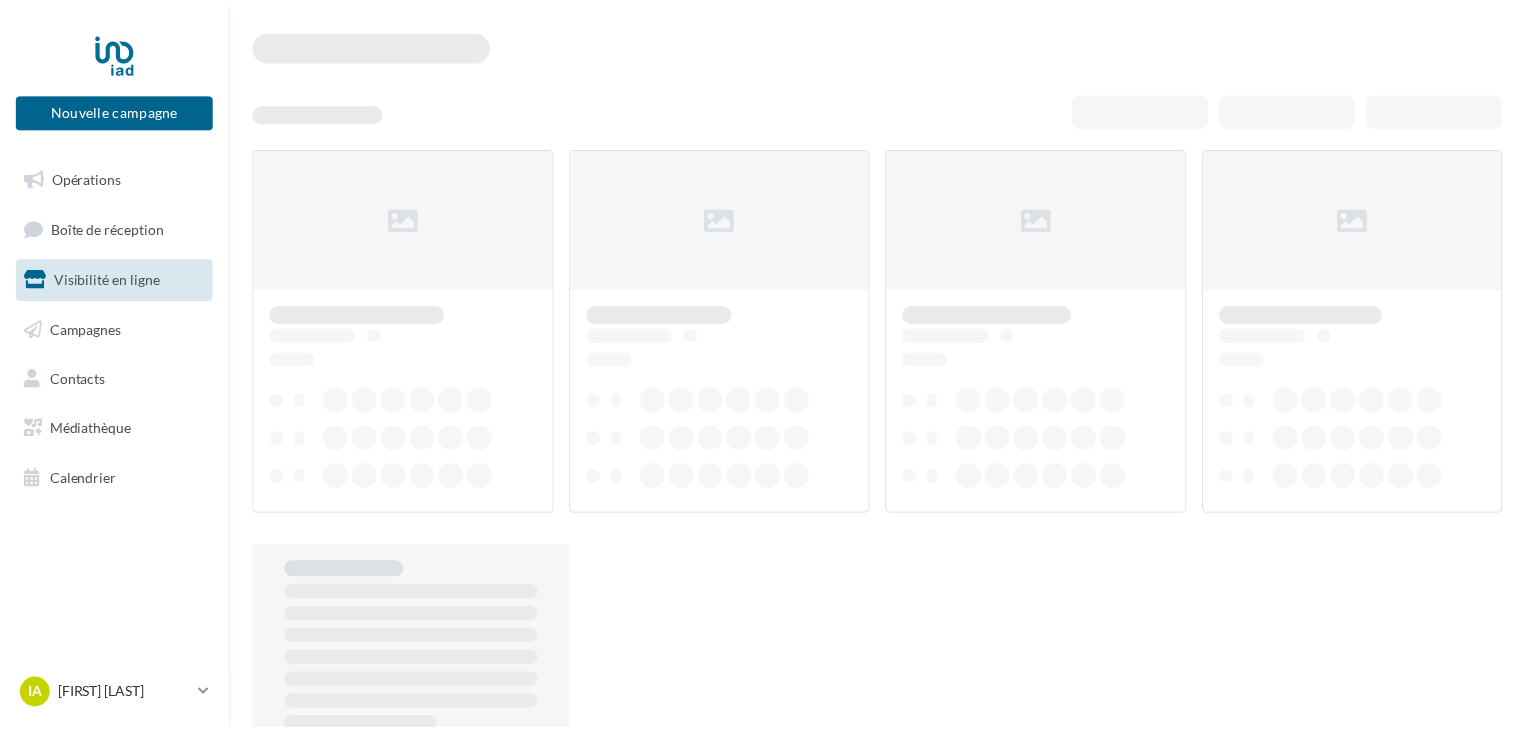 scroll, scrollTop: 0, scrollLeft: 0, axis: both 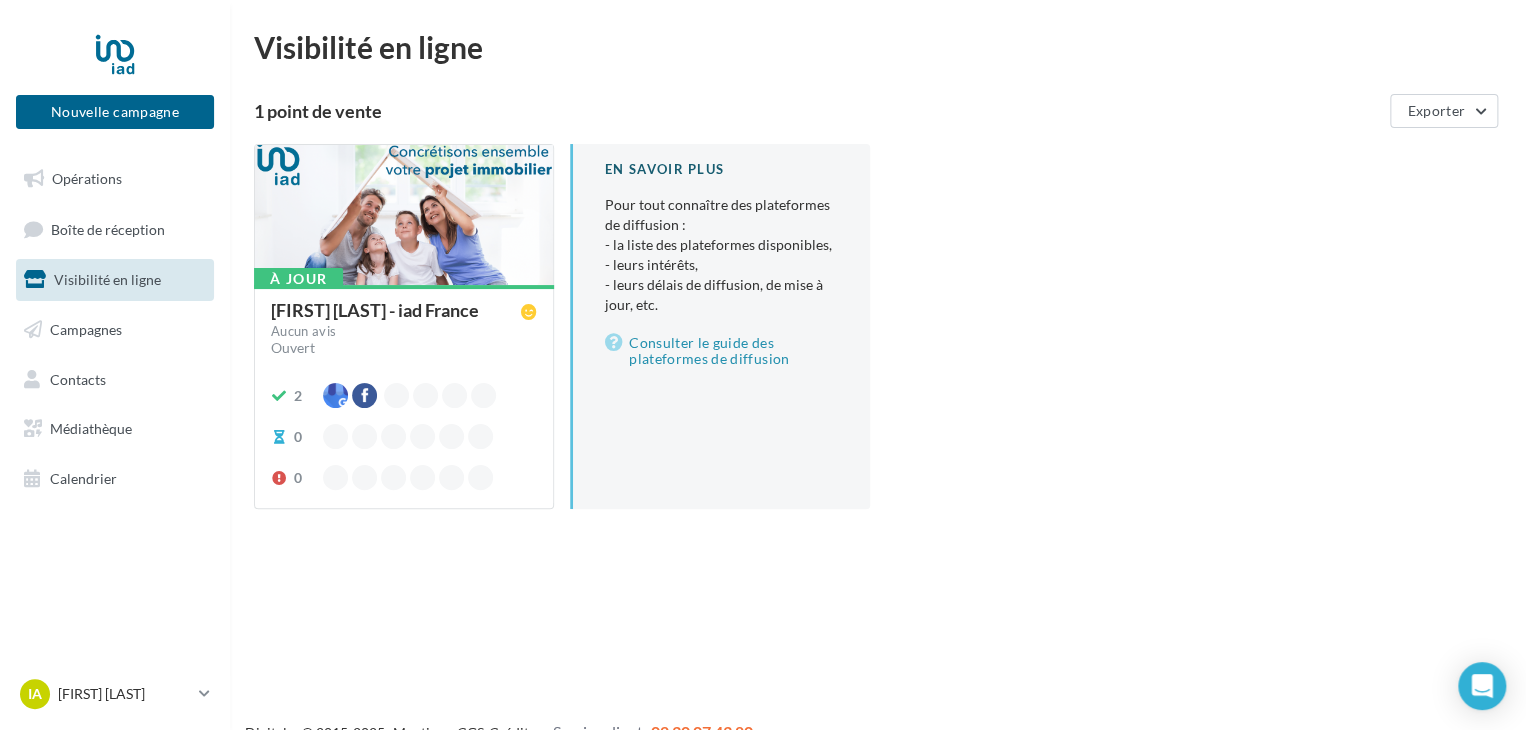 click on "[FIRST] [LAST] - iad France" at bounding box center (375, 310) 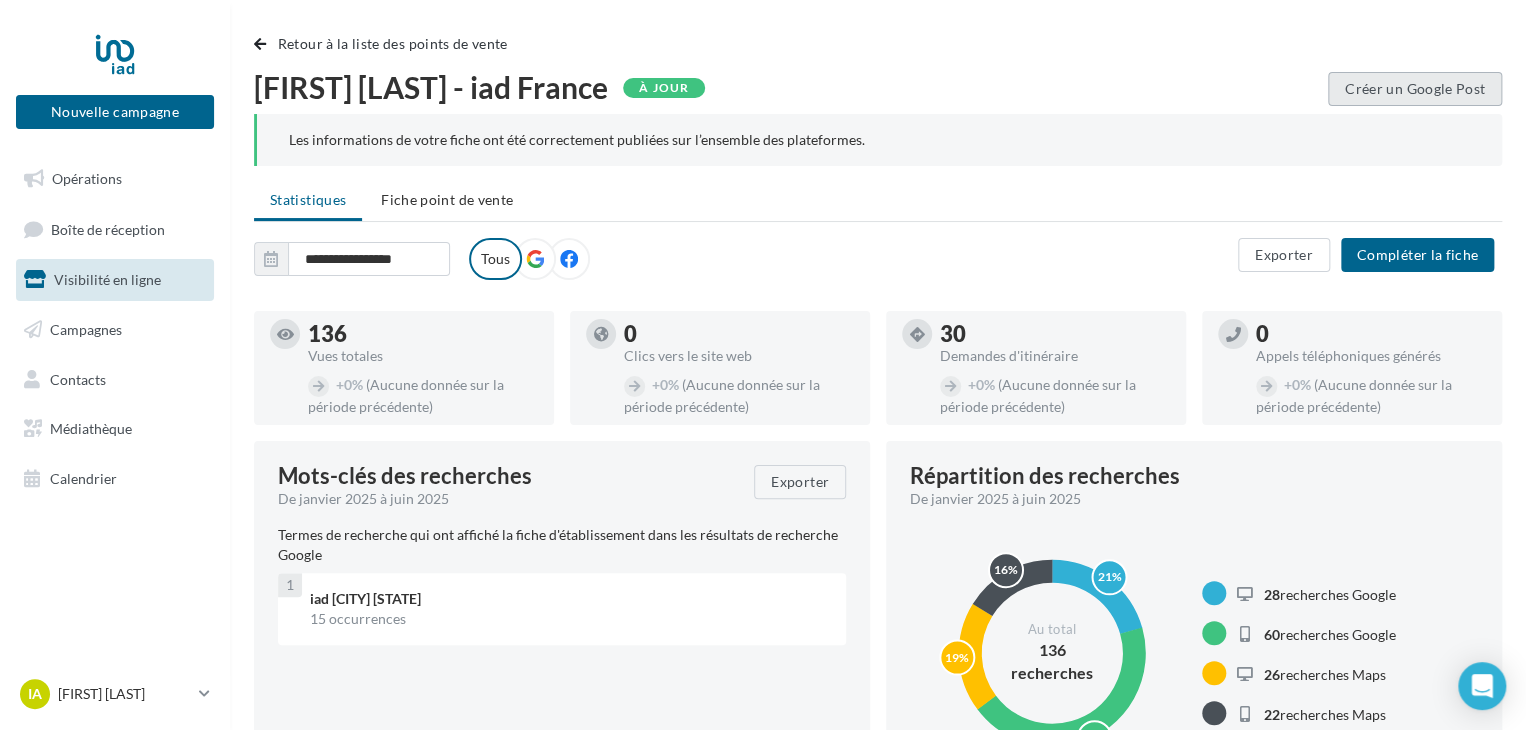 click on "Créer un Google Post" at bounding box center [1415, 89] 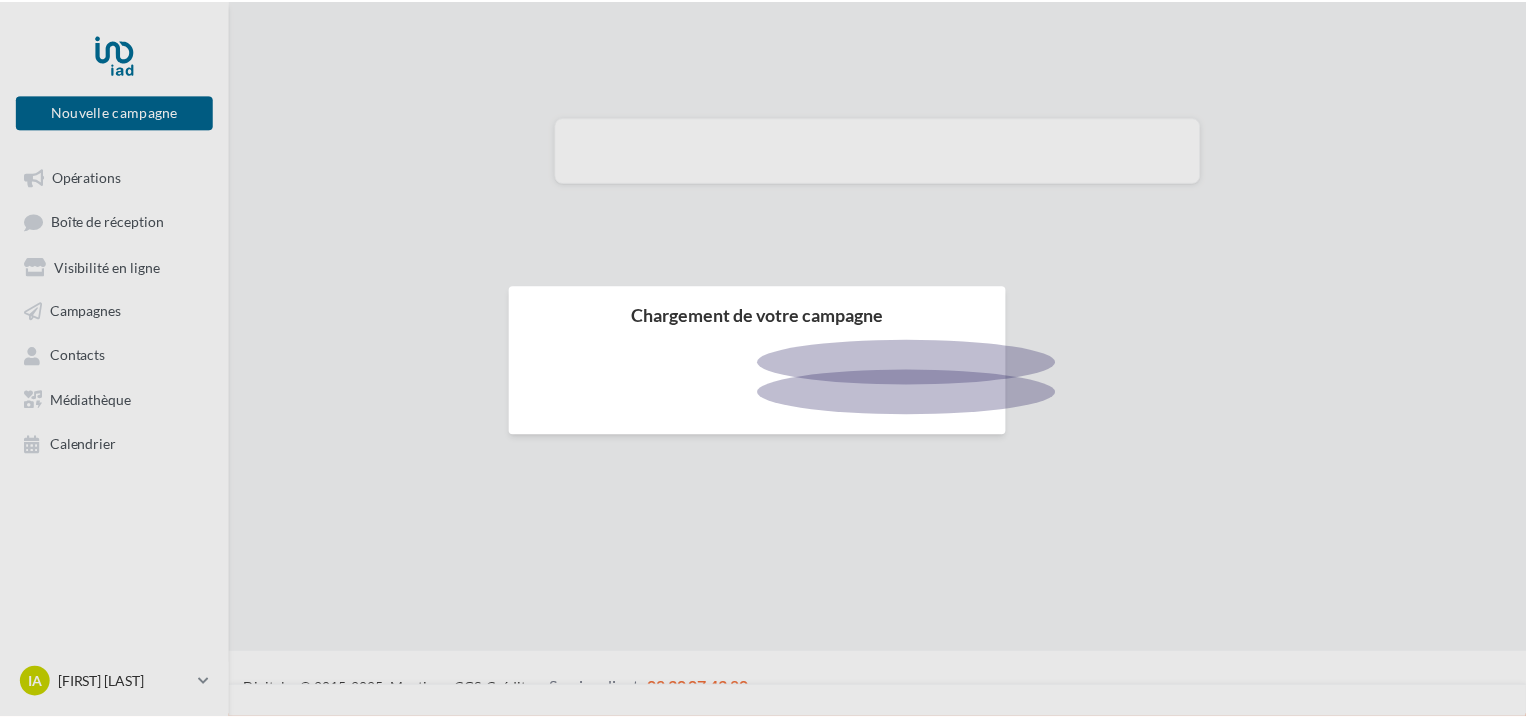 scroll, scrollTop: 0, scrollLeft: 0, axis: both 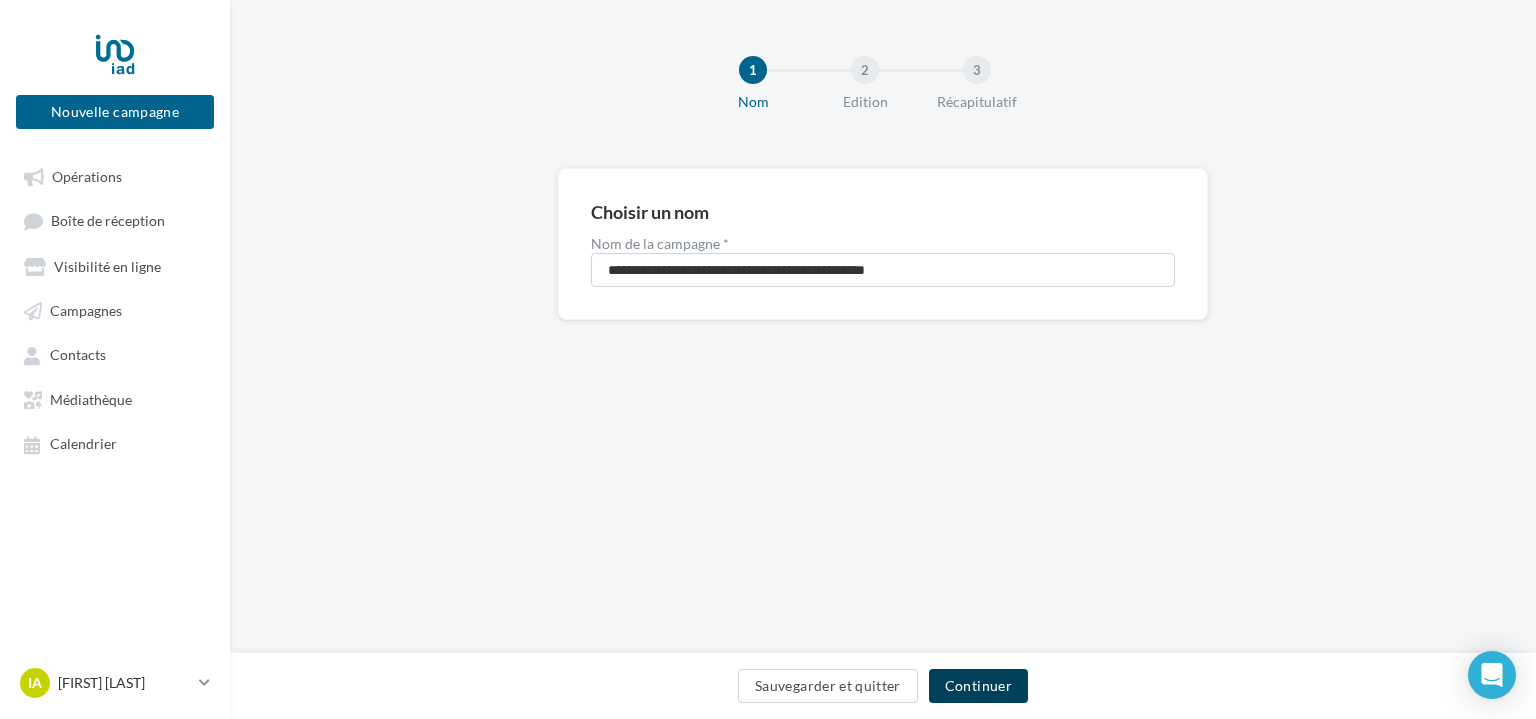 click on "Continuer" at bounding box center (978, 686) 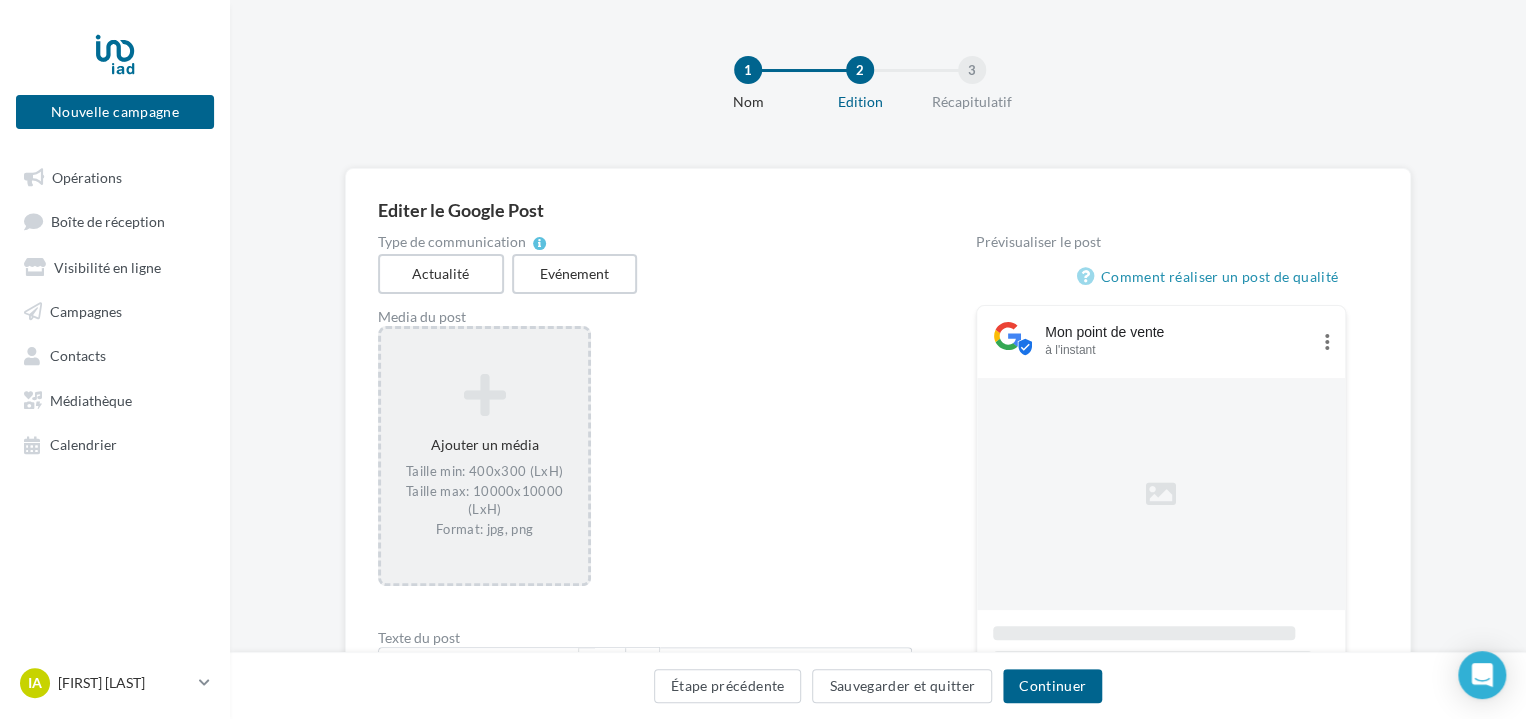 click at bounding box center [484, 395] 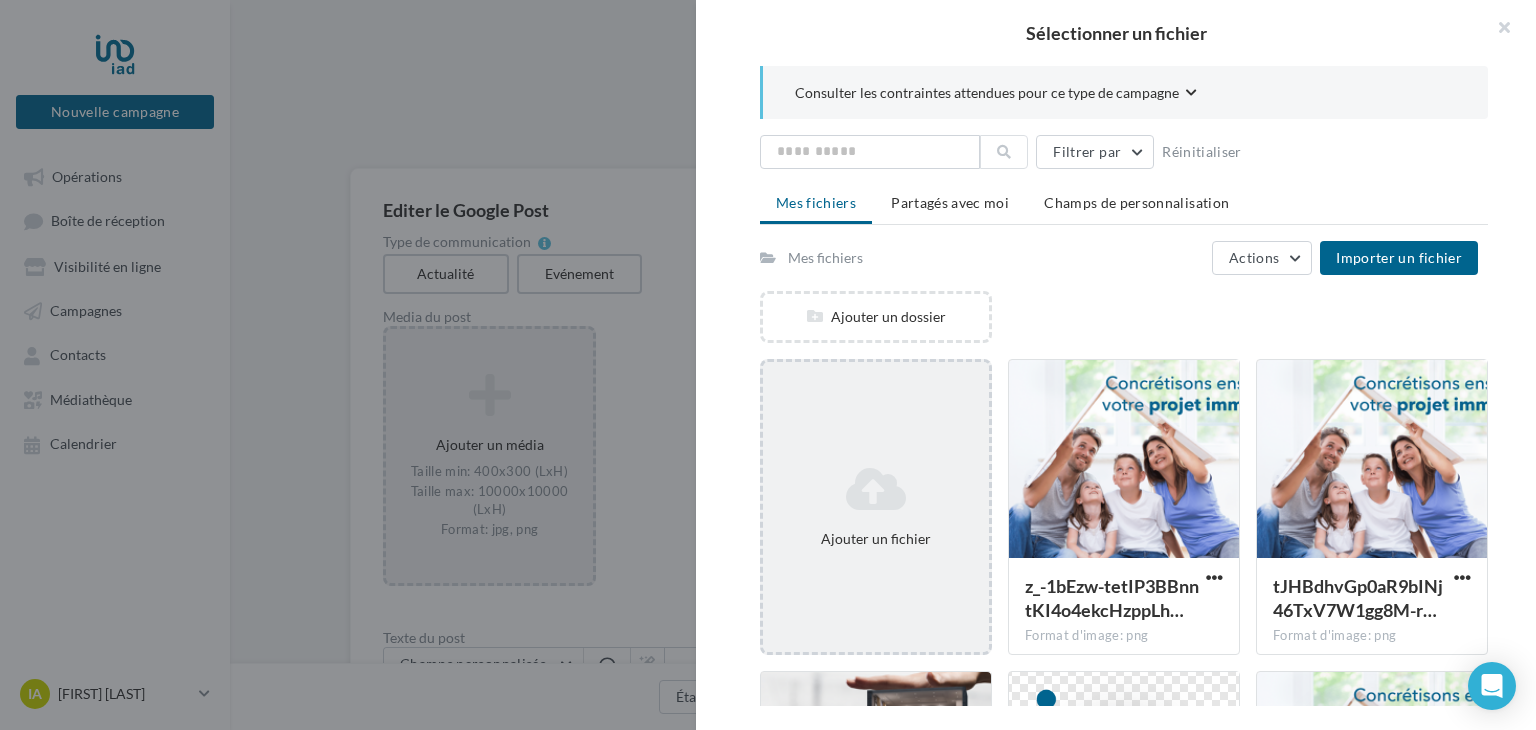 click at bounding box center [876, 489] 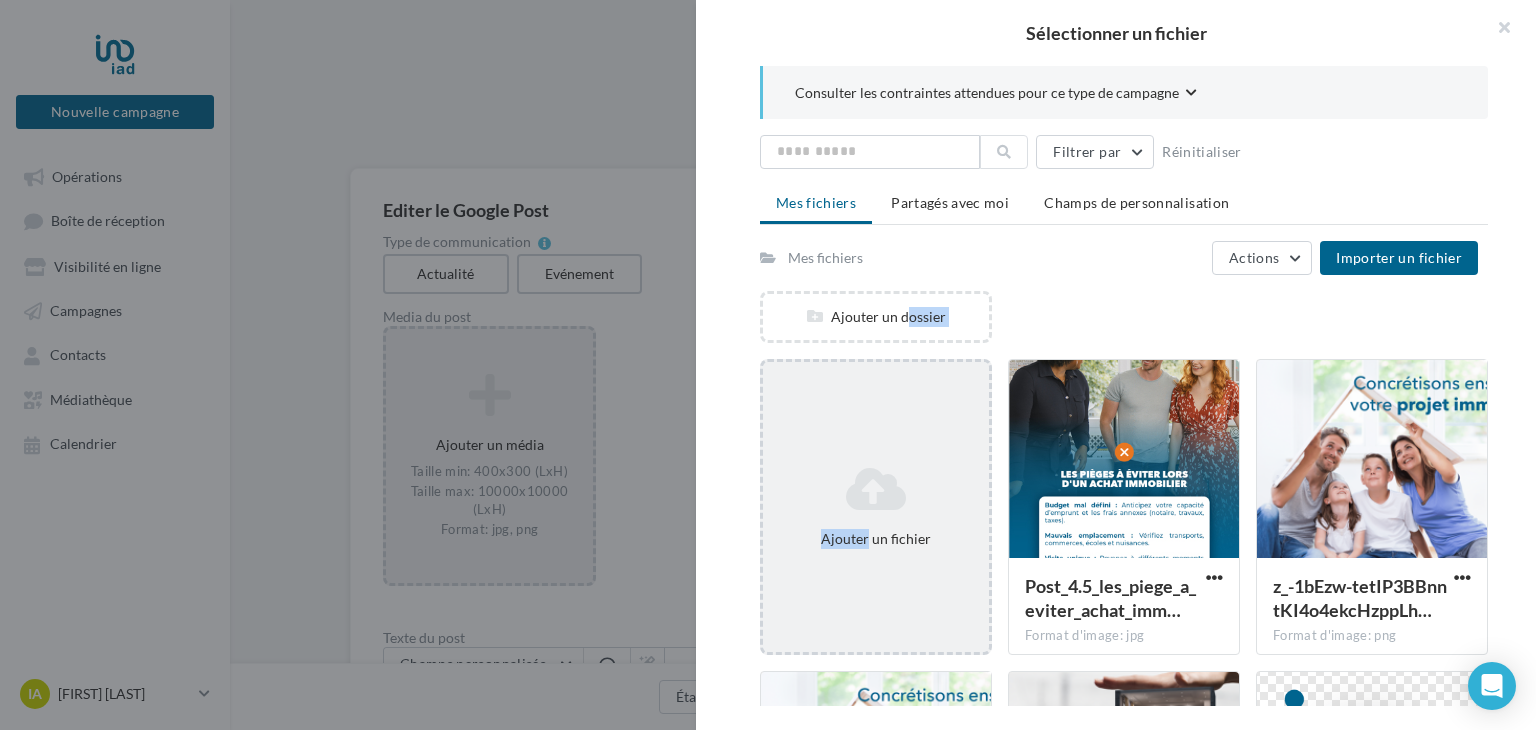 drag, startPoint x: 901, startPoint y: 313, endPoint x: 856, endPoint y: 509, distance: 201.09947 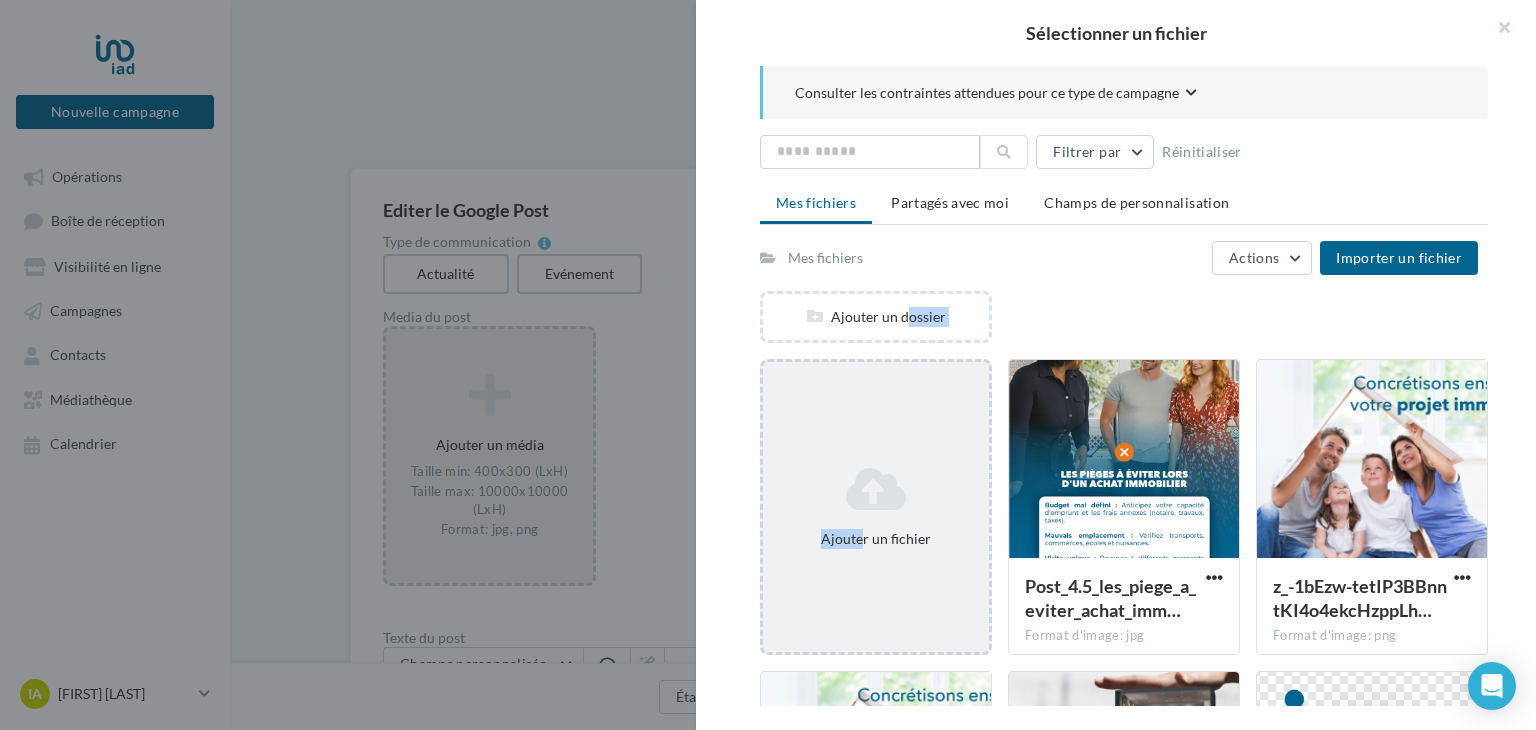 click at bounding box center (876, 489) 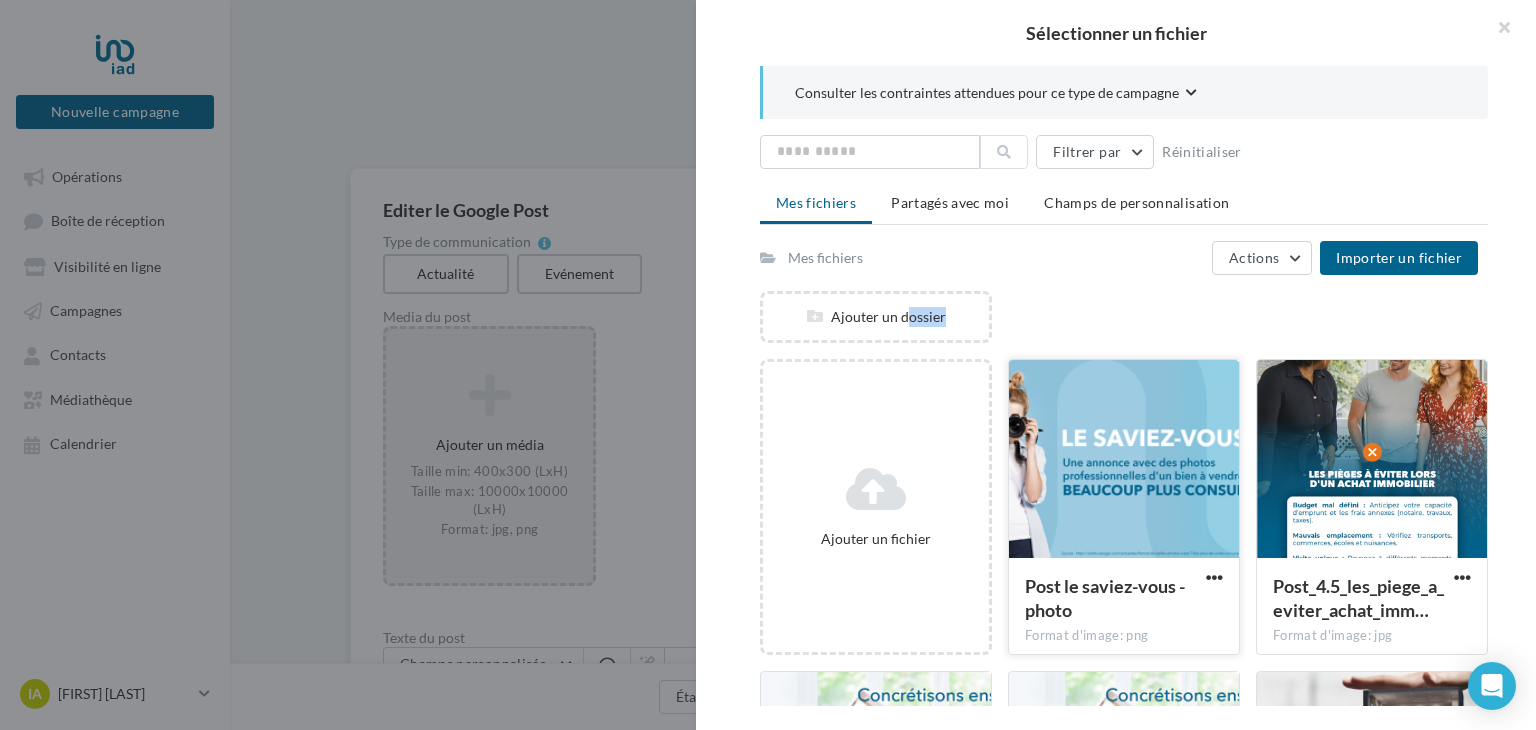 click at bounding box center [1124, 460] 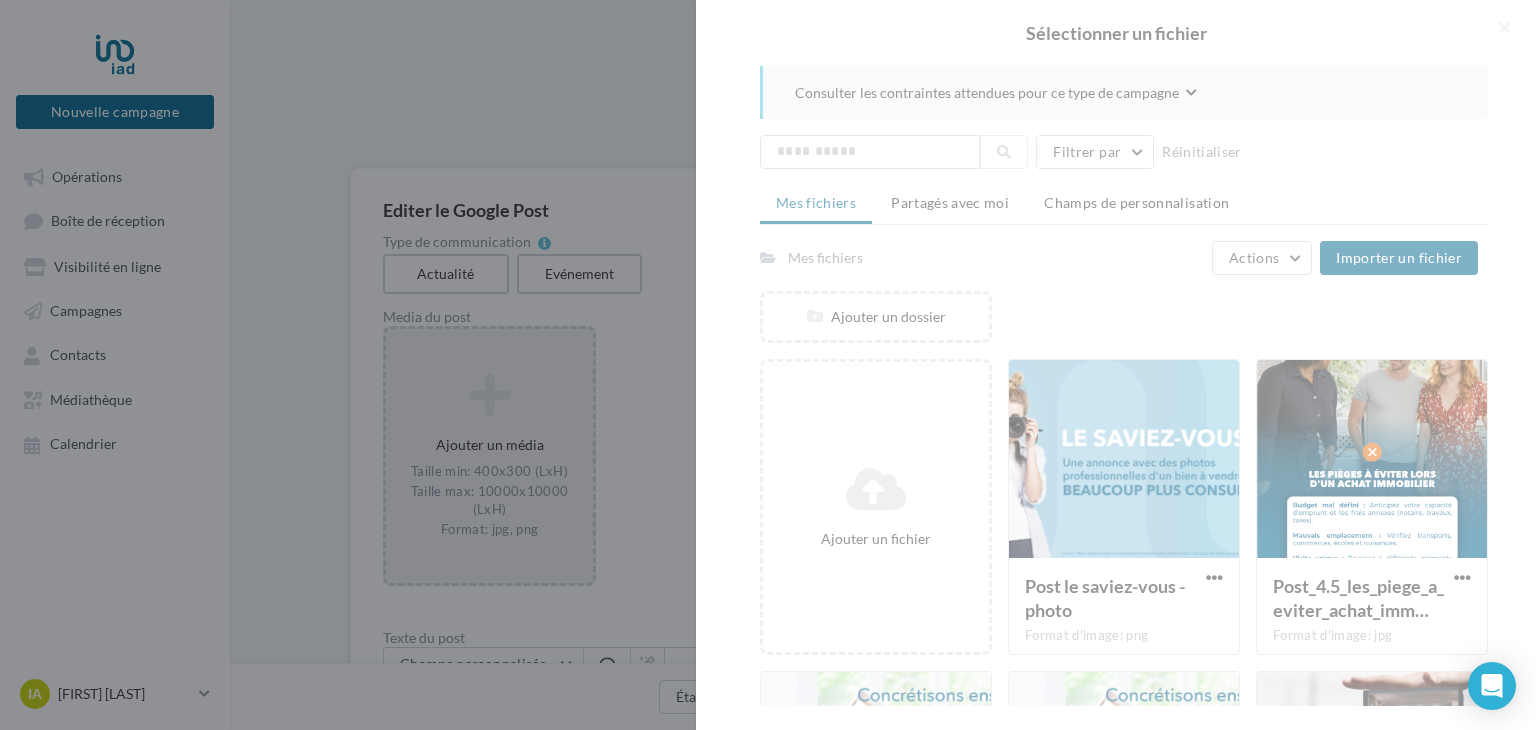 click at bounding box center (1116, 365) 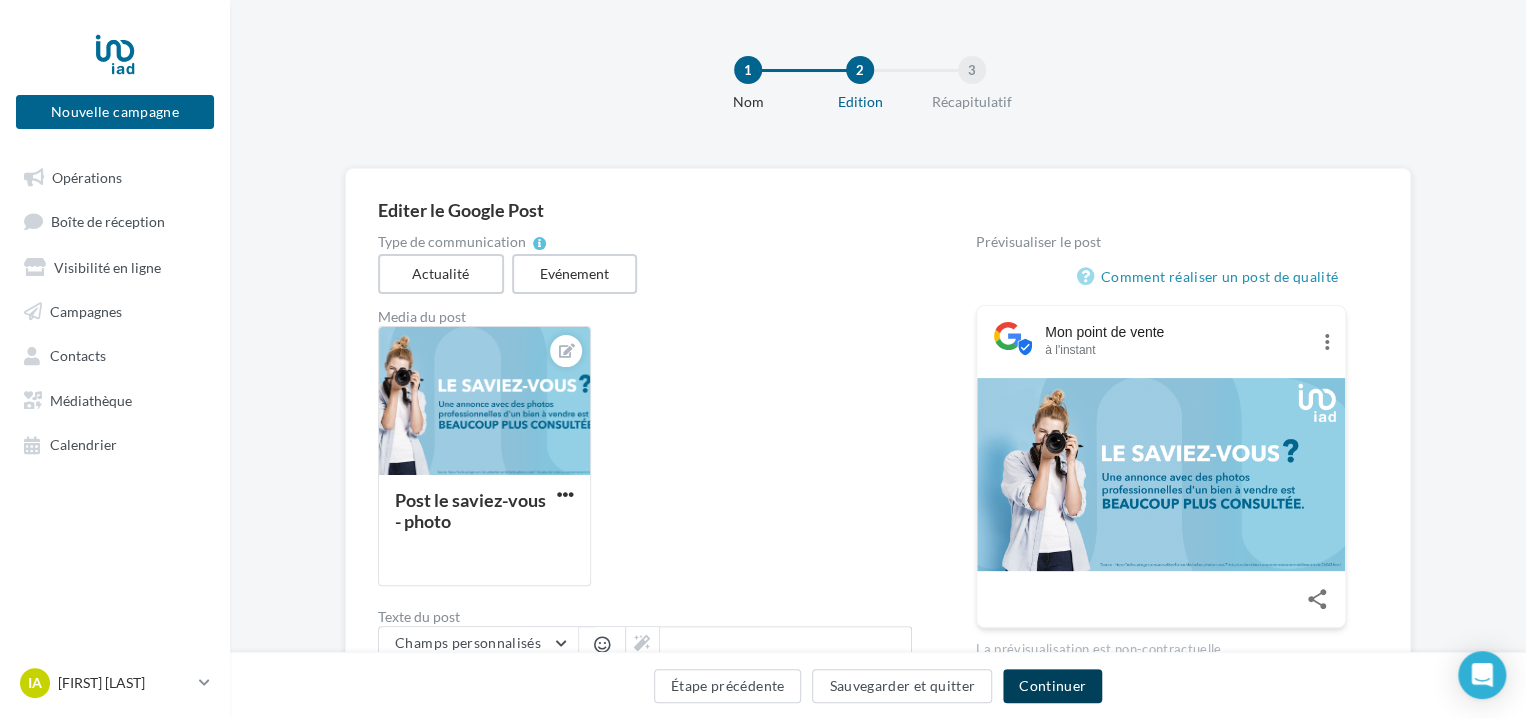 click on "Continuer" at bounding box center (1052, 686) 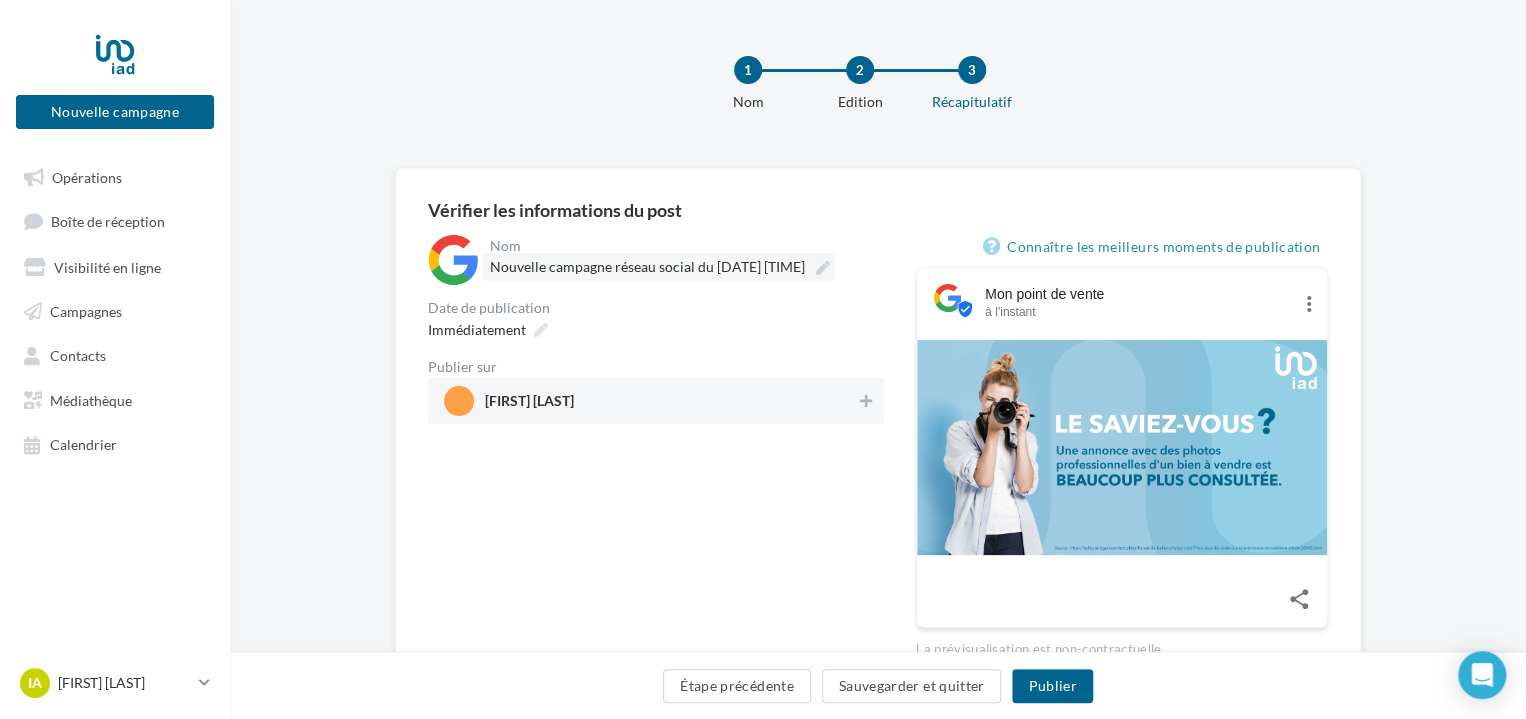 click at bounding box center [823, 268] 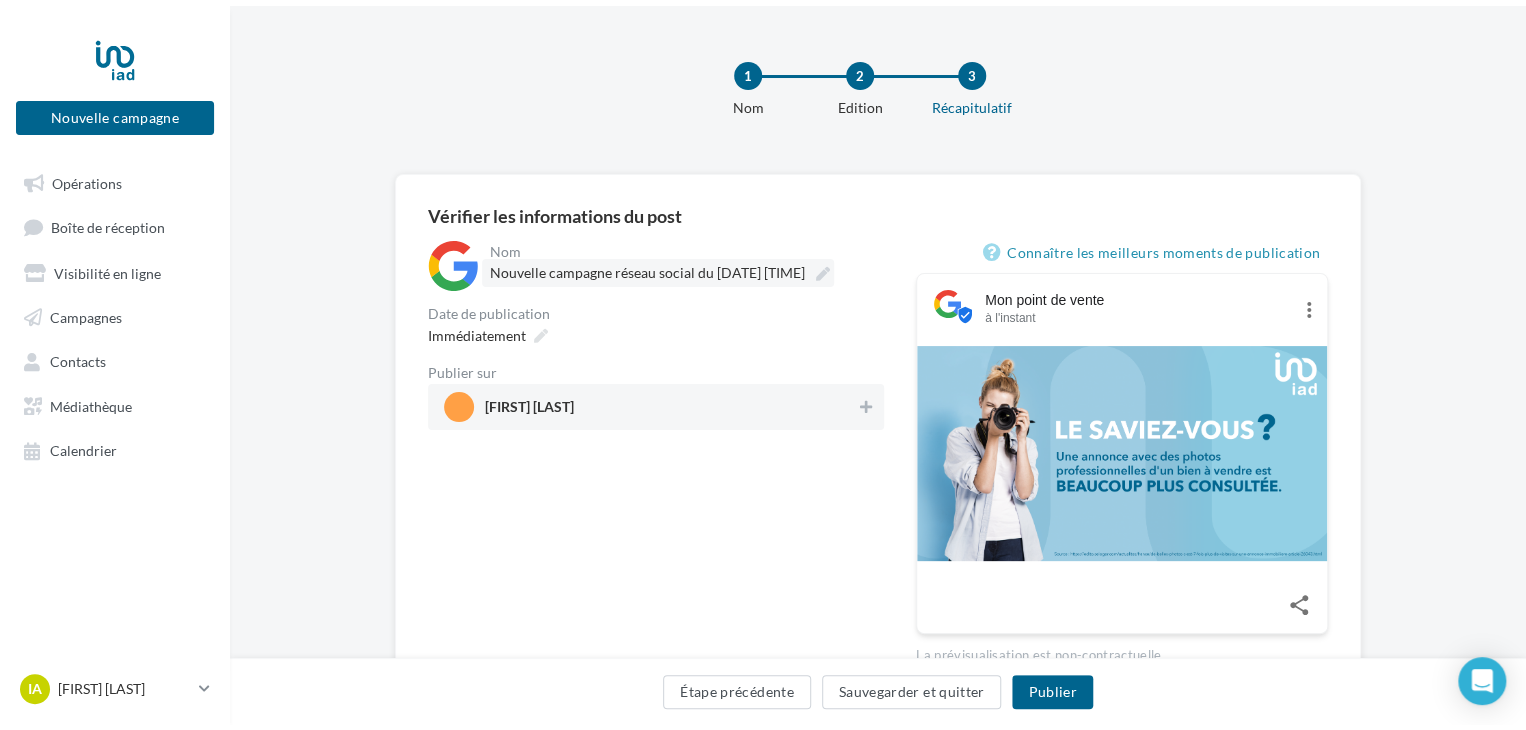 scroll, scrollTop: 0, scrollLeft: 0, axis: both 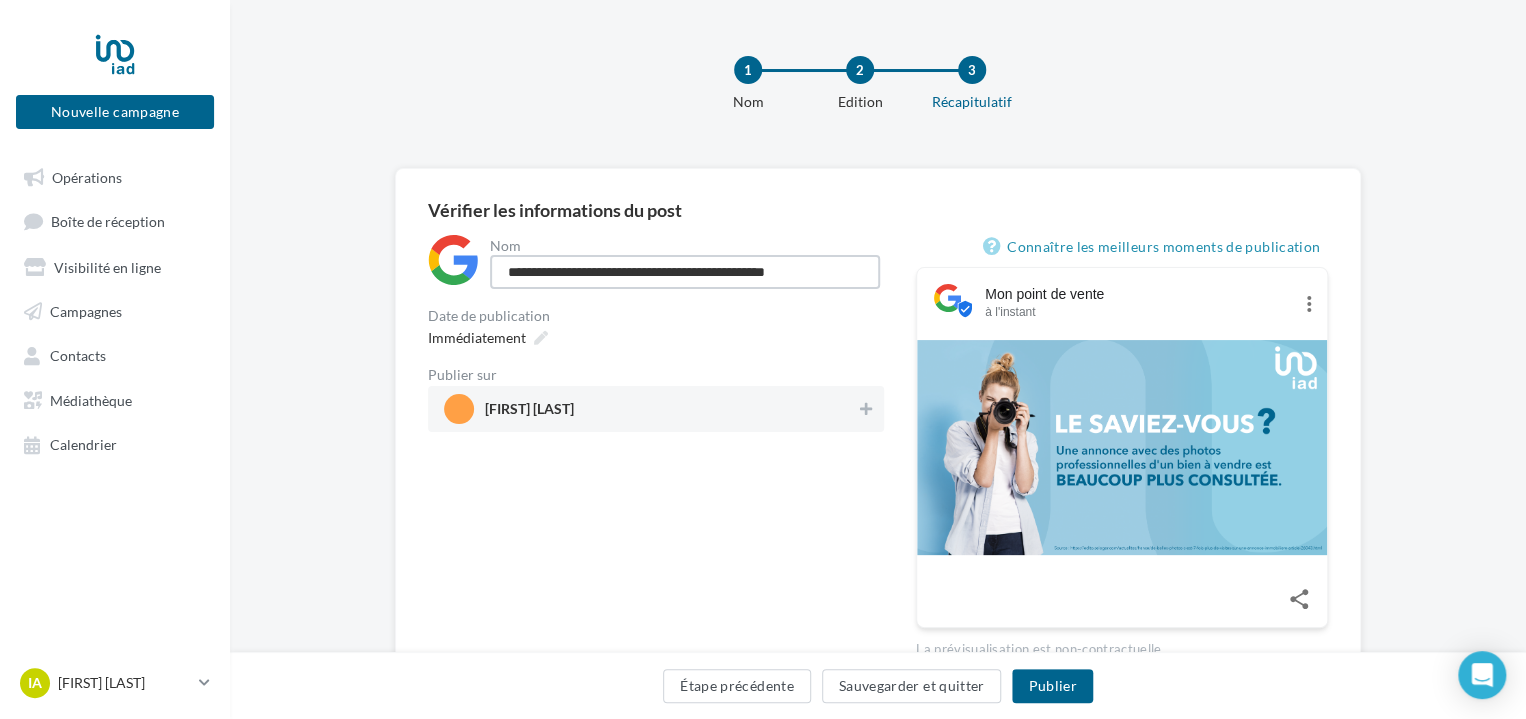 drag, startPoint x: 846, startPoint y: 266, endPoint x: 591, endPoint y: 134, distance: 287.13934 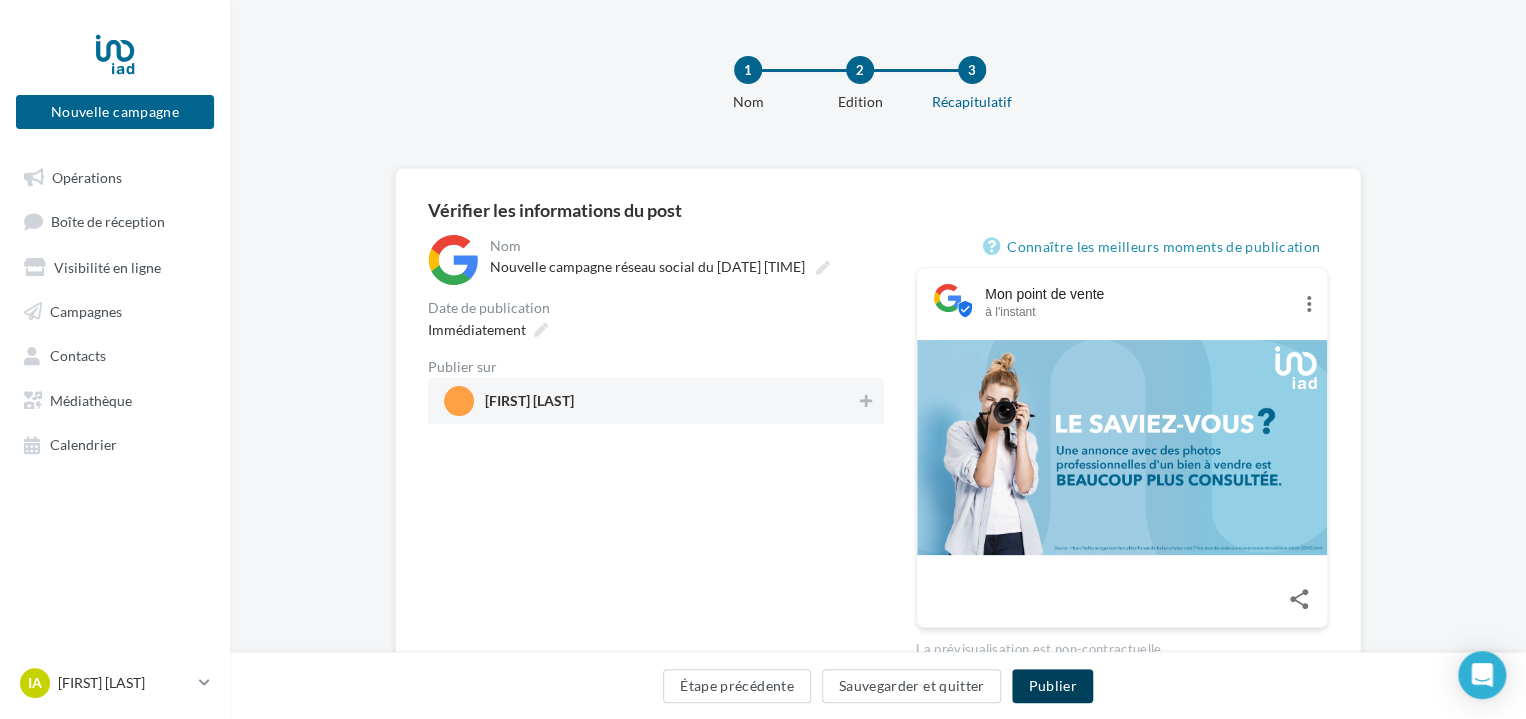 click on "Publier" at bounding box center (1052, 686) 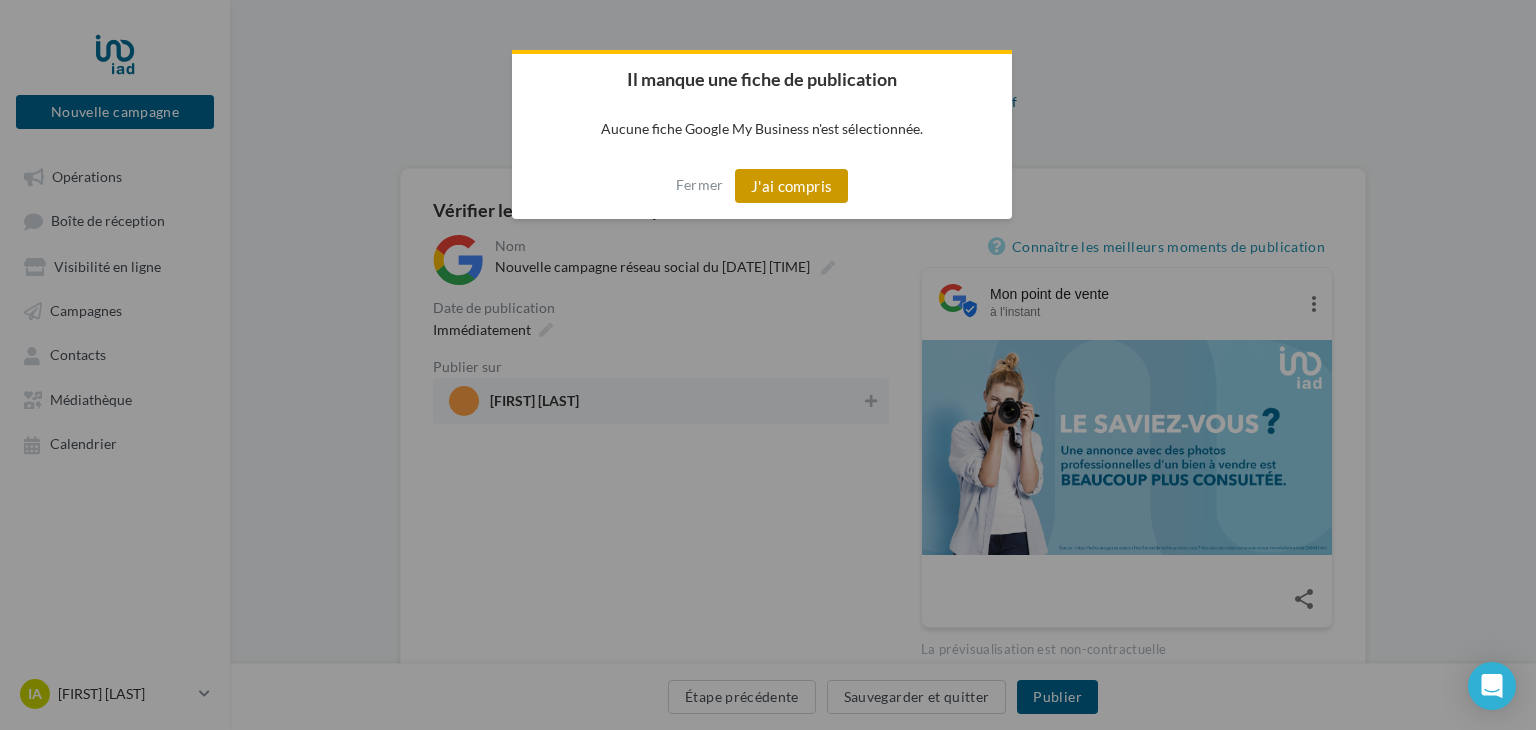 click on "J'ai compris" at bounding box center [792, 186] 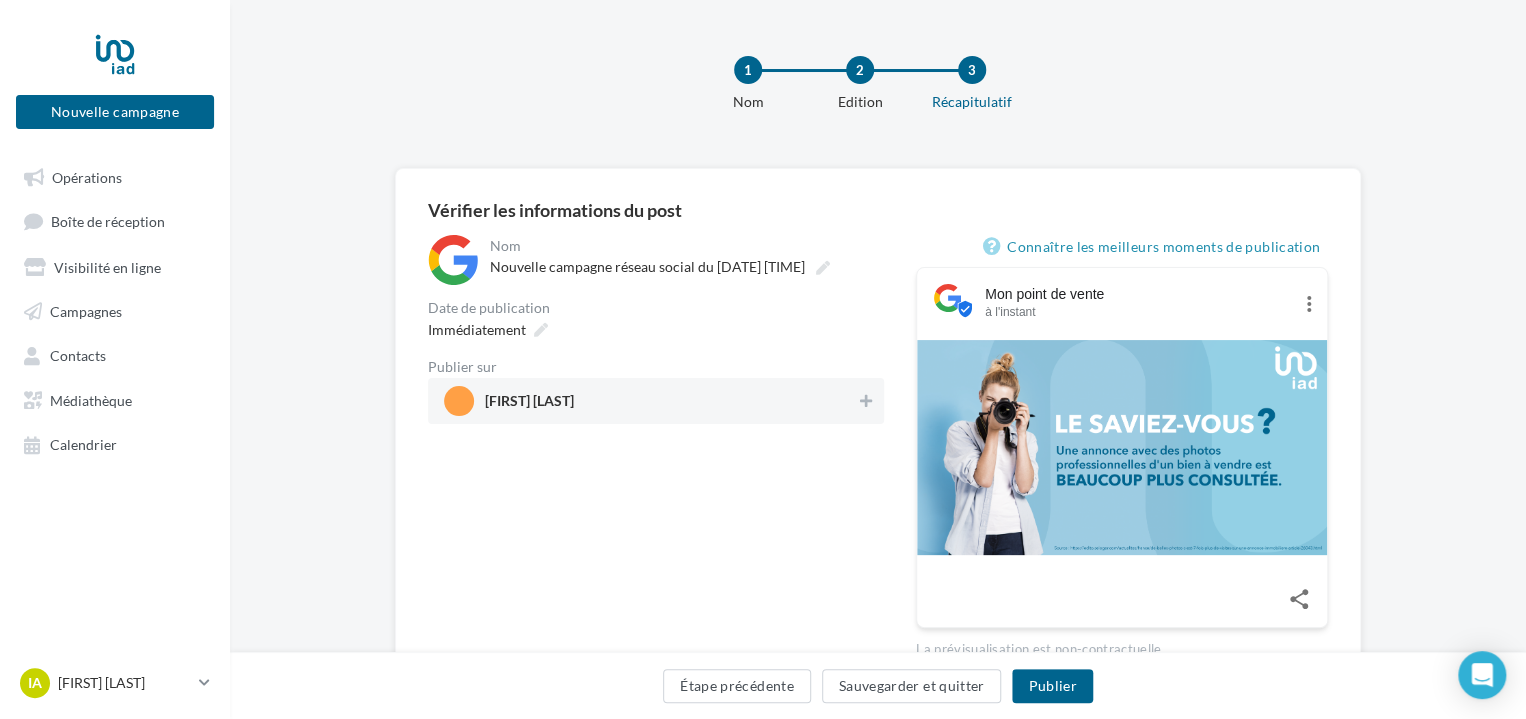 click at bounding box center (459, 401) 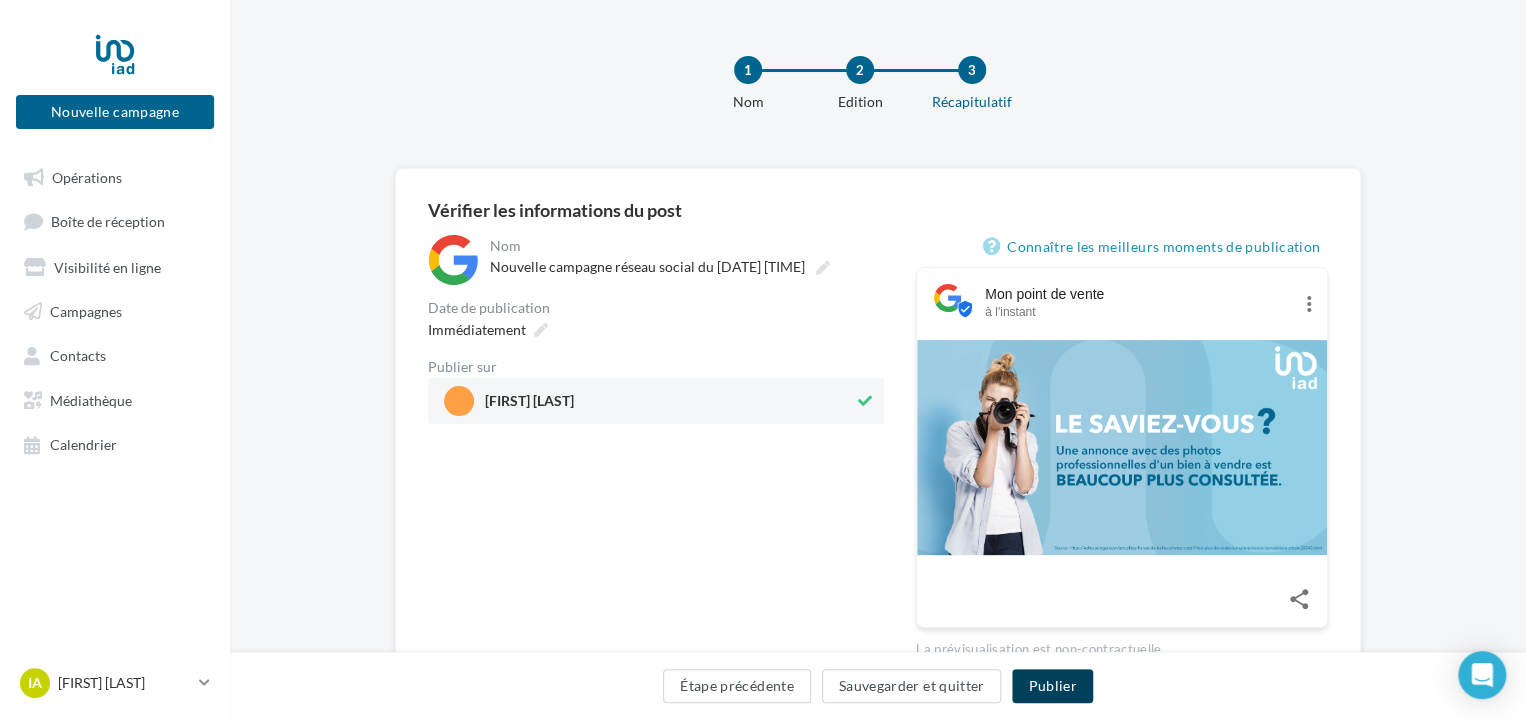 click on "Publier" at bounding box center [1052, 686] 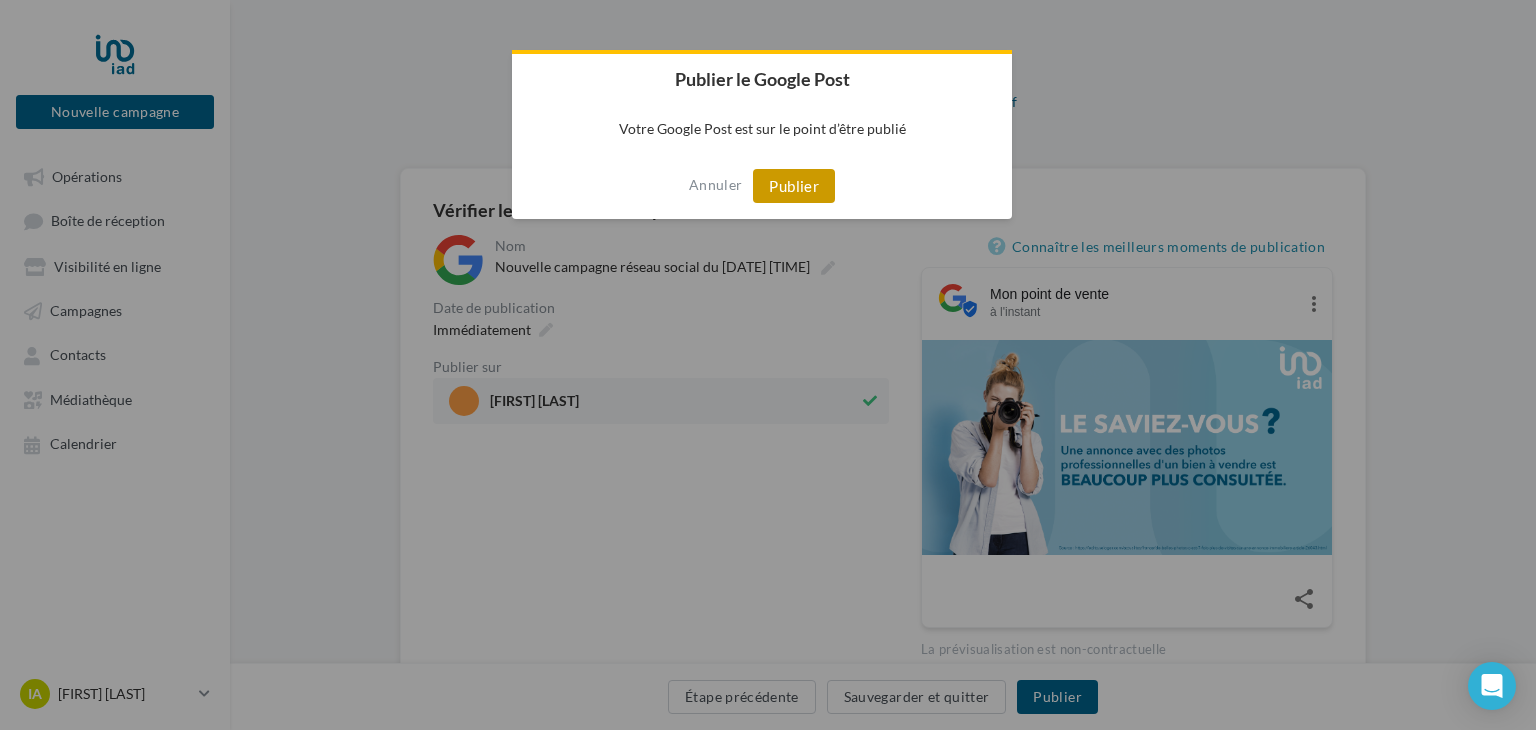 click on "Publier" at bounding box center (794, 186) 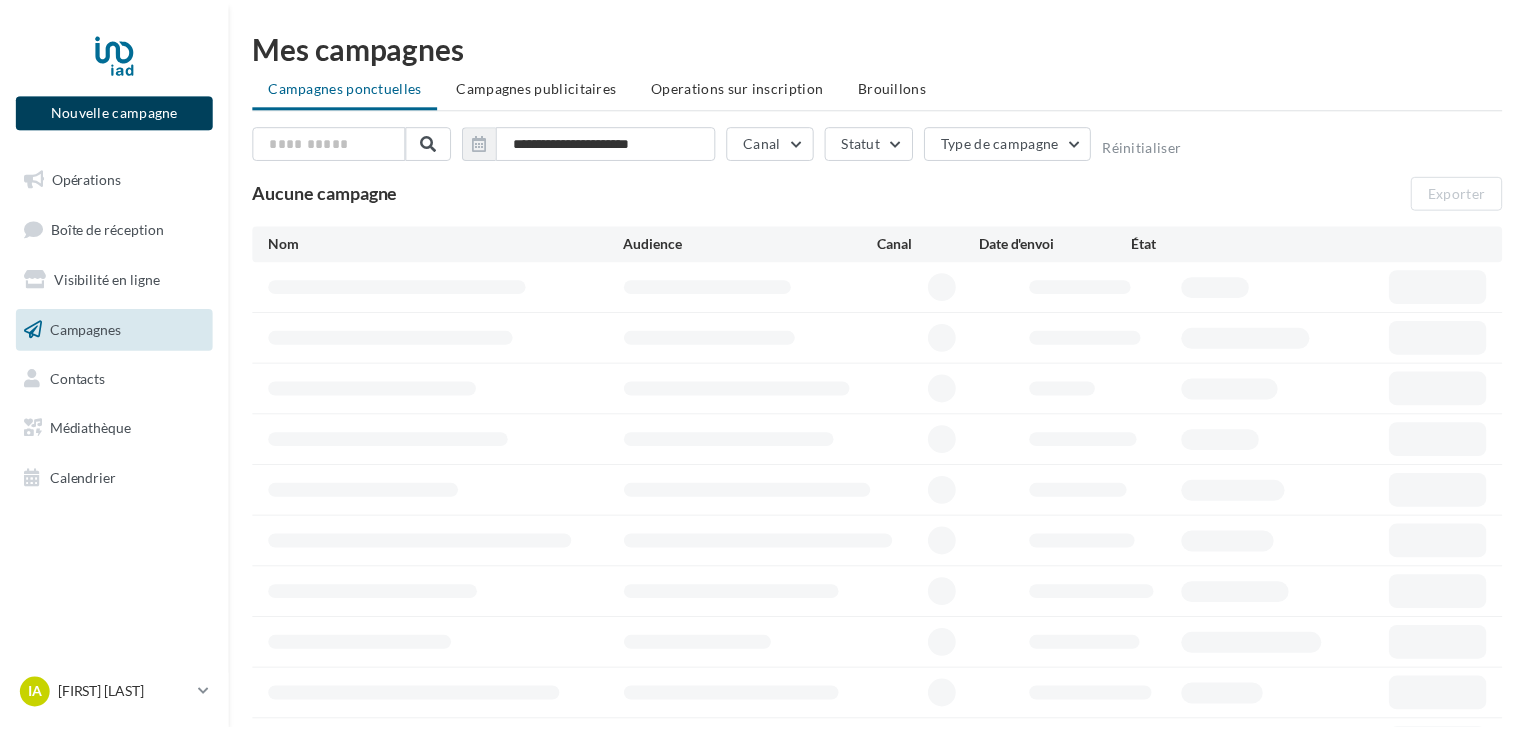 scroll, scrollTop: 0, scrollLeft: 0, axis: both 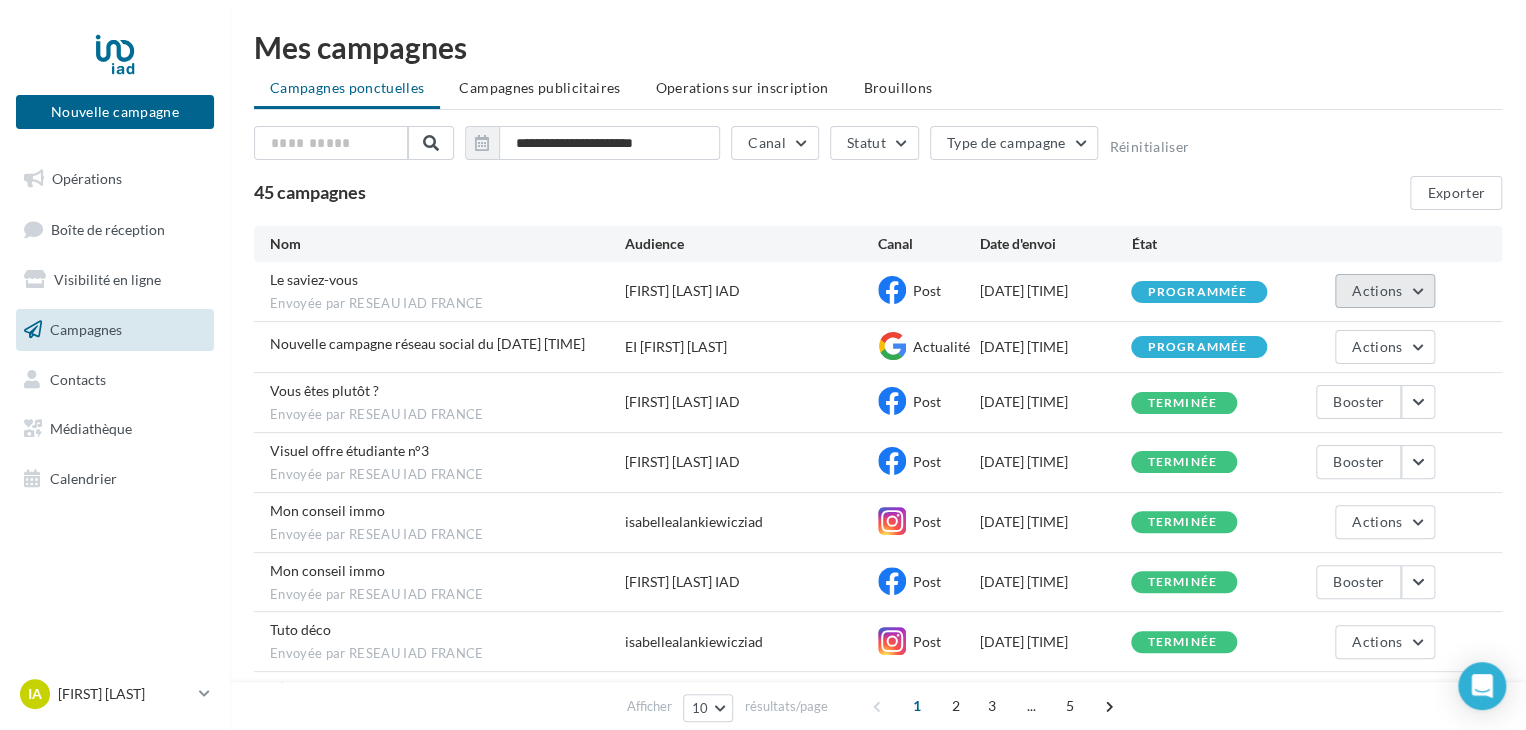 click on "Actions" at bounding box center (1385, 291) 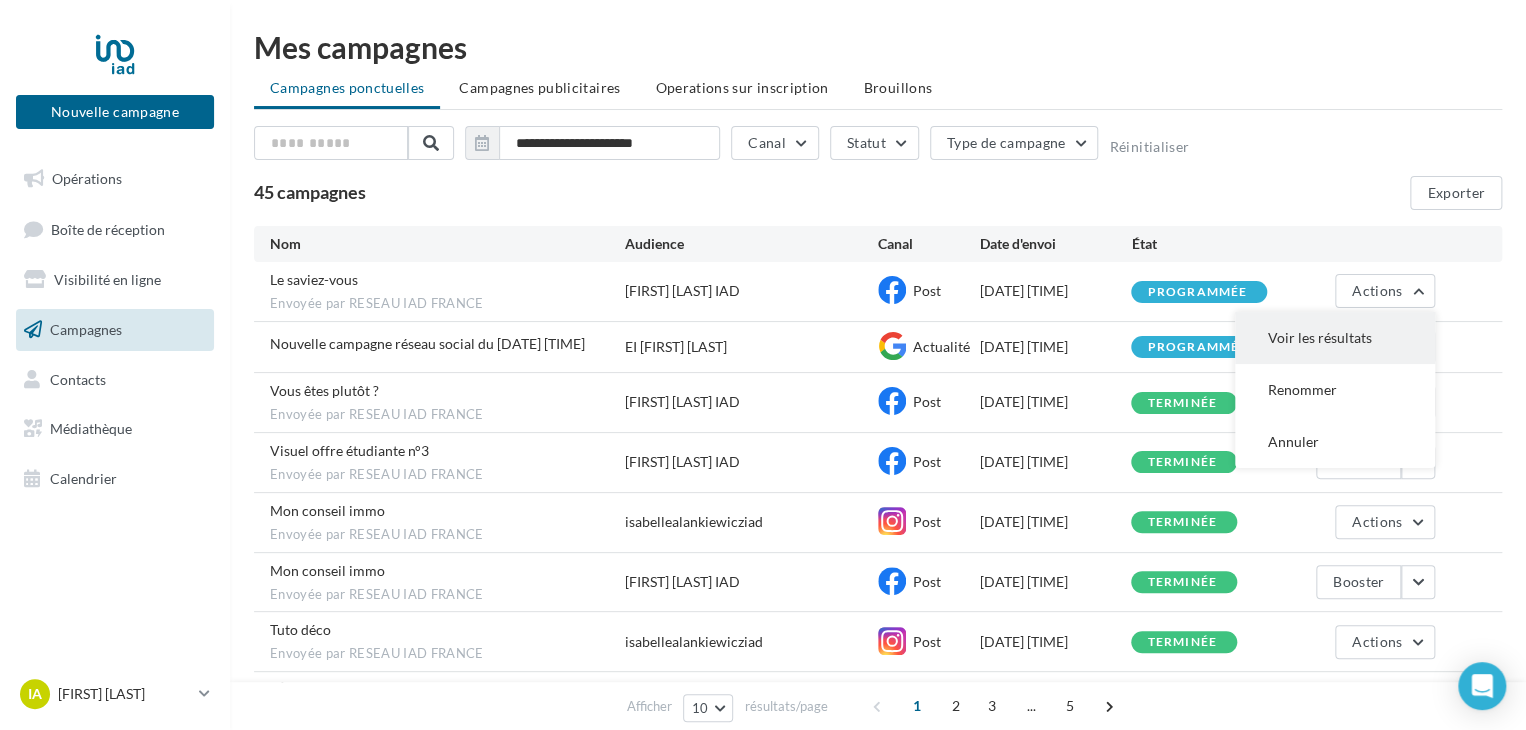 click on "Voir les résultats" at bounding box center [1335, 338] 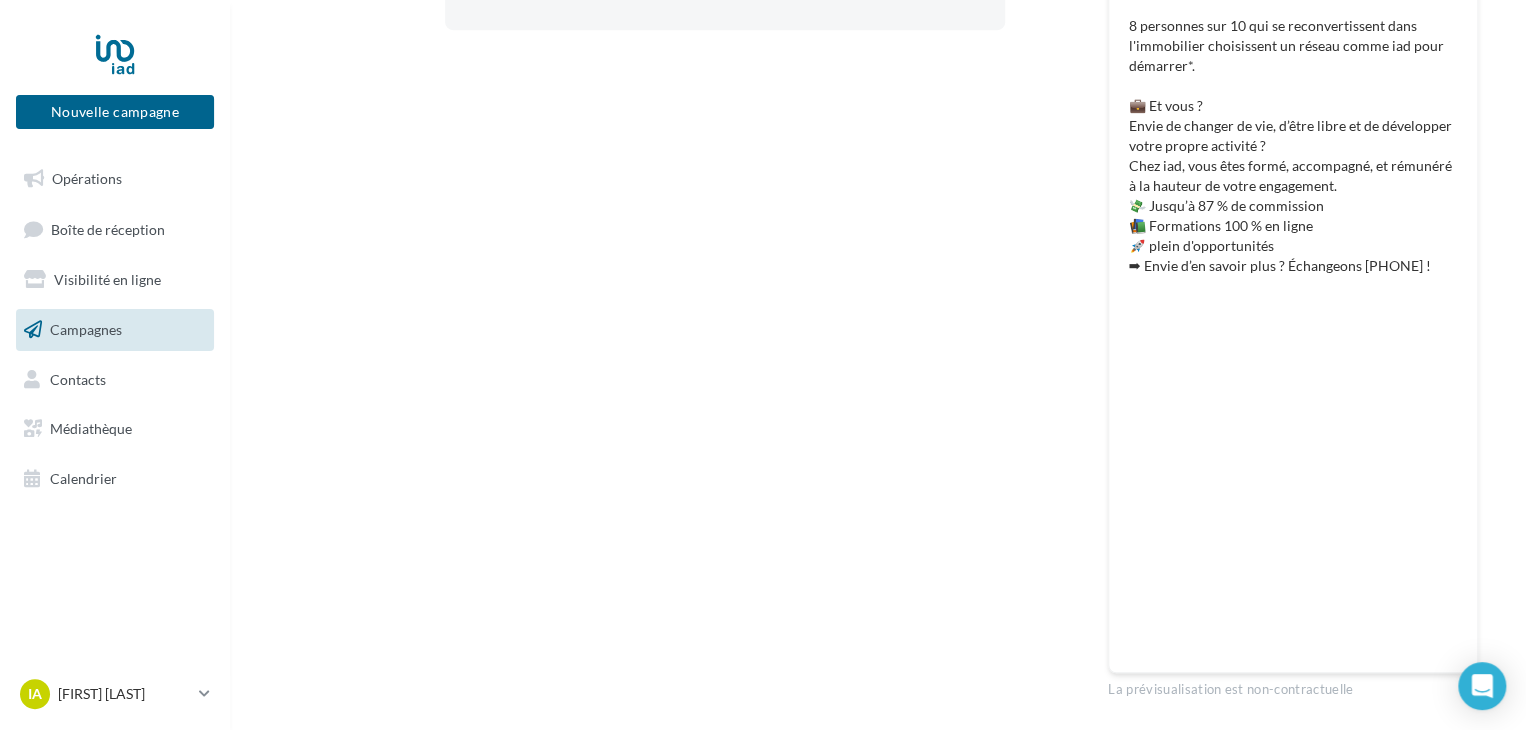 scroll, scrollTop: 0, scrollLeft: 0, axis: both 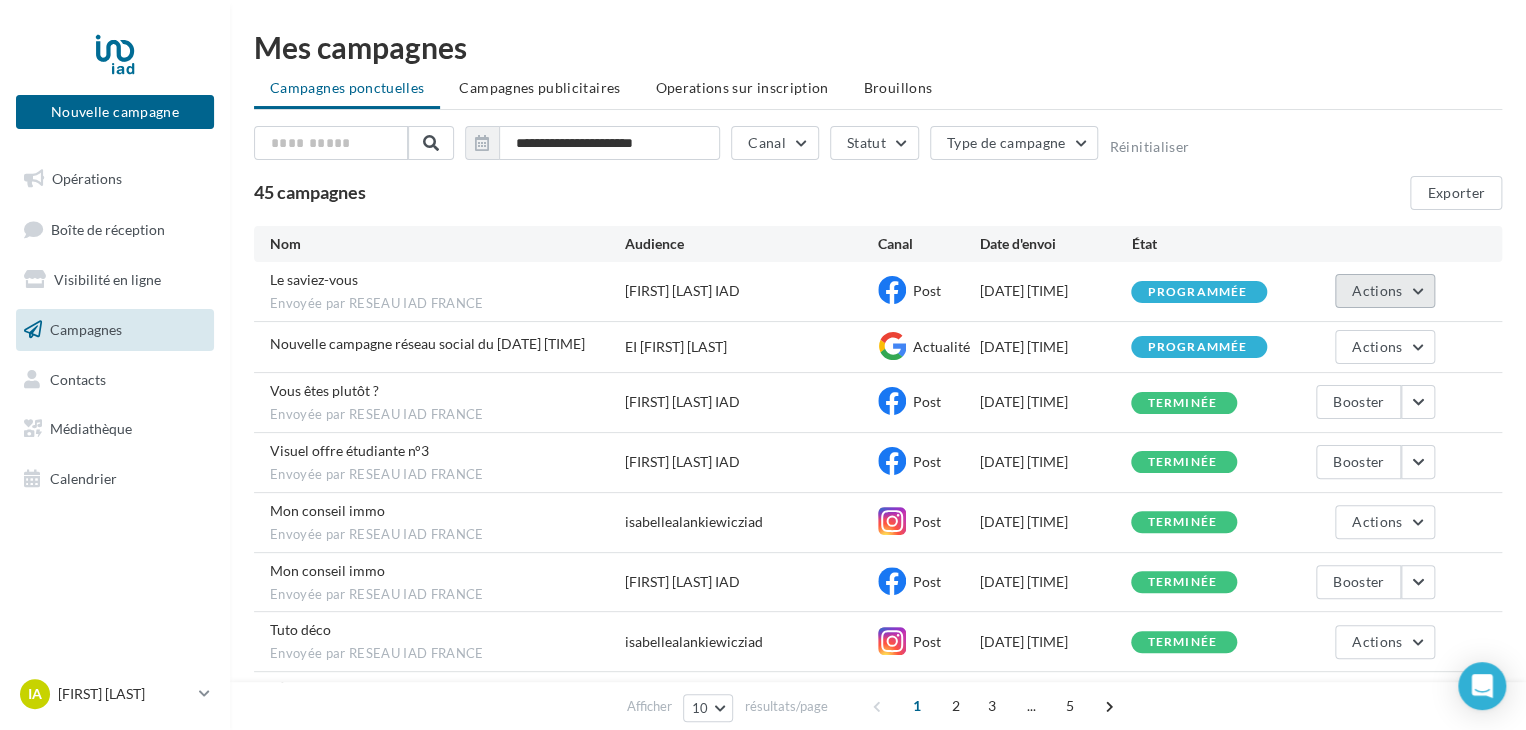 click on "Actions" at bounding box center (1385, 291) 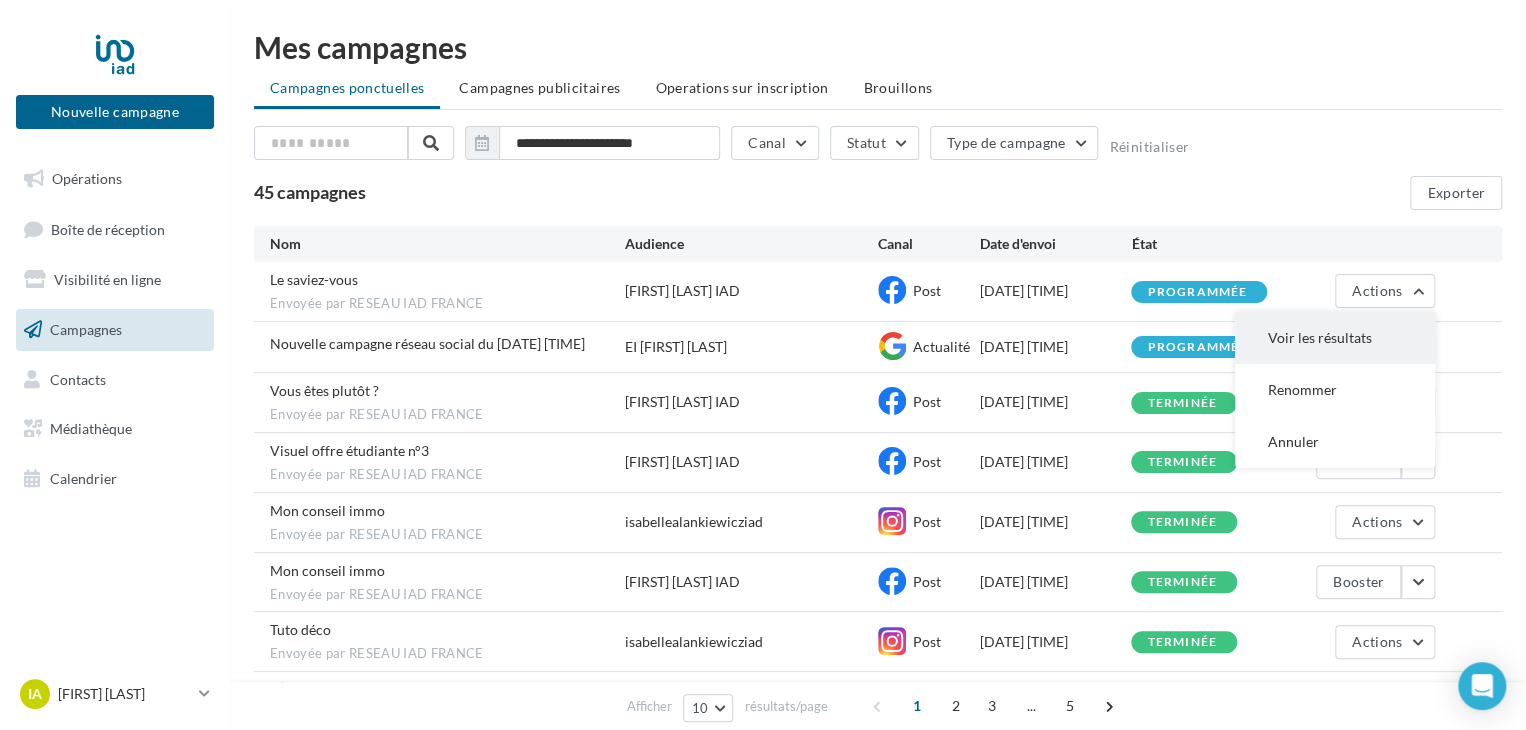 click on "Voir les résultats" at bounding box center (1335, 338) 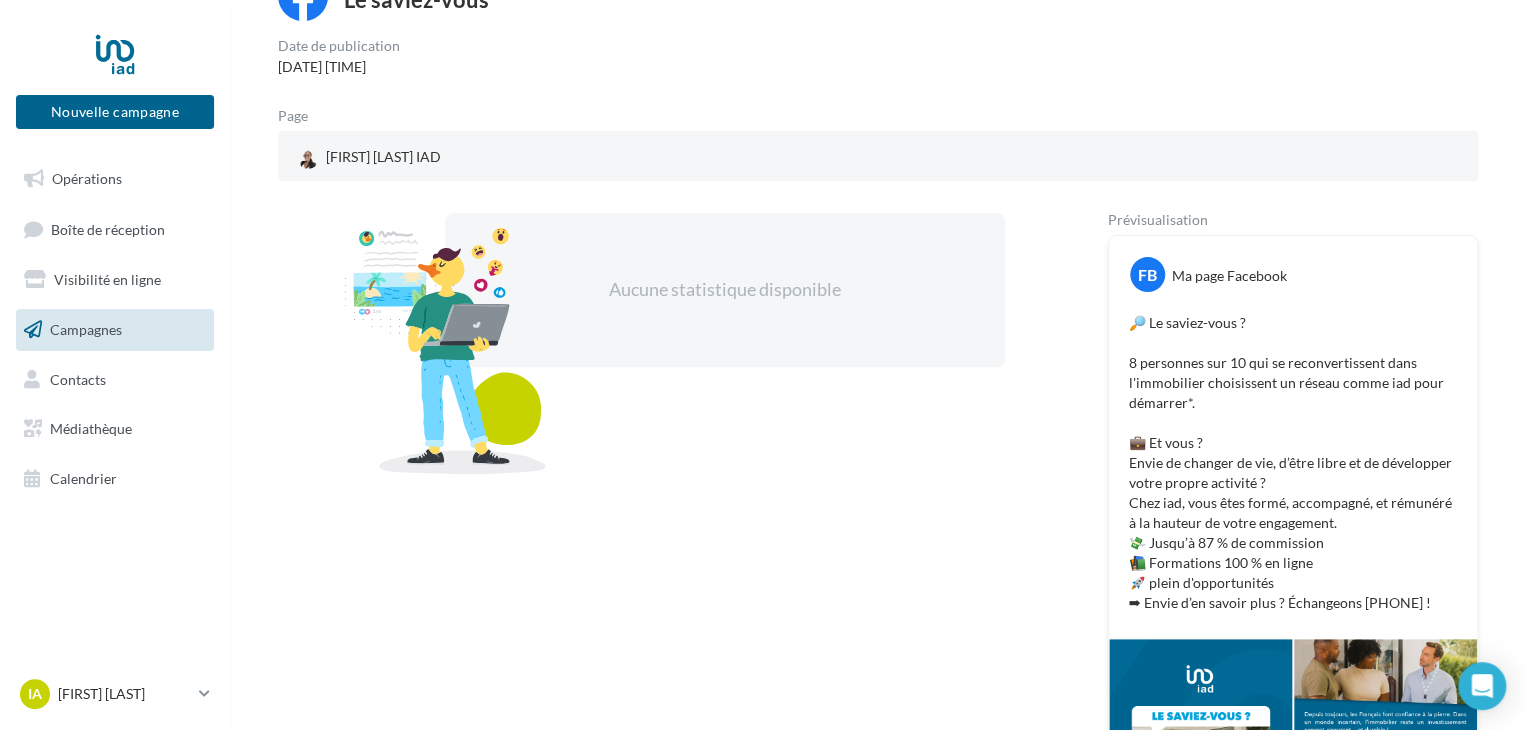 scroll, scrollTop: 0, scrollLeft: 0, axis: both 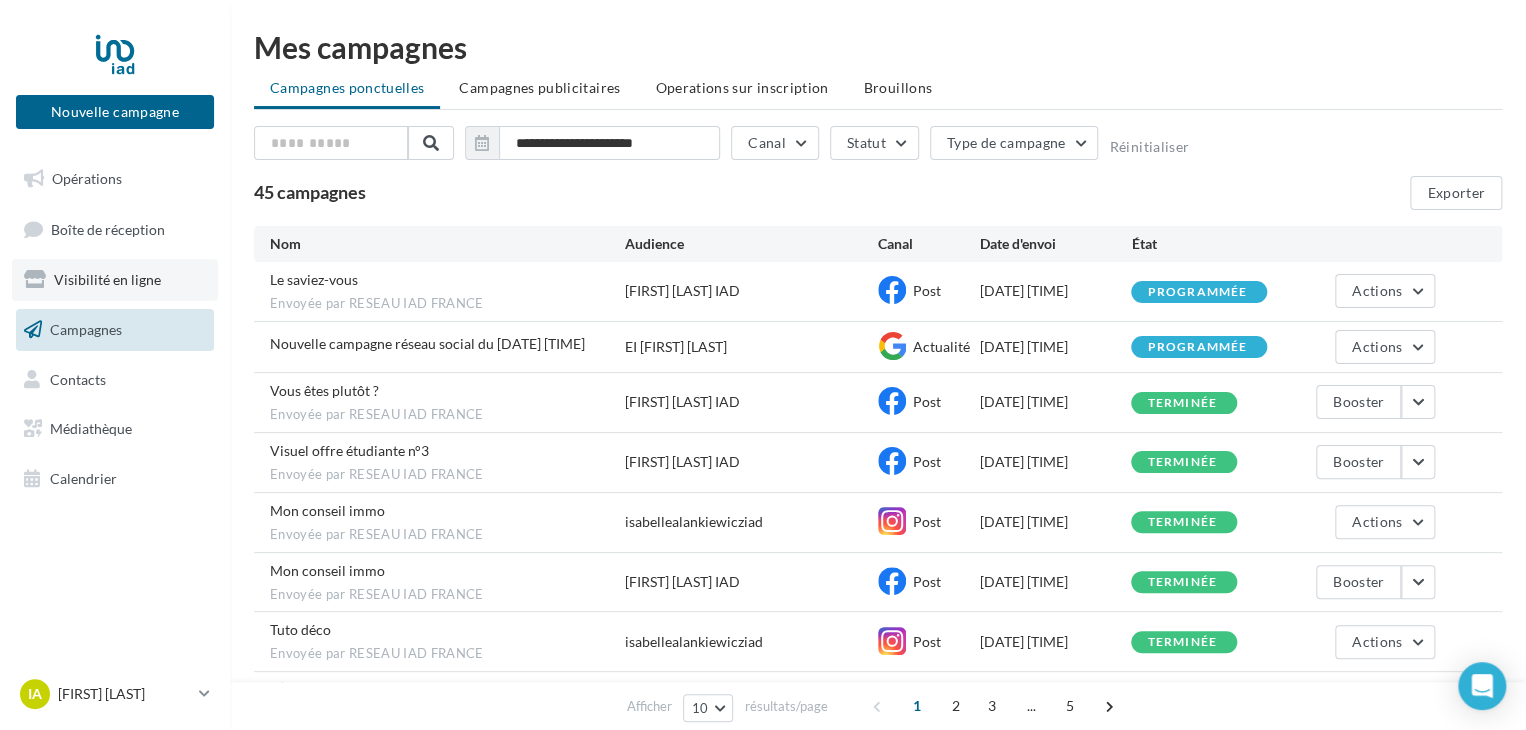 click on "Visibilité en ligne" at bounding box center (107, 279) 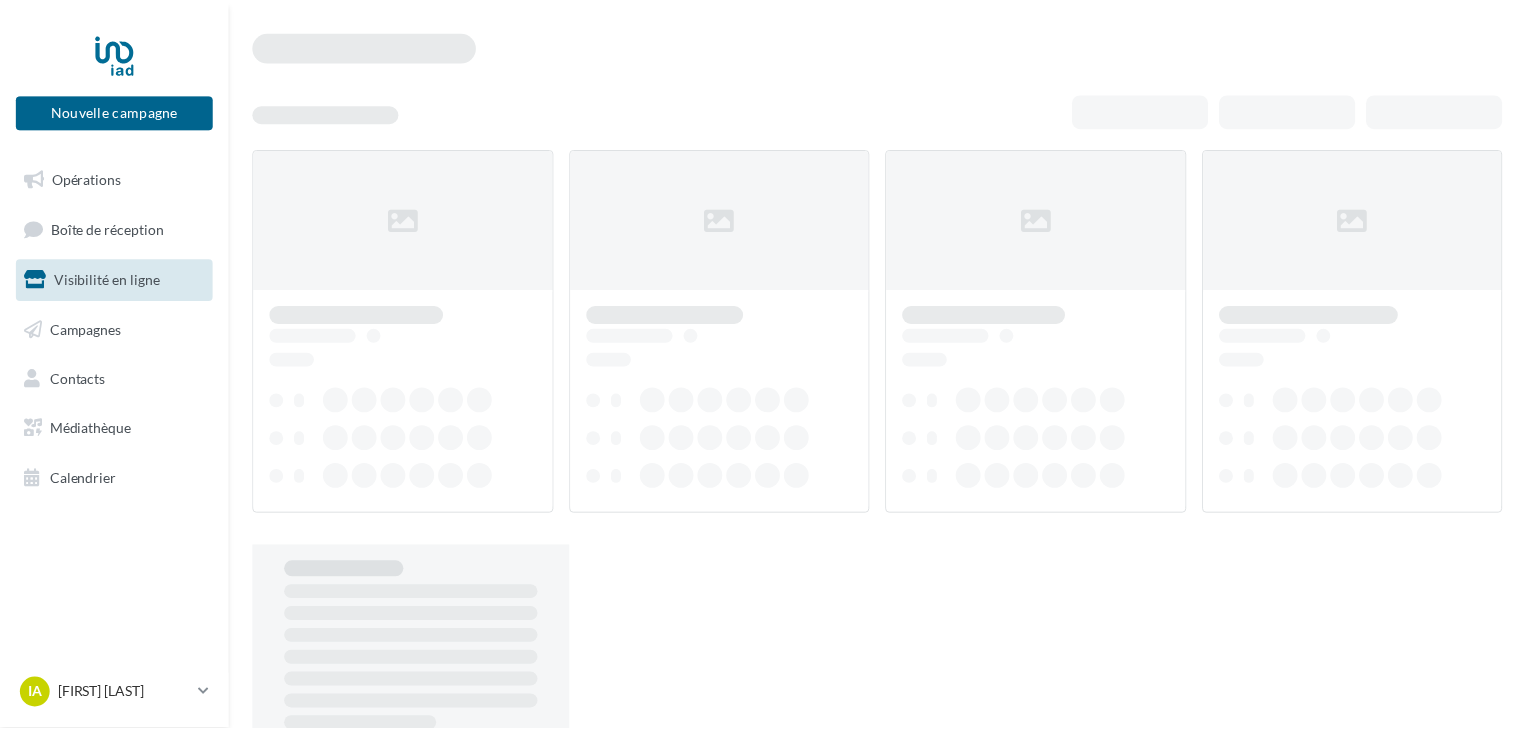 scroll, scrollTop: 0, scrollLeft: 0, axis: both 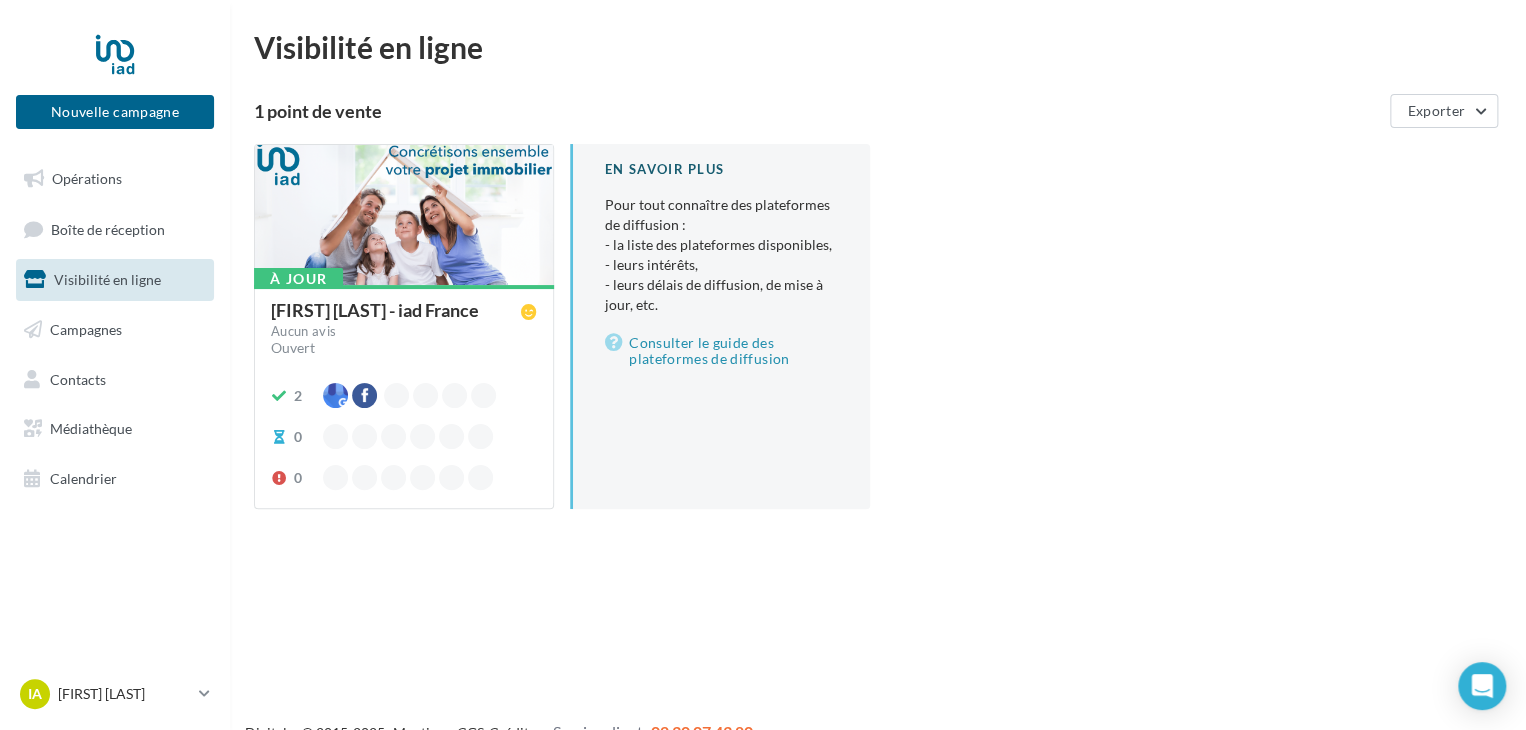 click at bounding box center [404, 216] 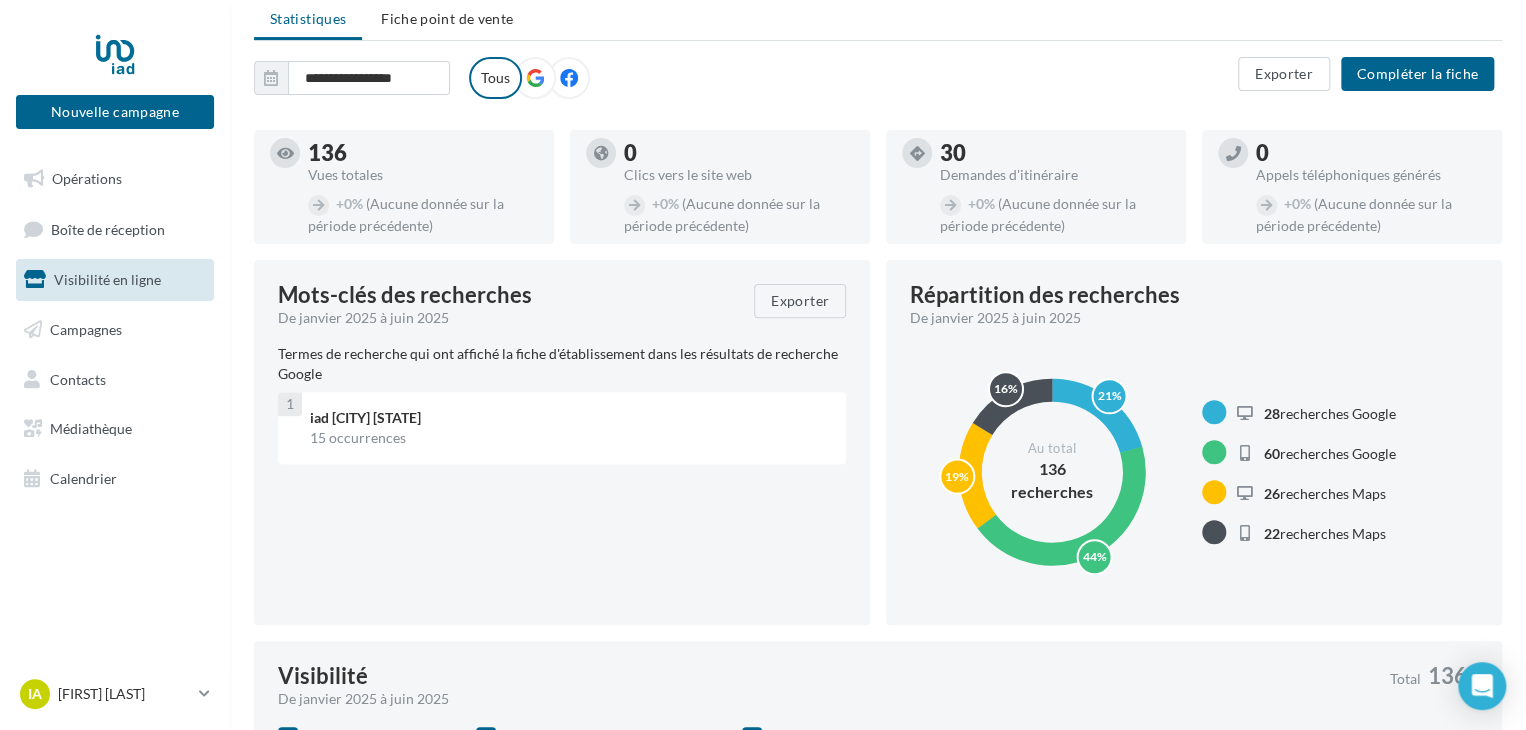 scroll, scrollTop: 0, scrollLeft: 0, axis: both 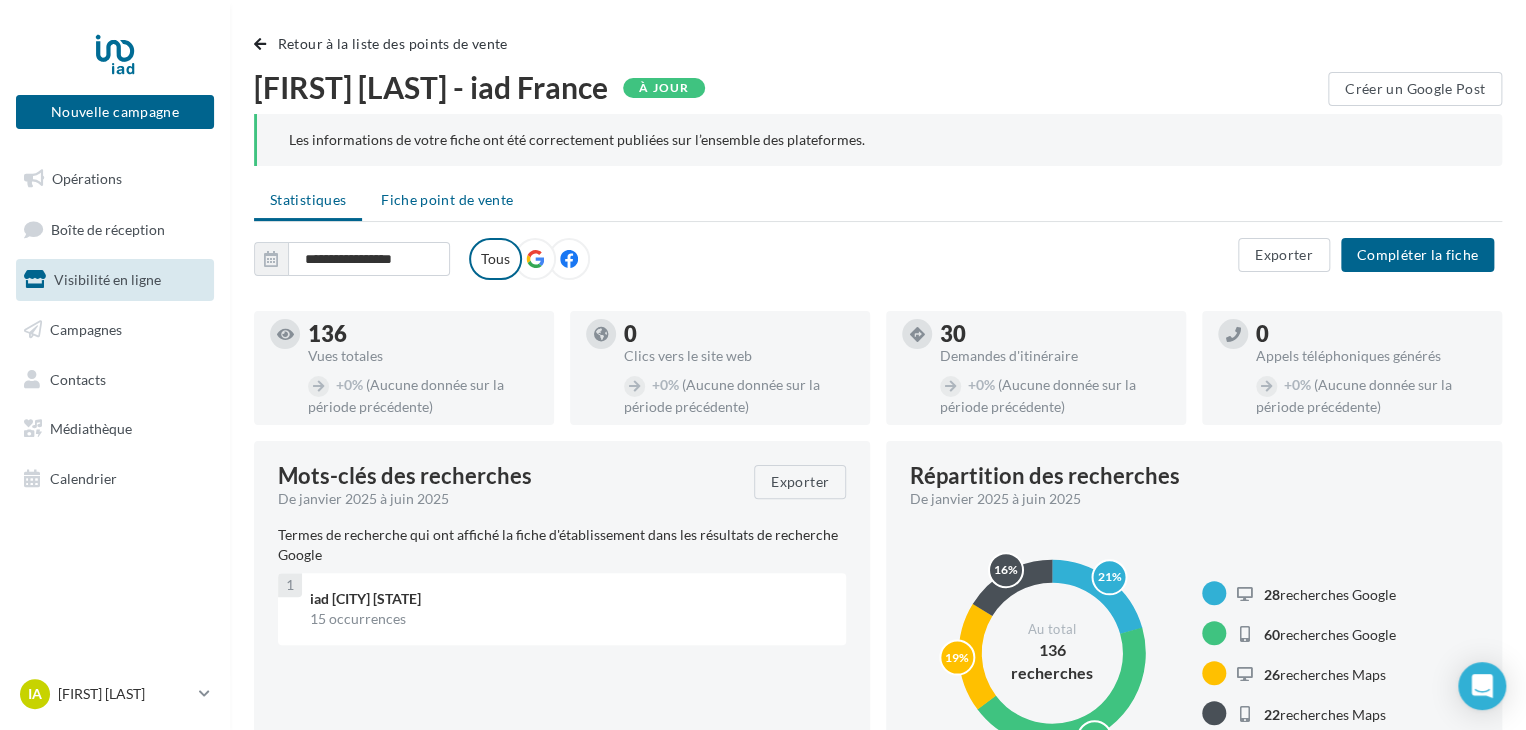 click on "Fiche point de vente" at bounding box center (447, 199) 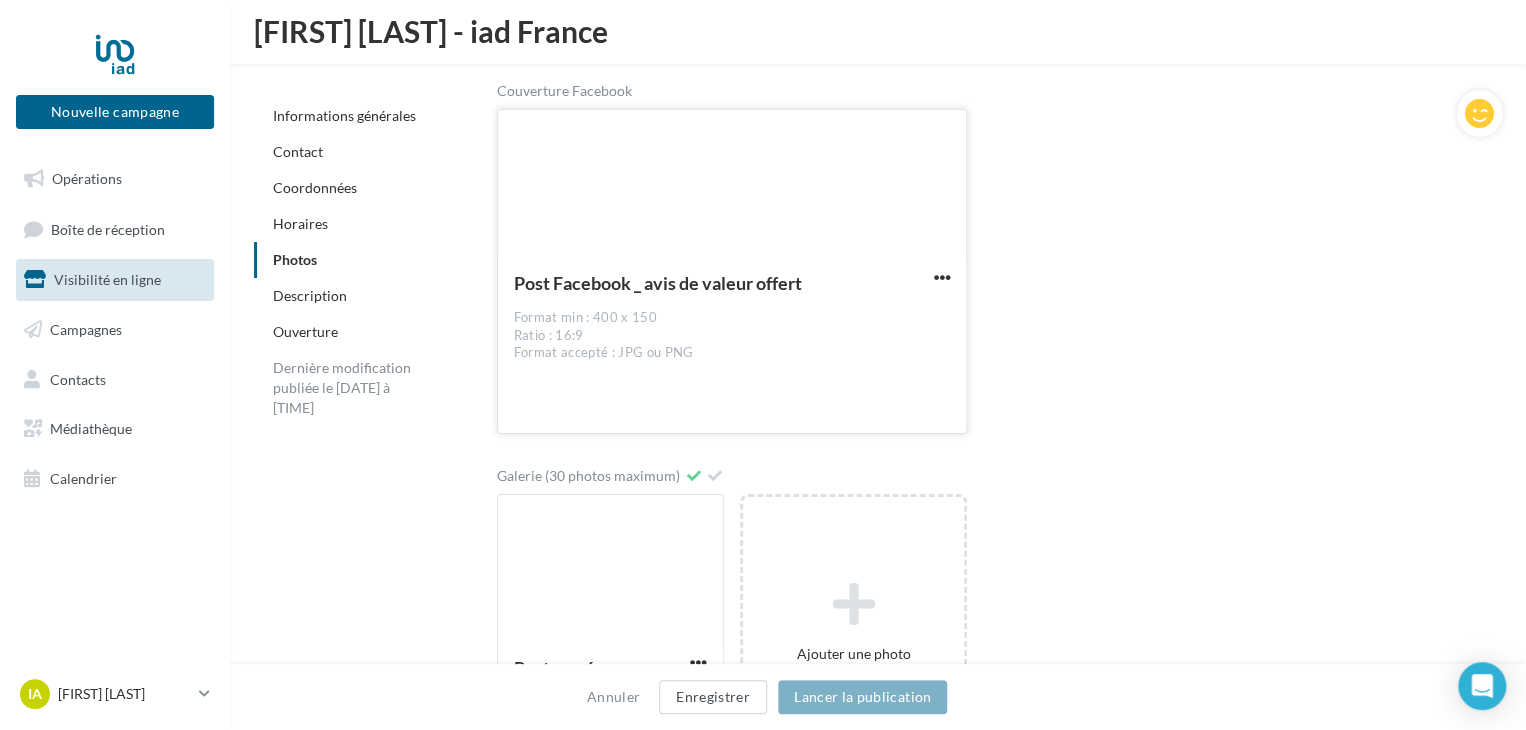 scroll, scrollTop: 3300, scrollLeft: 0, axis: vertical 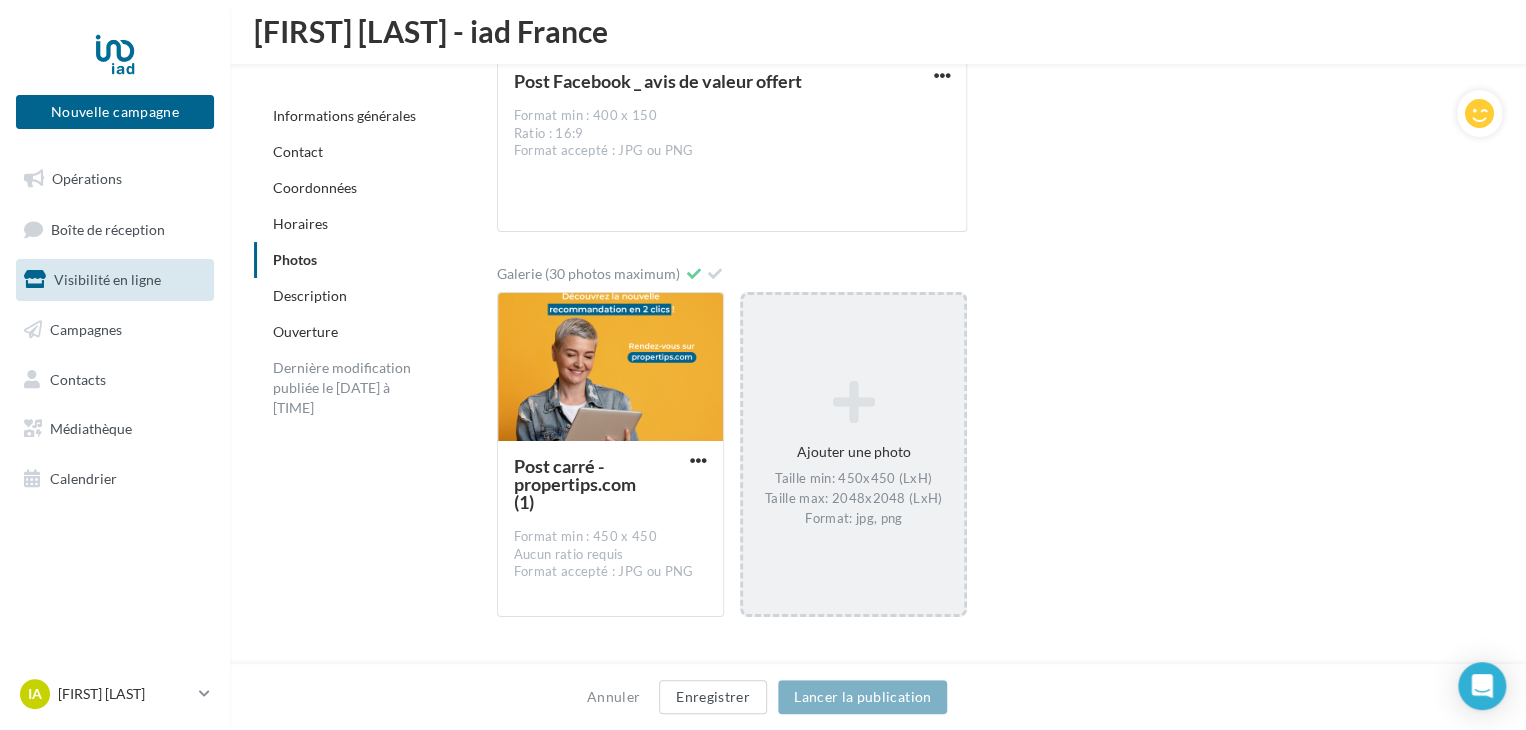 click on "Ajouter une photo     Taille min: 450x450 (LxH)   Taille max: 2048x2048 (LxH)   Format: jpg, png" at bounding box center (853, 454) 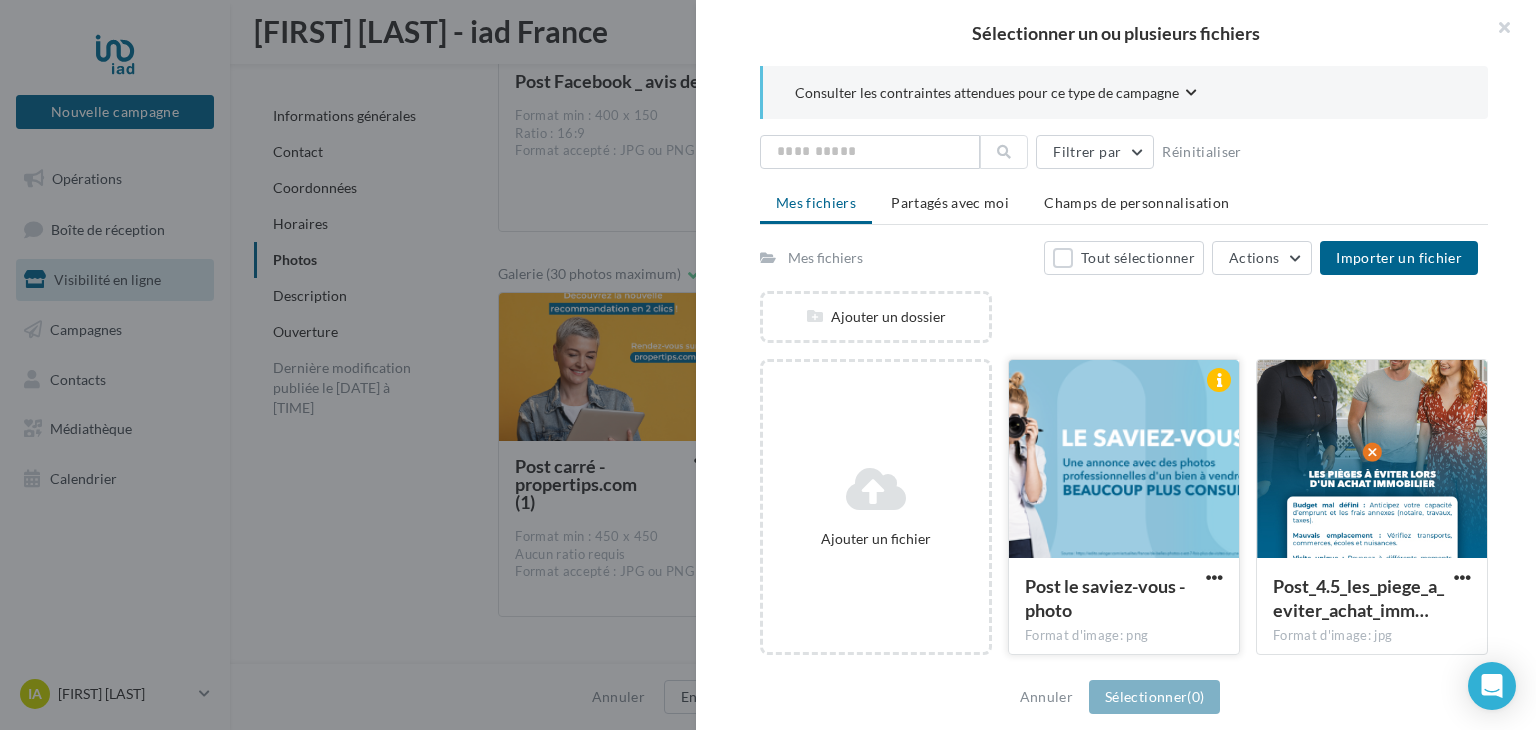 click at bounding box center [1124, 460] 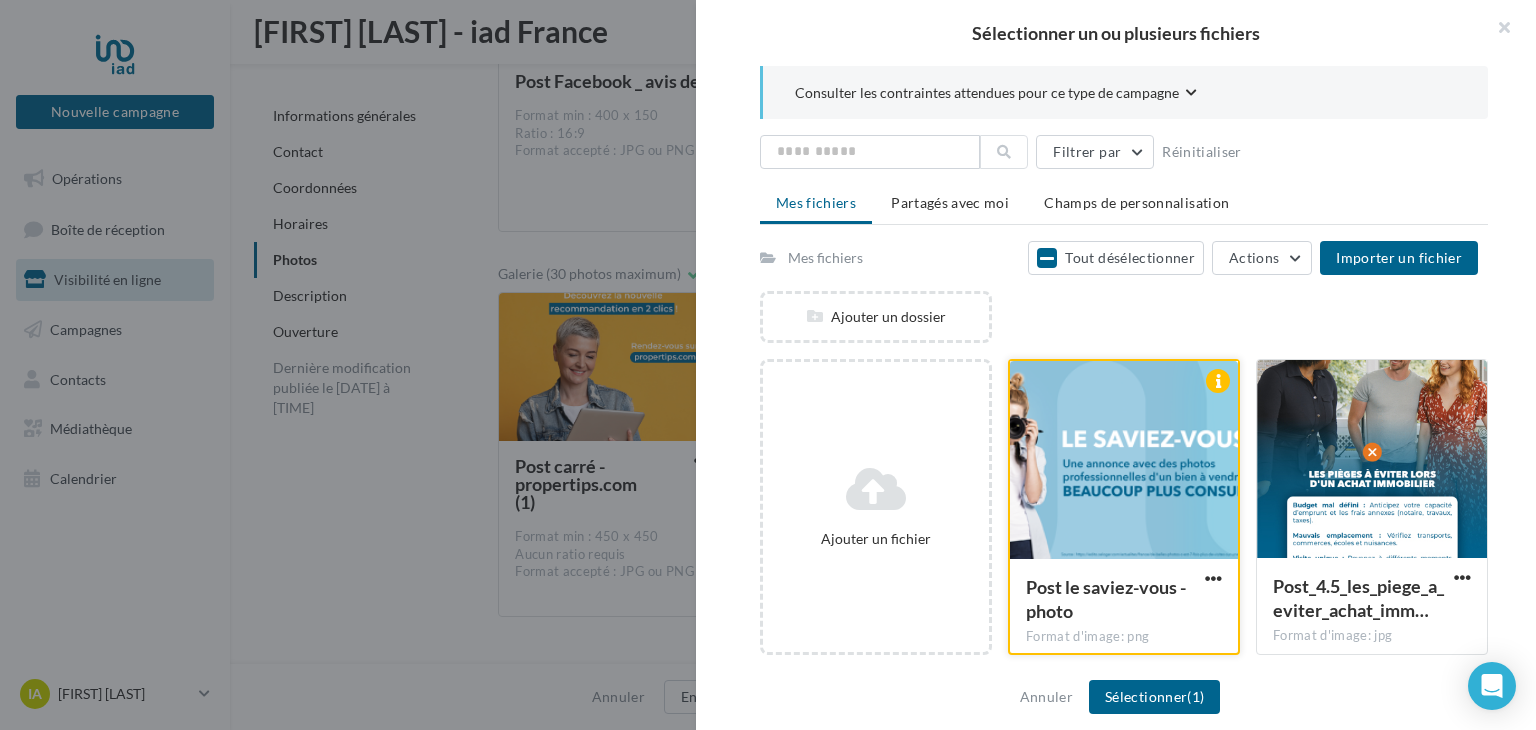 click at bounding box center (1124, 461) 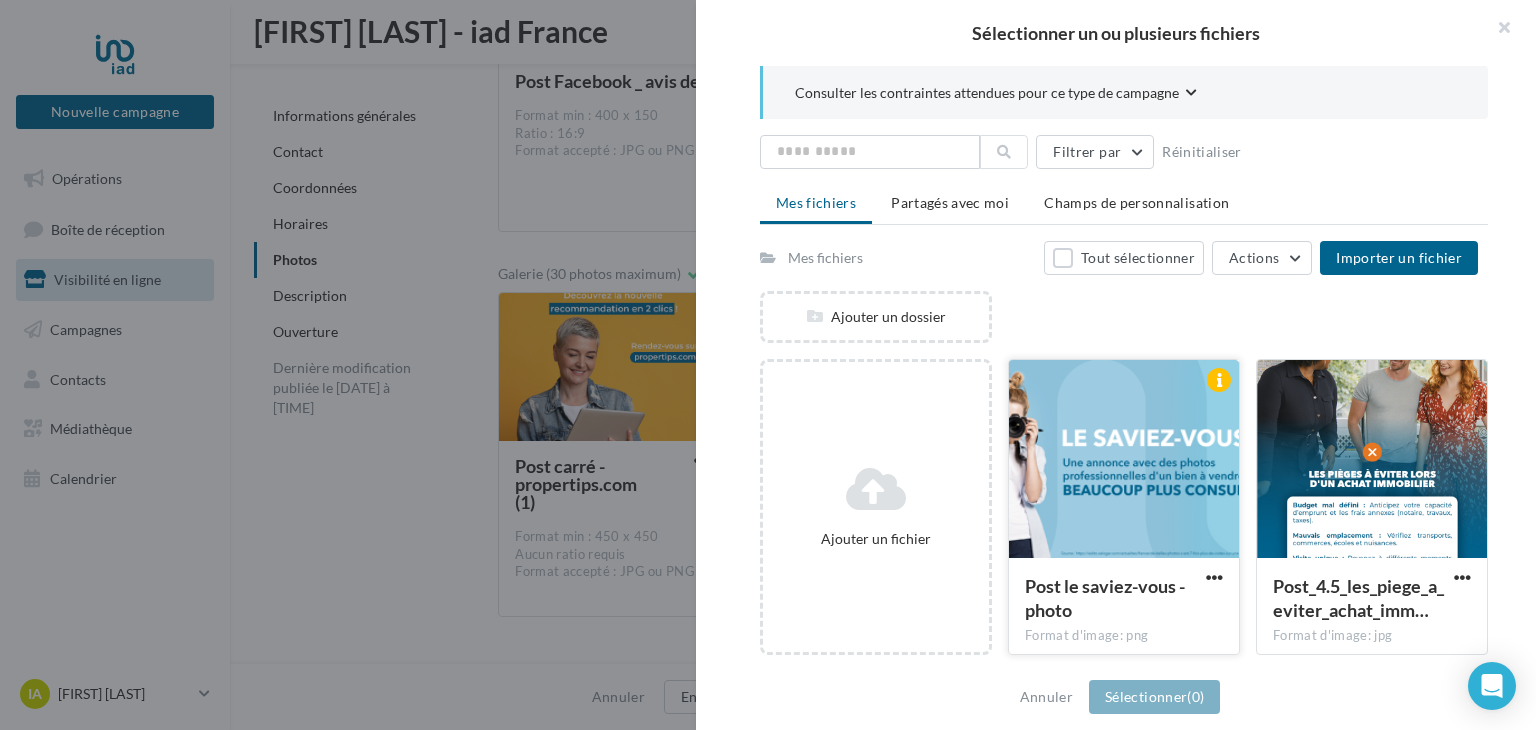 click at bounding box center (1124, 460) 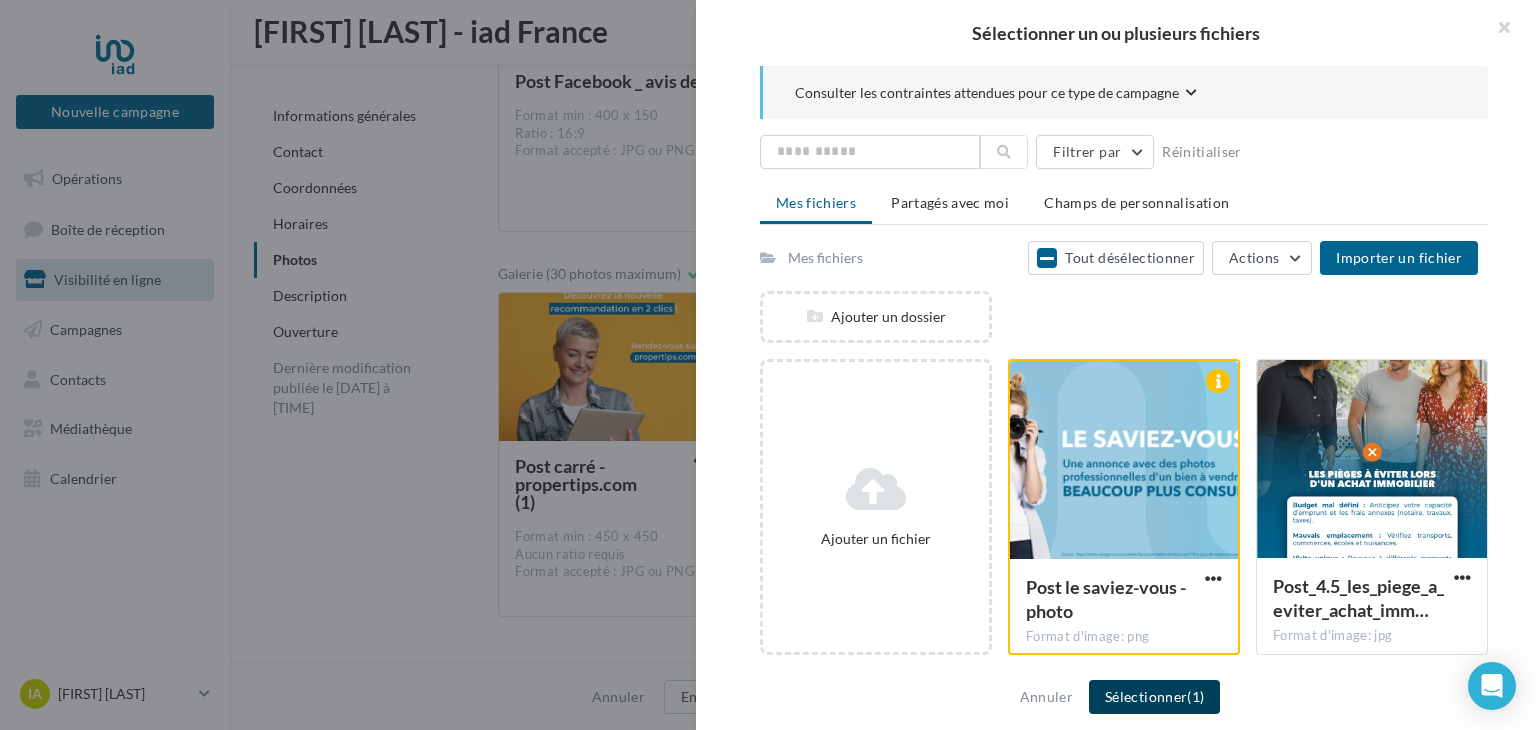 click on "Sélectionner   (1)" at bounding box center [1154, 697] 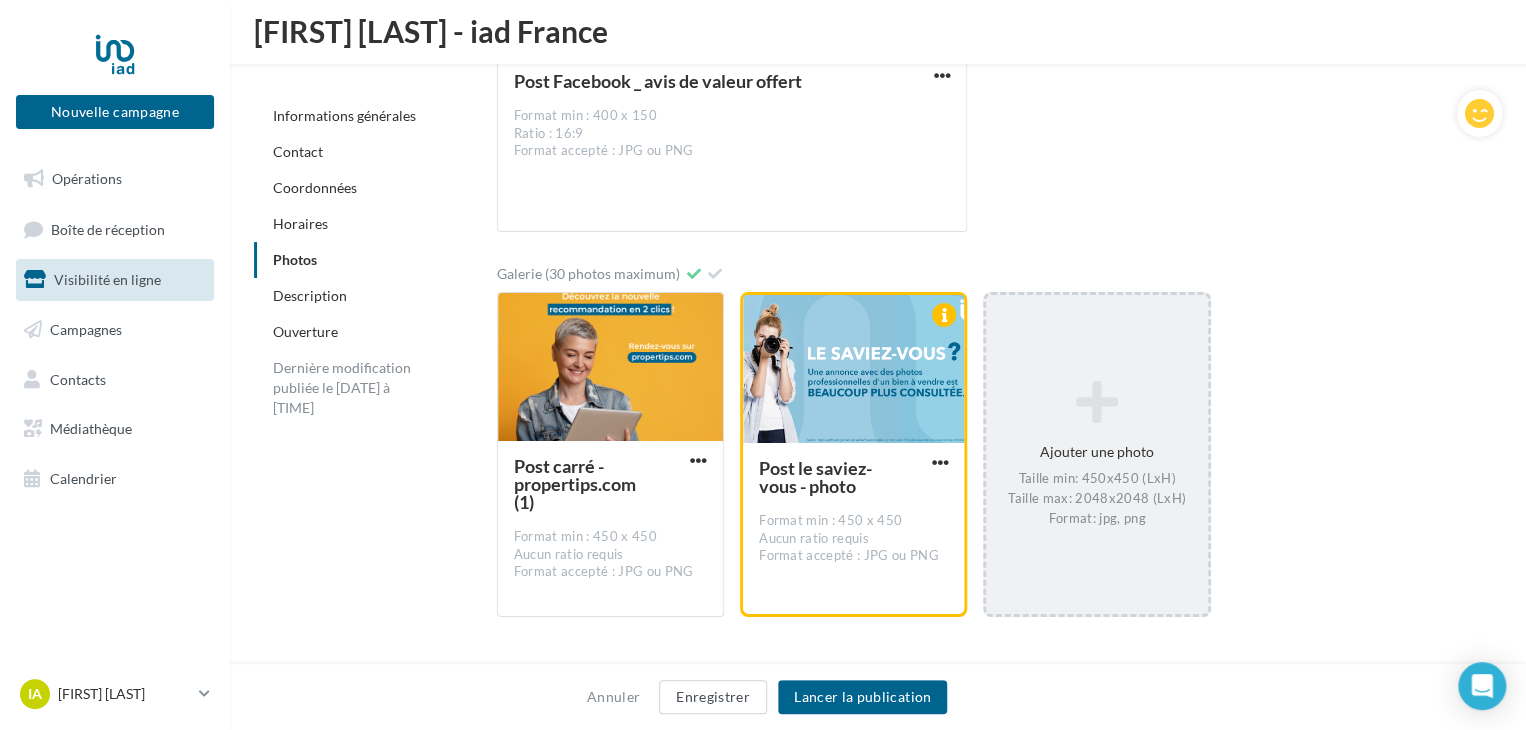 click on "Ajouter une photo     Taille min: 450x450 (LxH)   Taille max: 2048x2048 (LxH)   Format: jpg, png" at bounding box center (1096, 454) 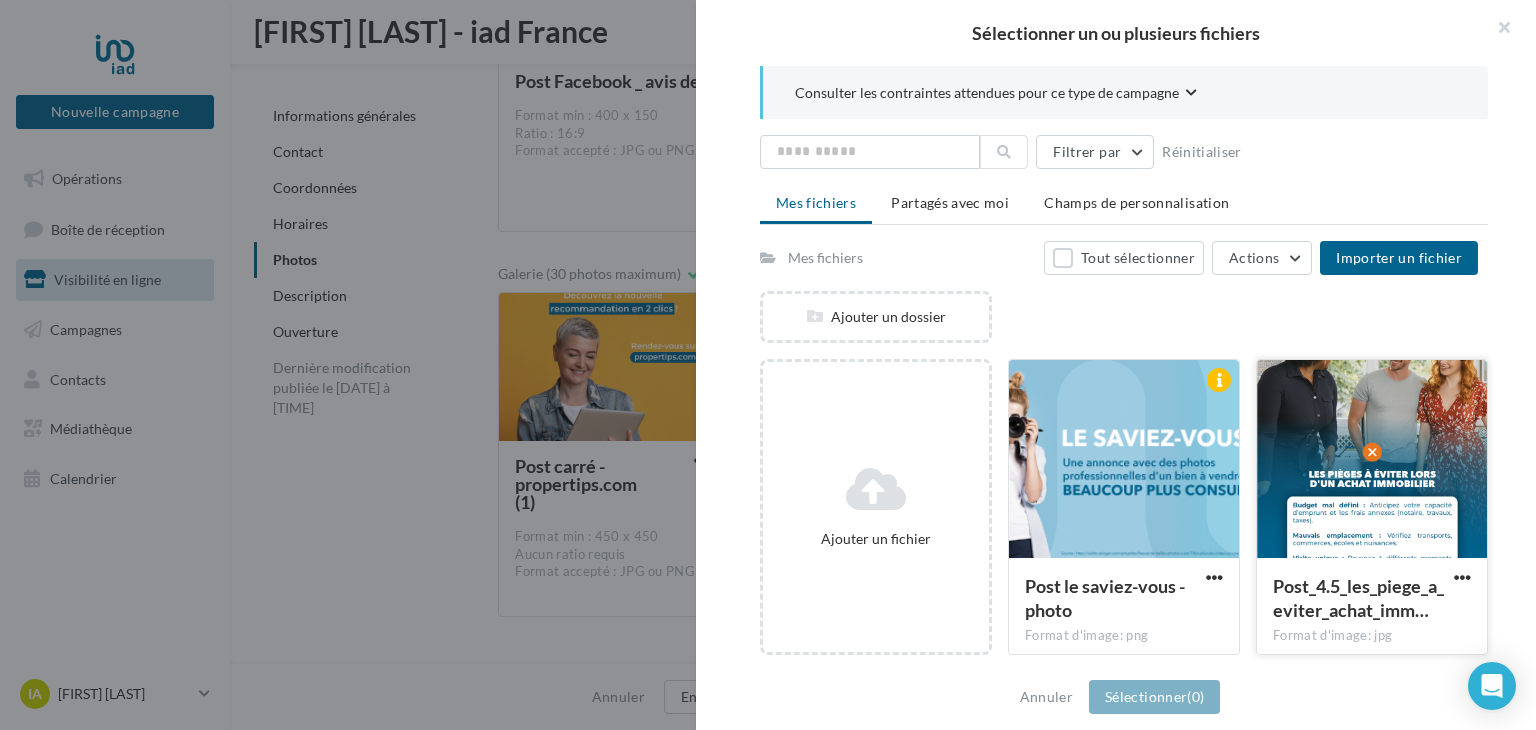 click at bounding box center (1372, 460) 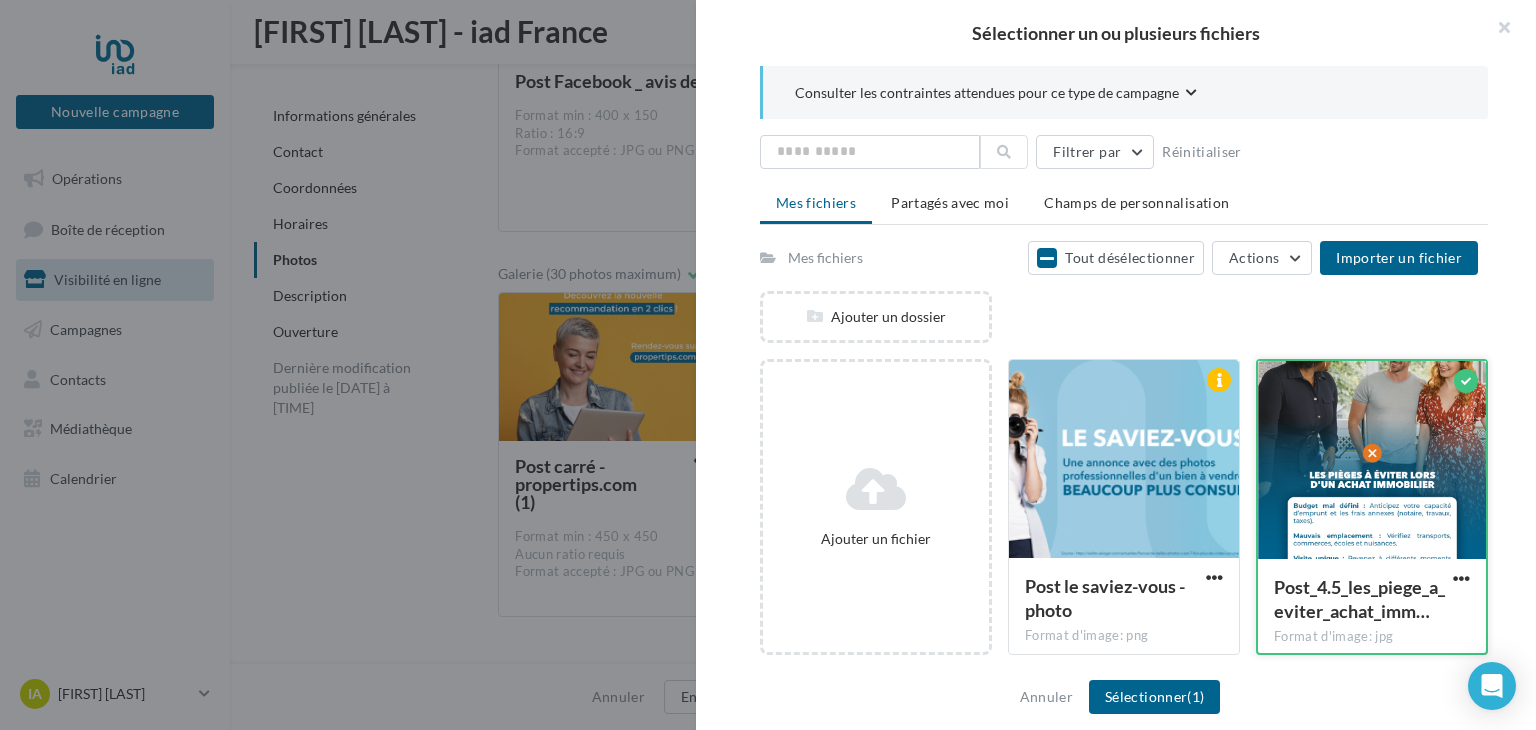 click at bounding box center [1372, 461] 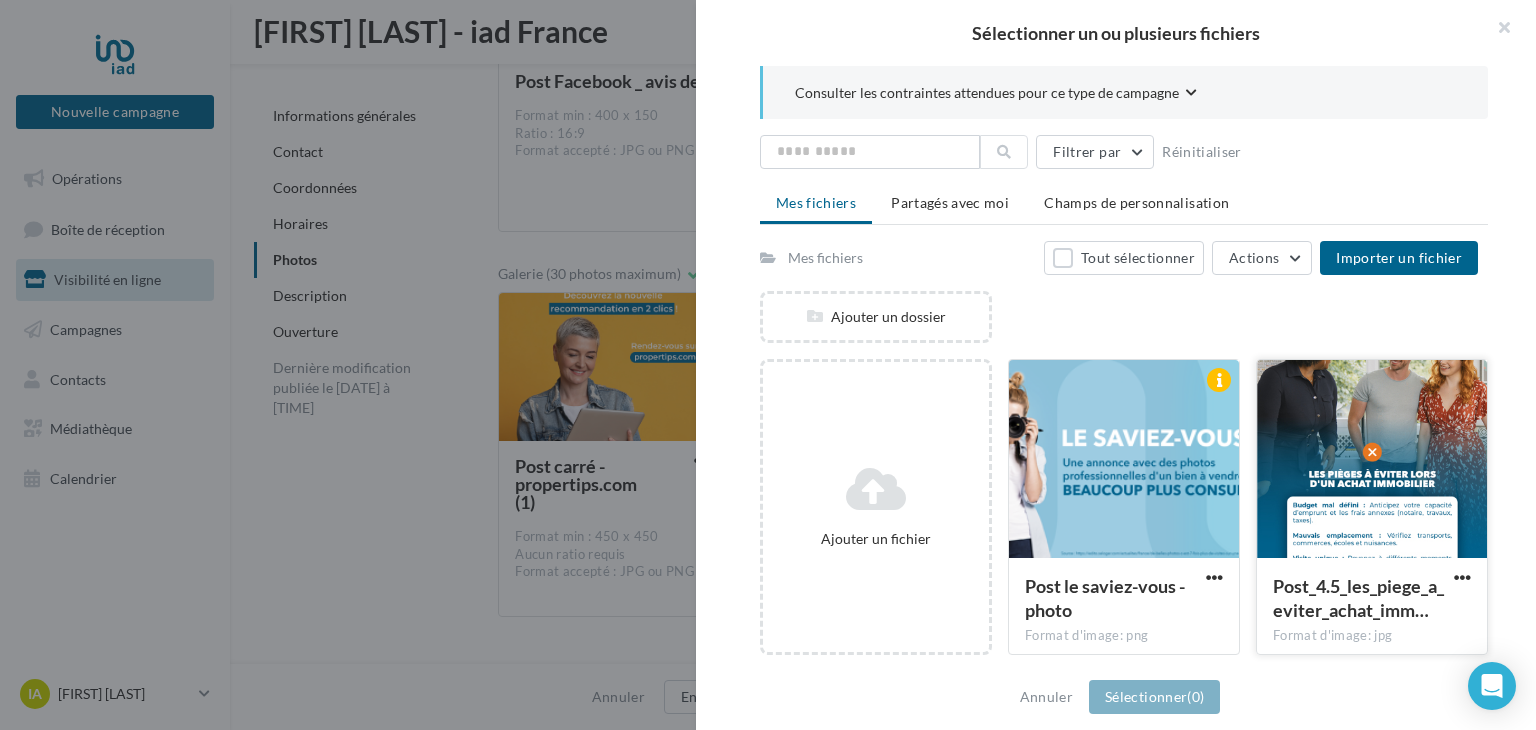 click at bounding box center (1372, 460) 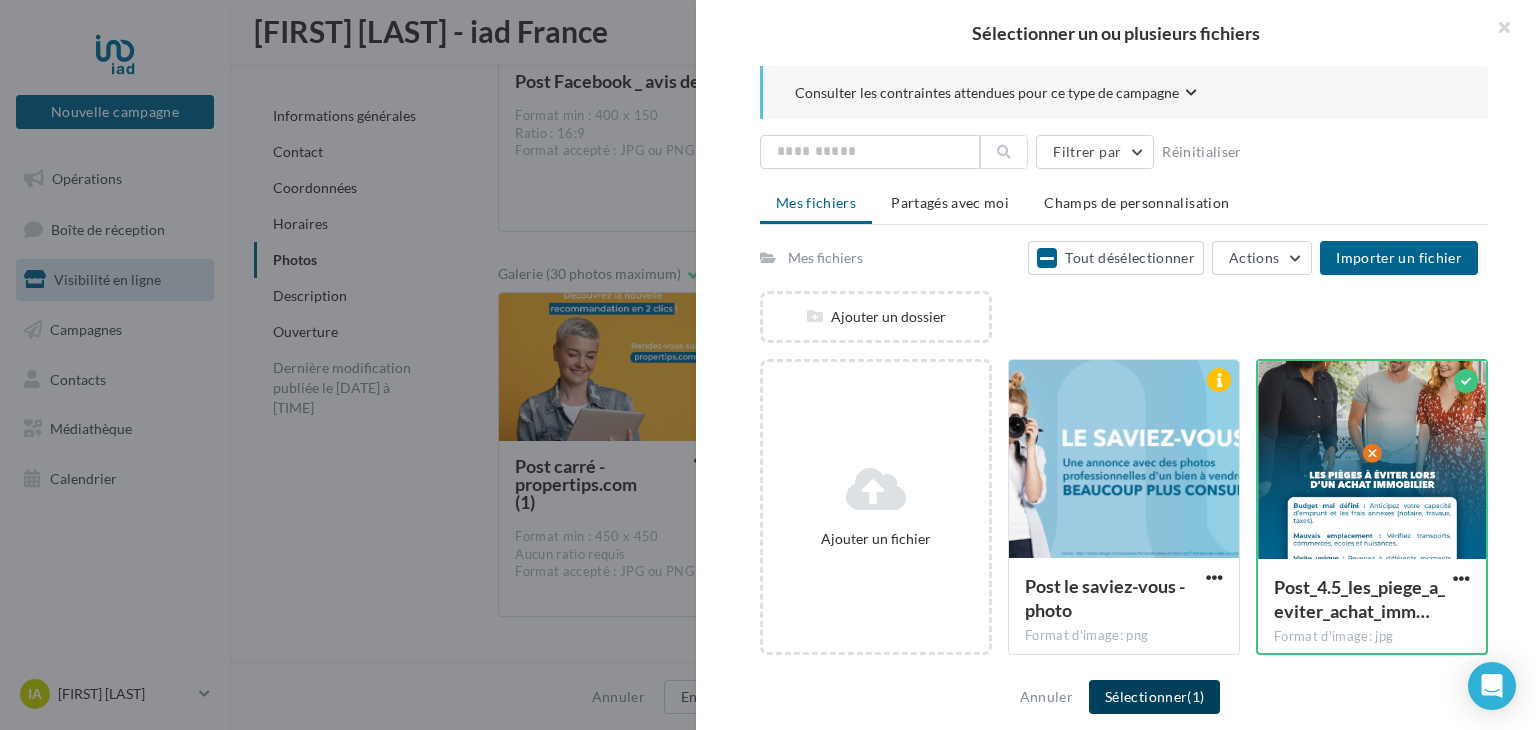 click on "Sélectionner   (1)" at bounding box center (1154, 697) 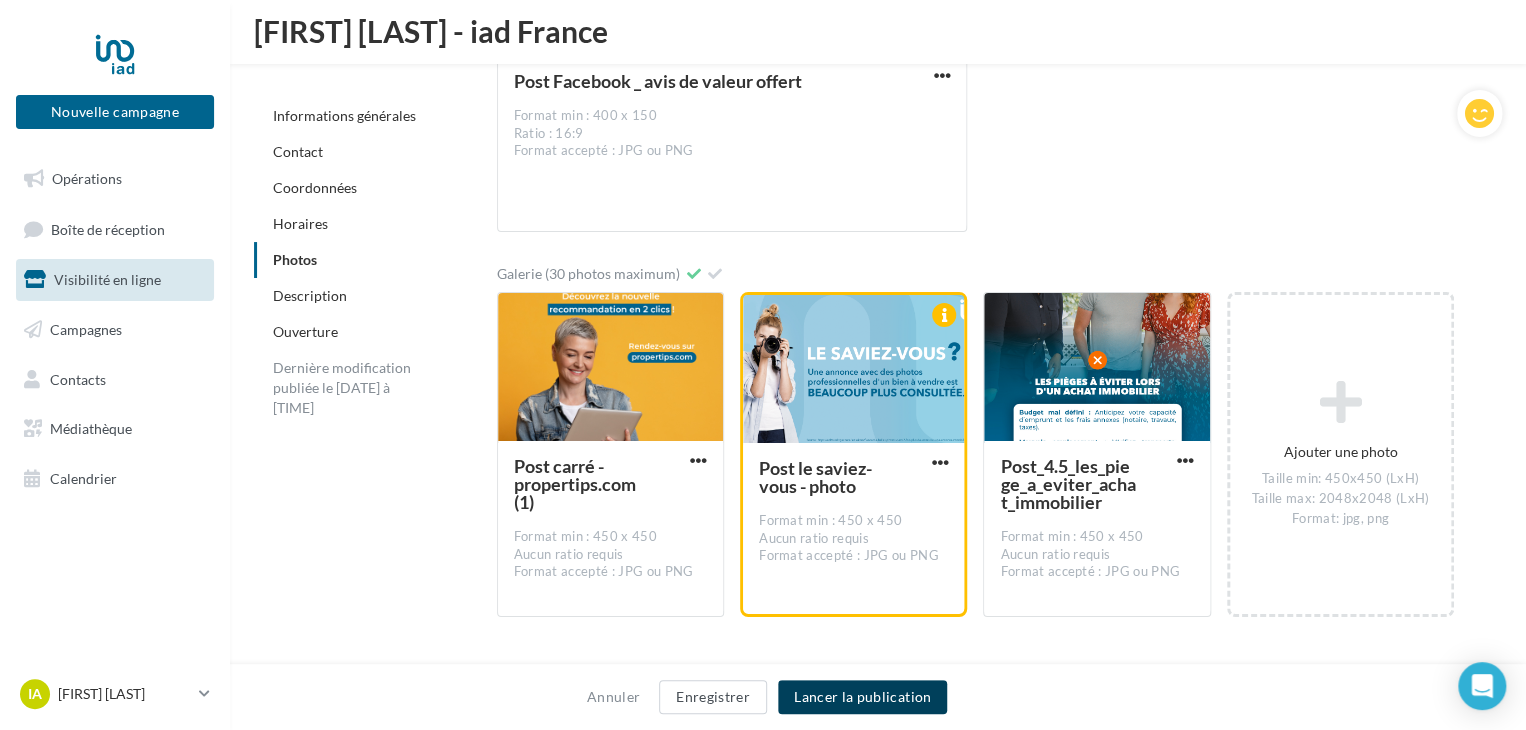 click on "Lancer la publication" at bounding box center [862, 697] 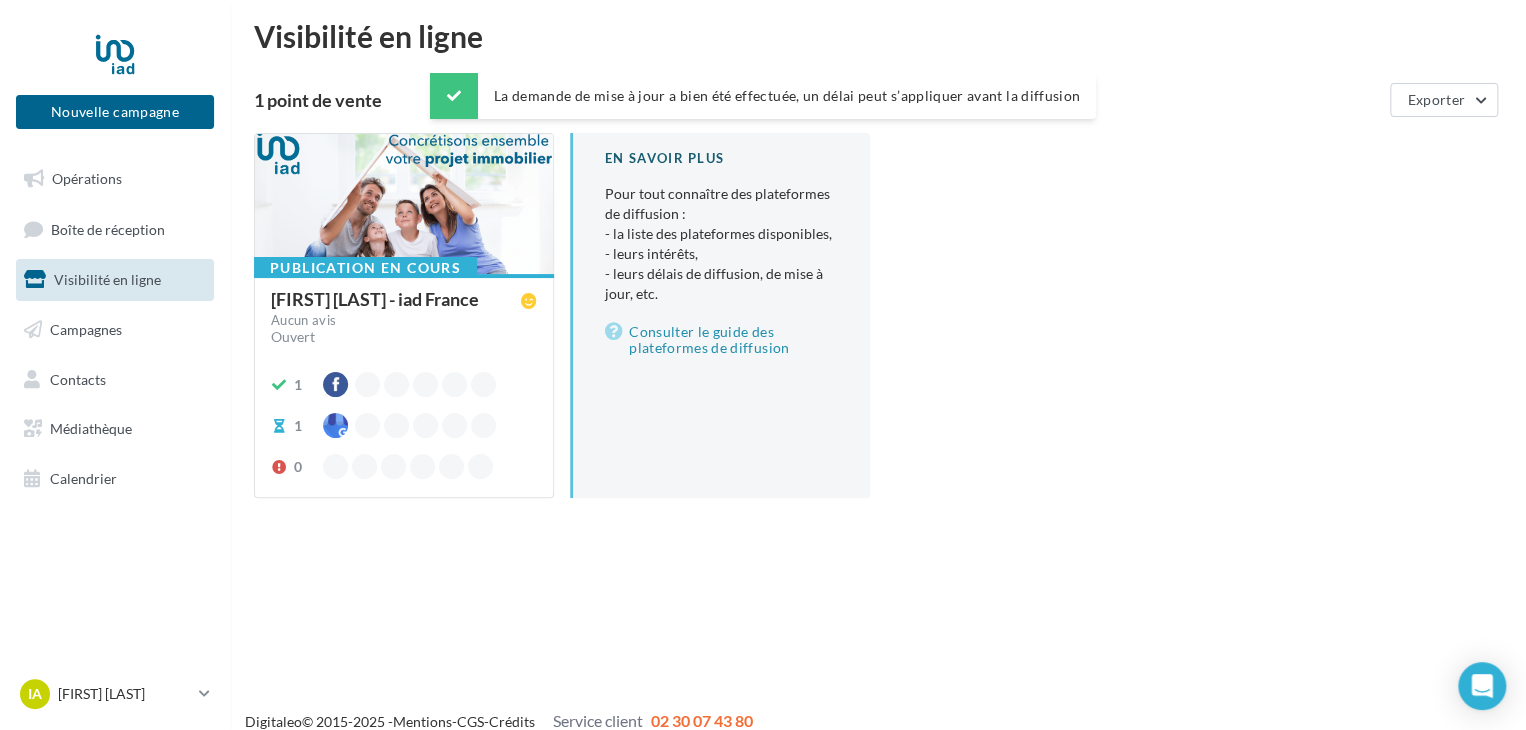 scroll, scrollTop: 0, scrollLeft: 0, axis: both 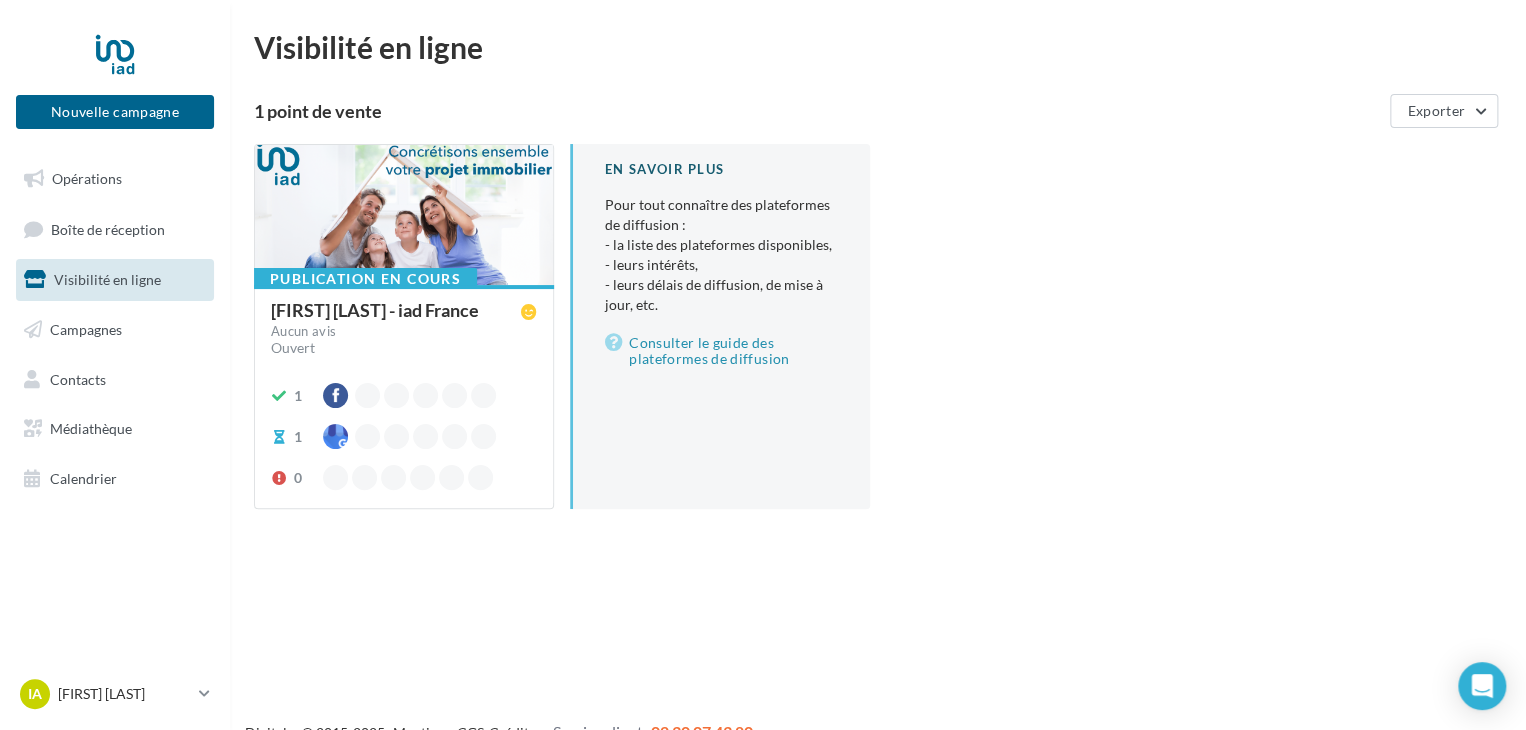 click at bounding box center [404, 216] 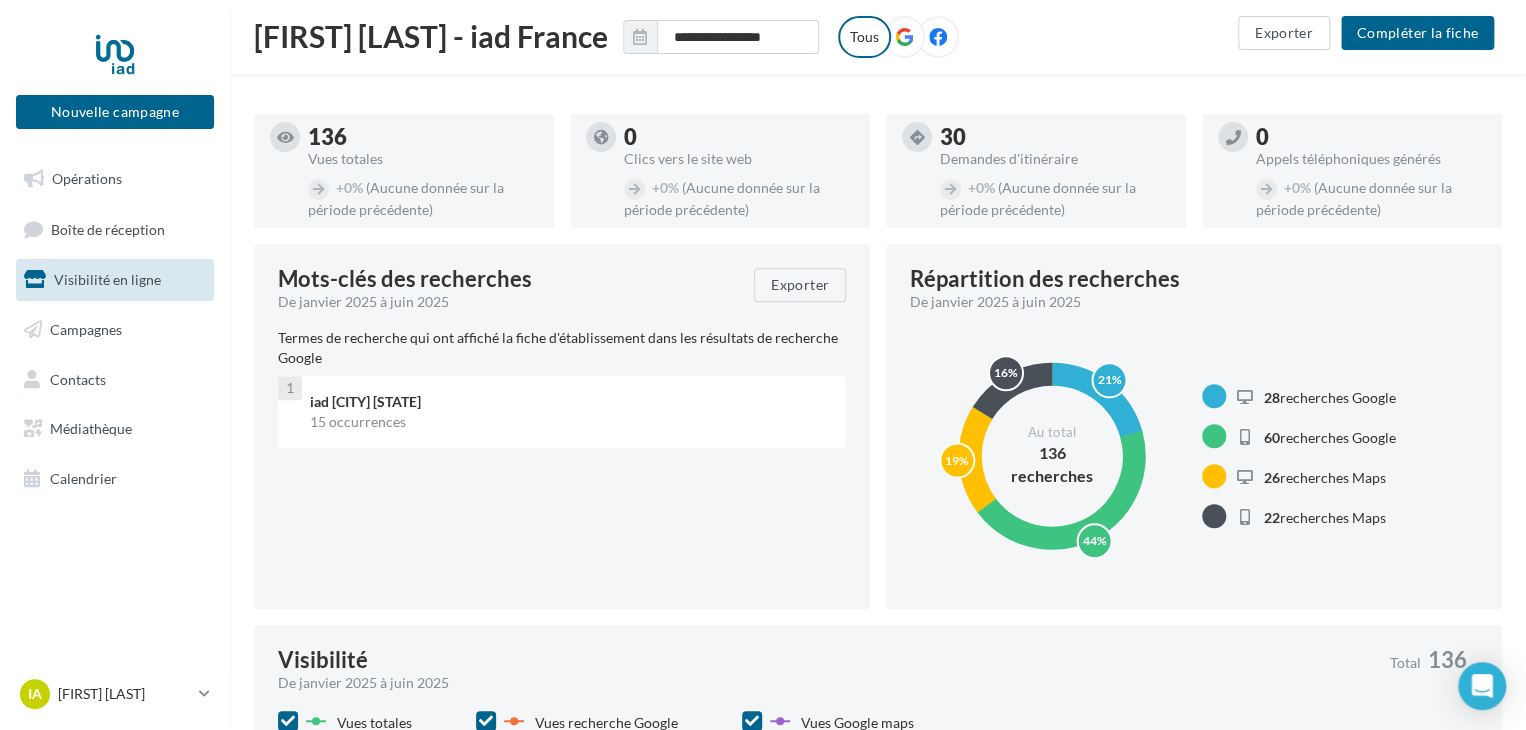 scroll, scrollTop: 200, scrollLeft: 0, axis: vertical 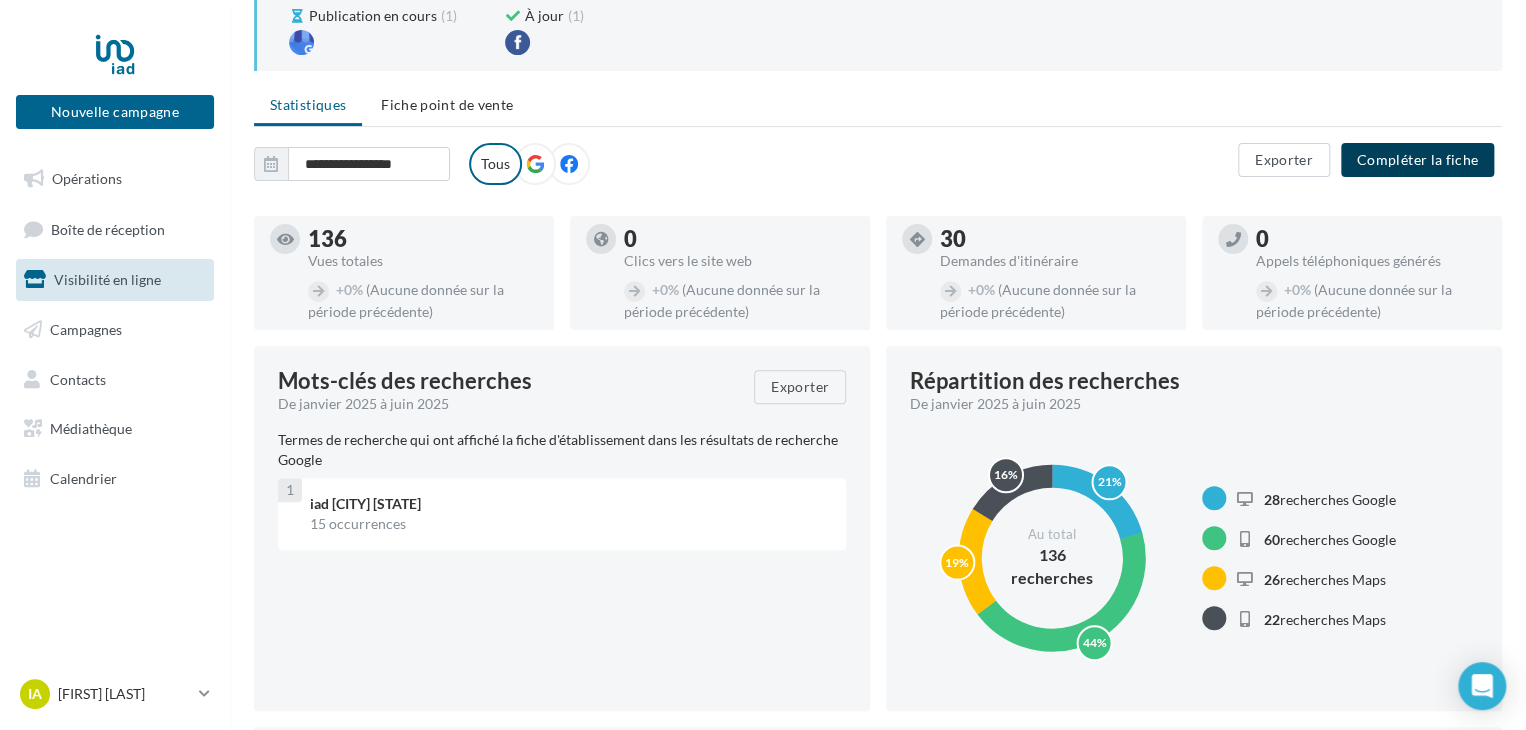 click on "Compléter la fiche" at bounding box center (1417, 160) 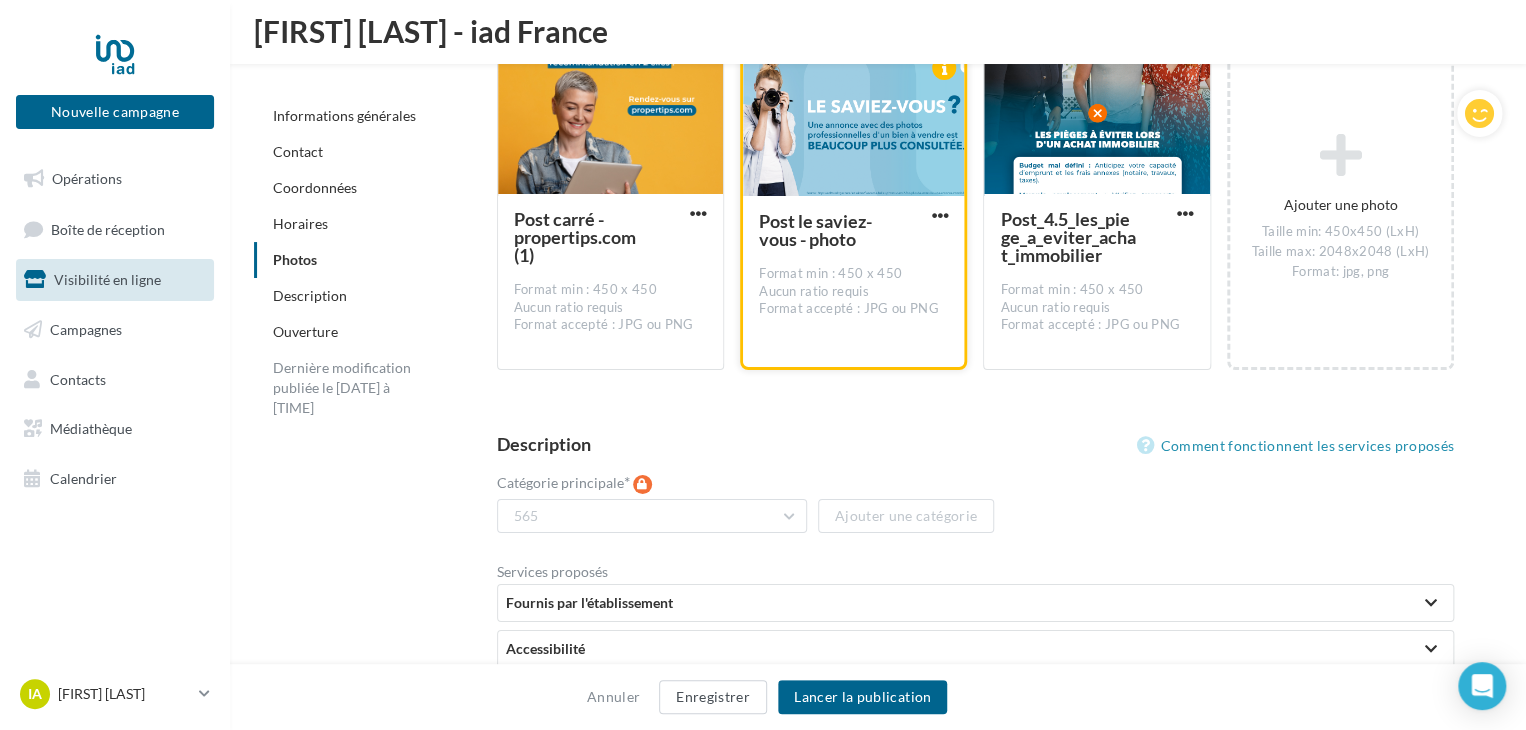 scroll, scrollTop: 3646, scrollLeft: 0, axis: vertical 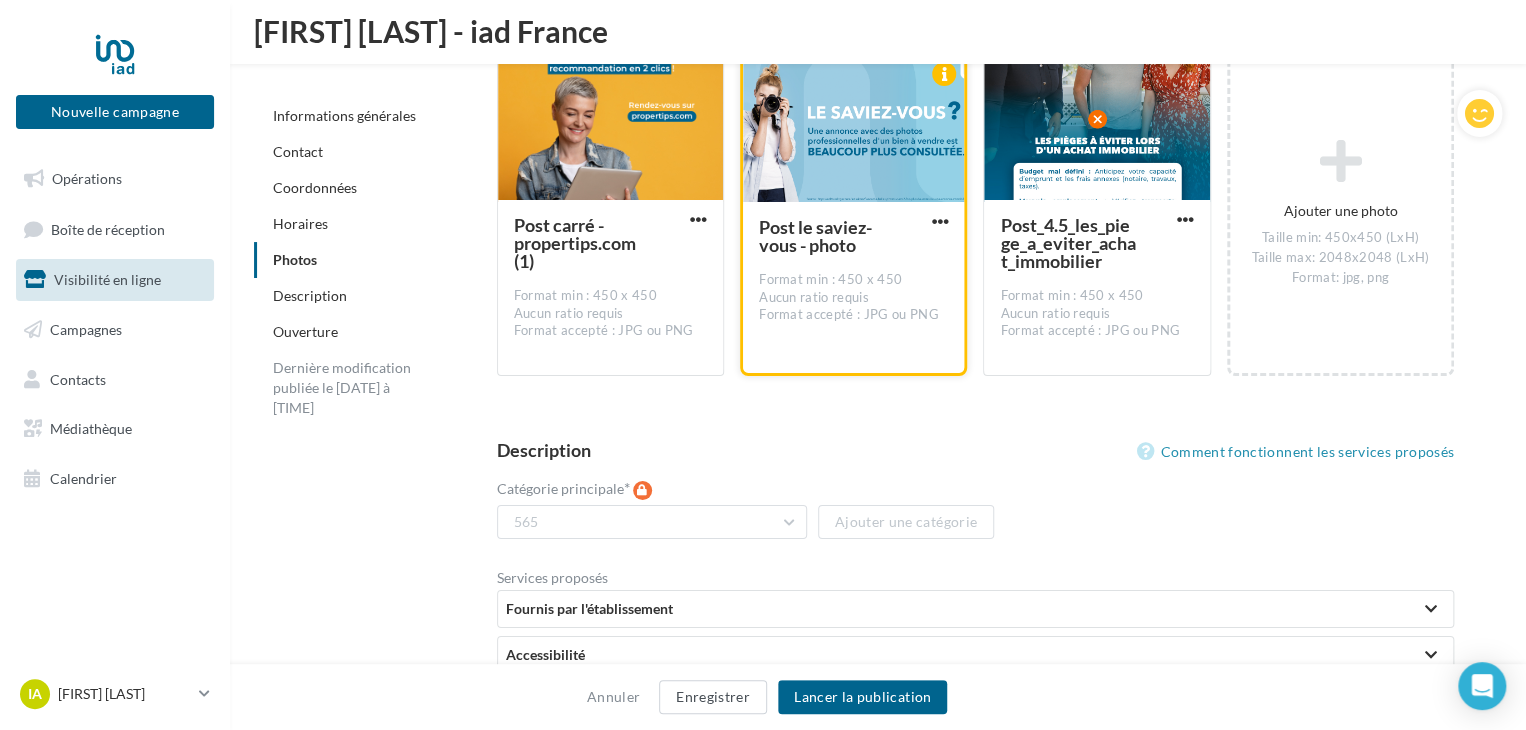 click on "Post le saviez-vous - photo" at bounding box center [825, 236] 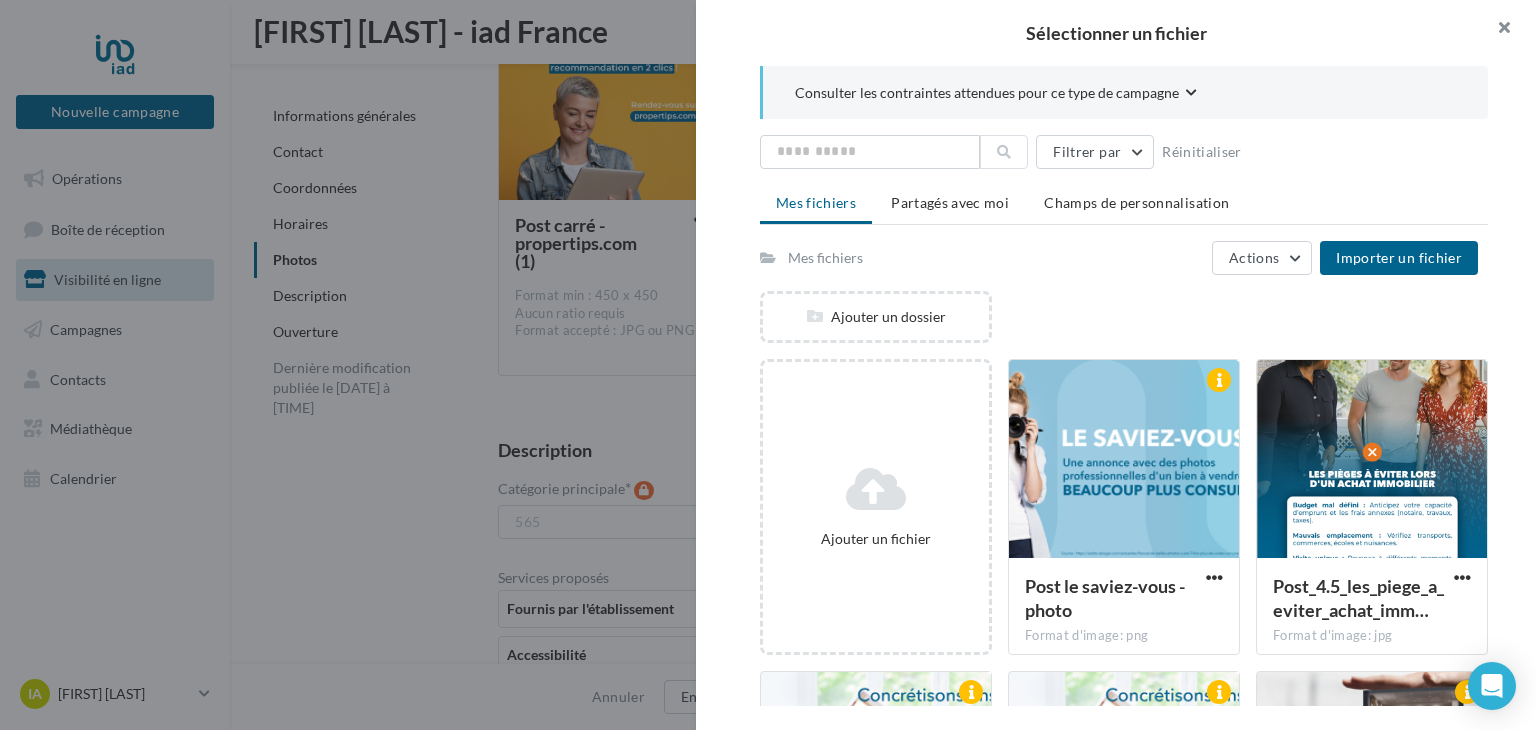click at bounding box center (1496, 30) 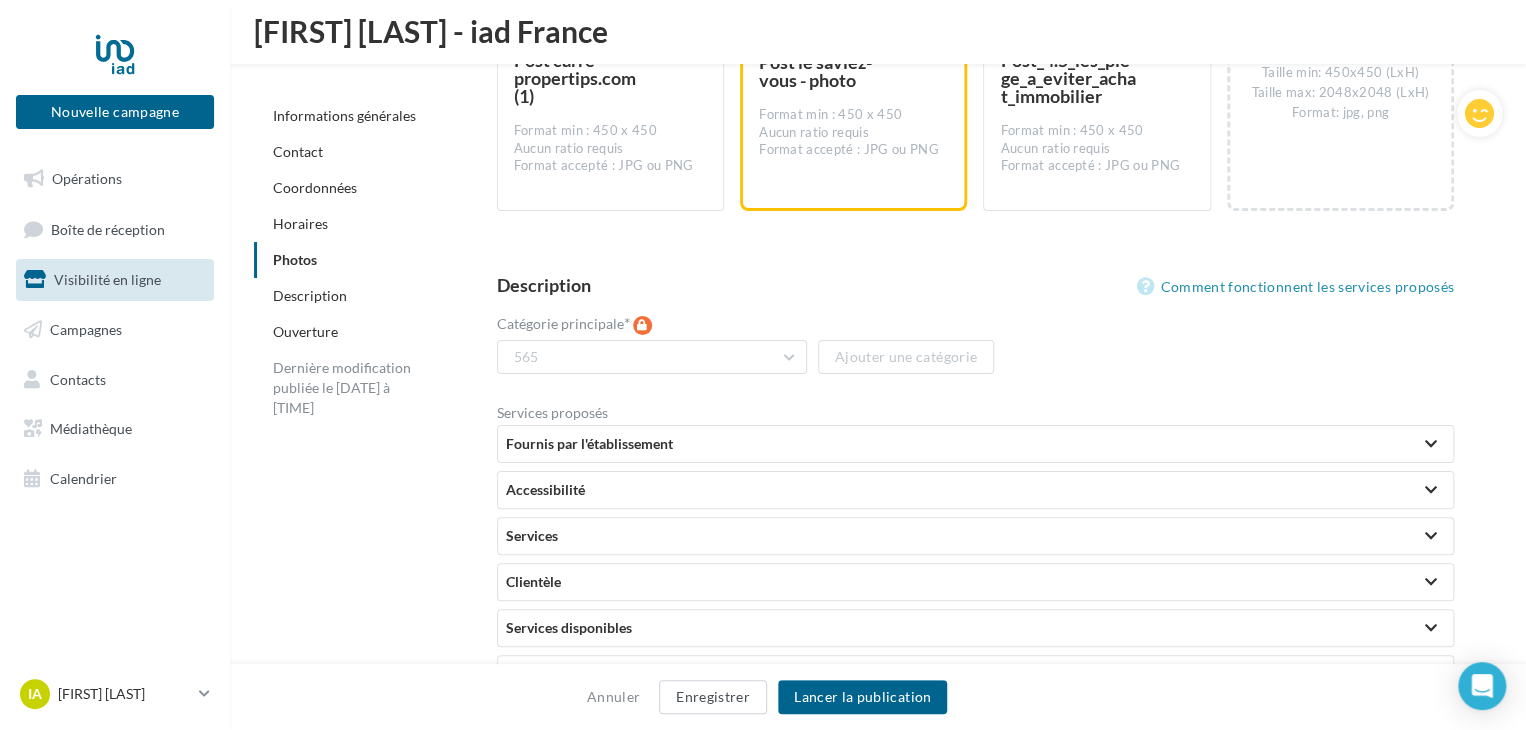 scroll, scrollTop: 3846, scrollLeft: 0, axis: vertical 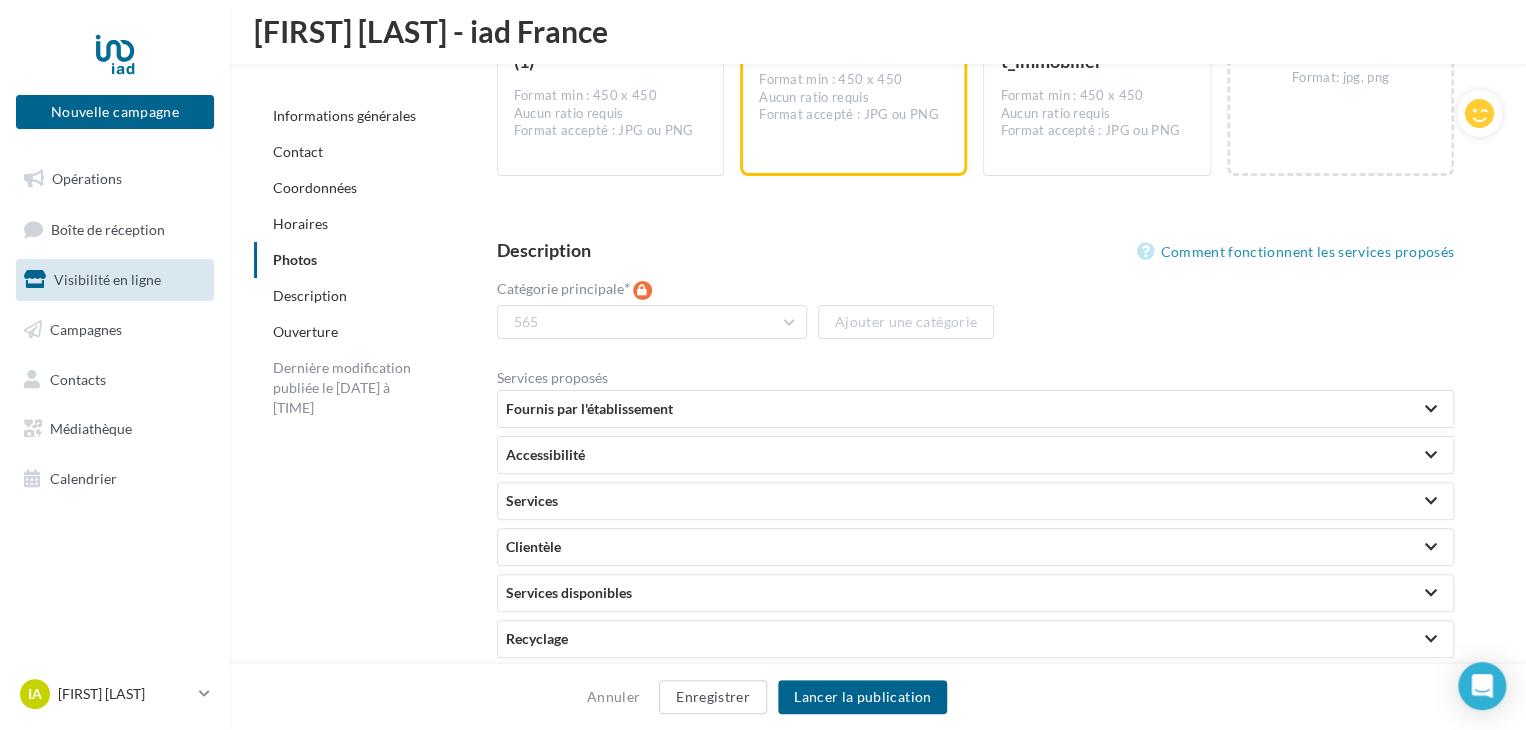 click on "Services" at bounding box center [975, 501] 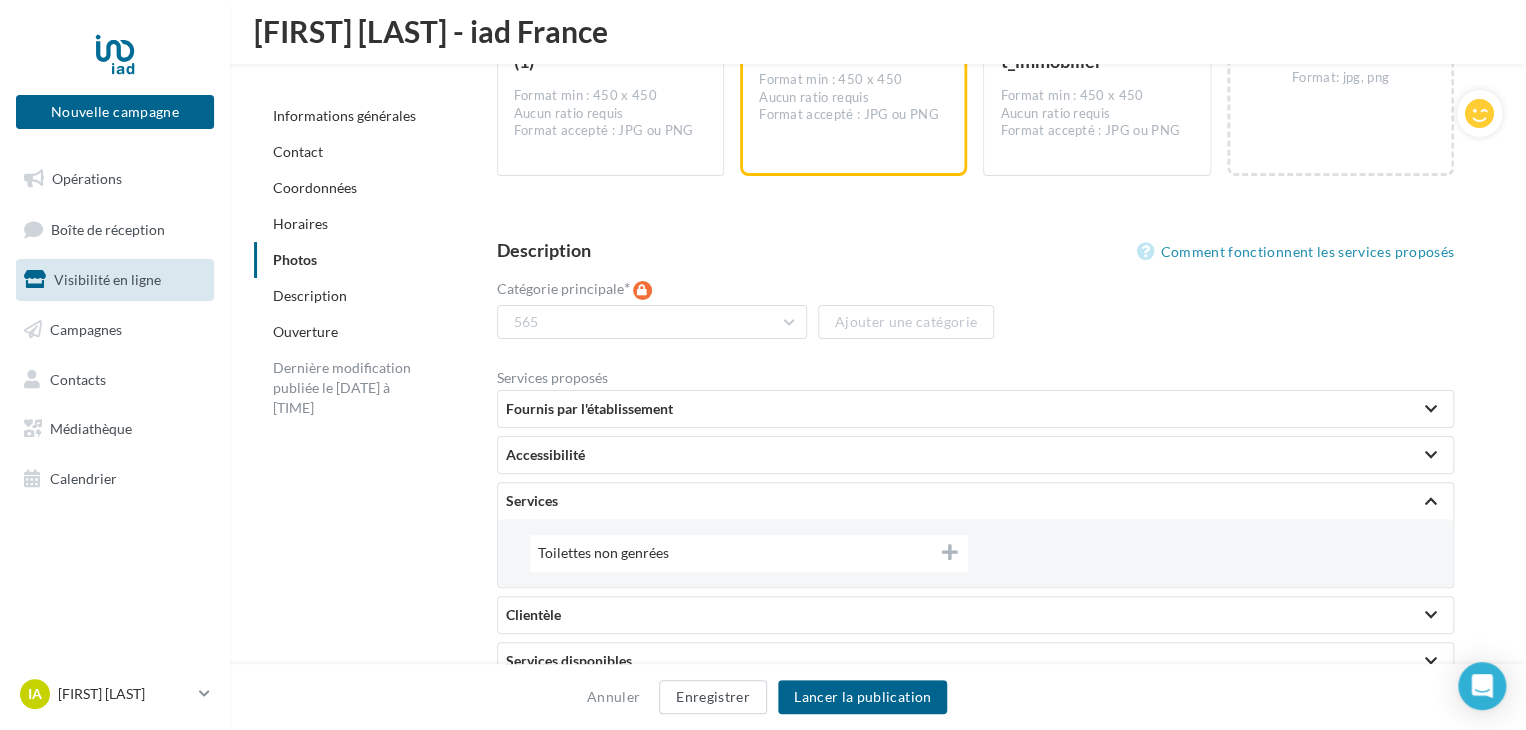 click on "Fournis par l'établissement" at bounding box center (975, 409) 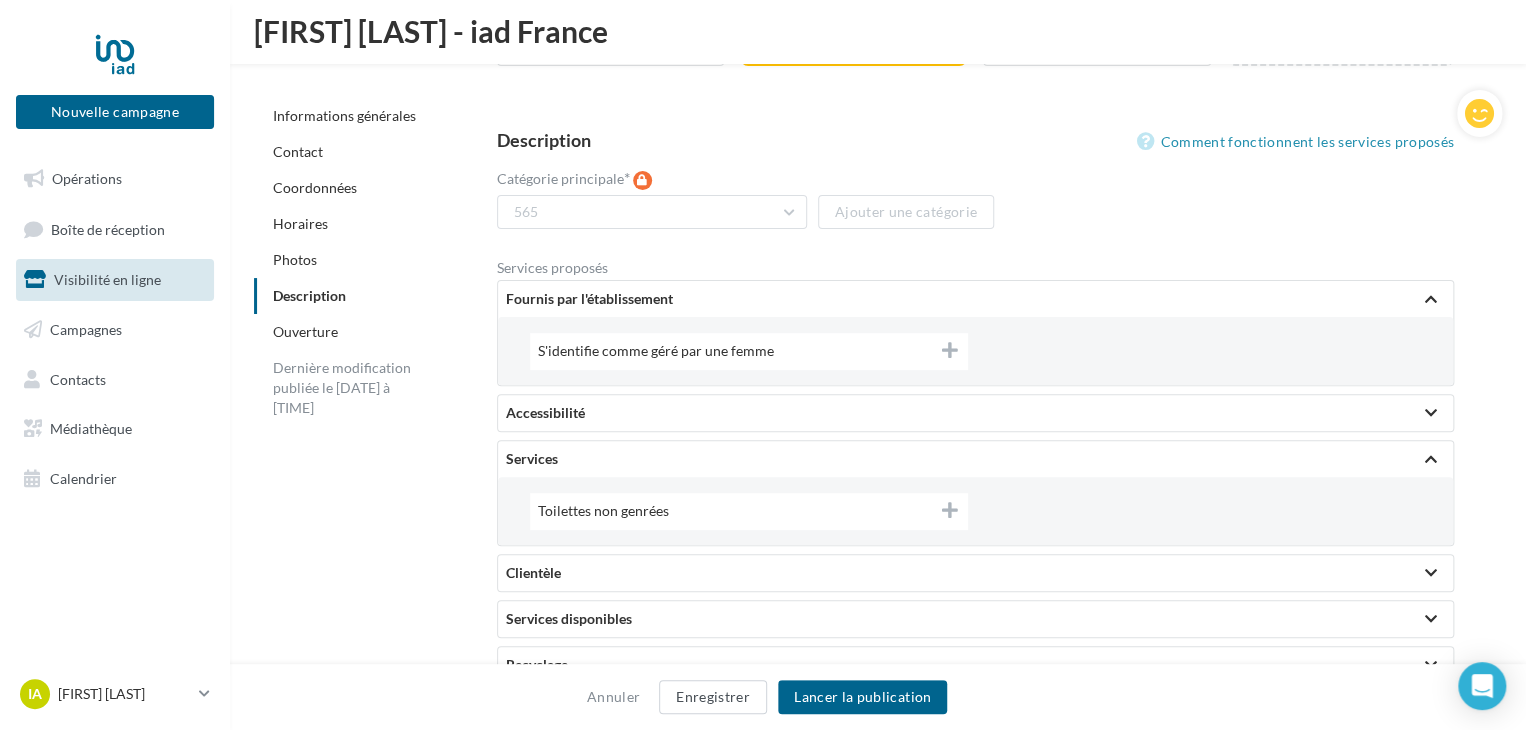 scroll, scrollTop: 4046, scrollLeft: 0, axis: vertical 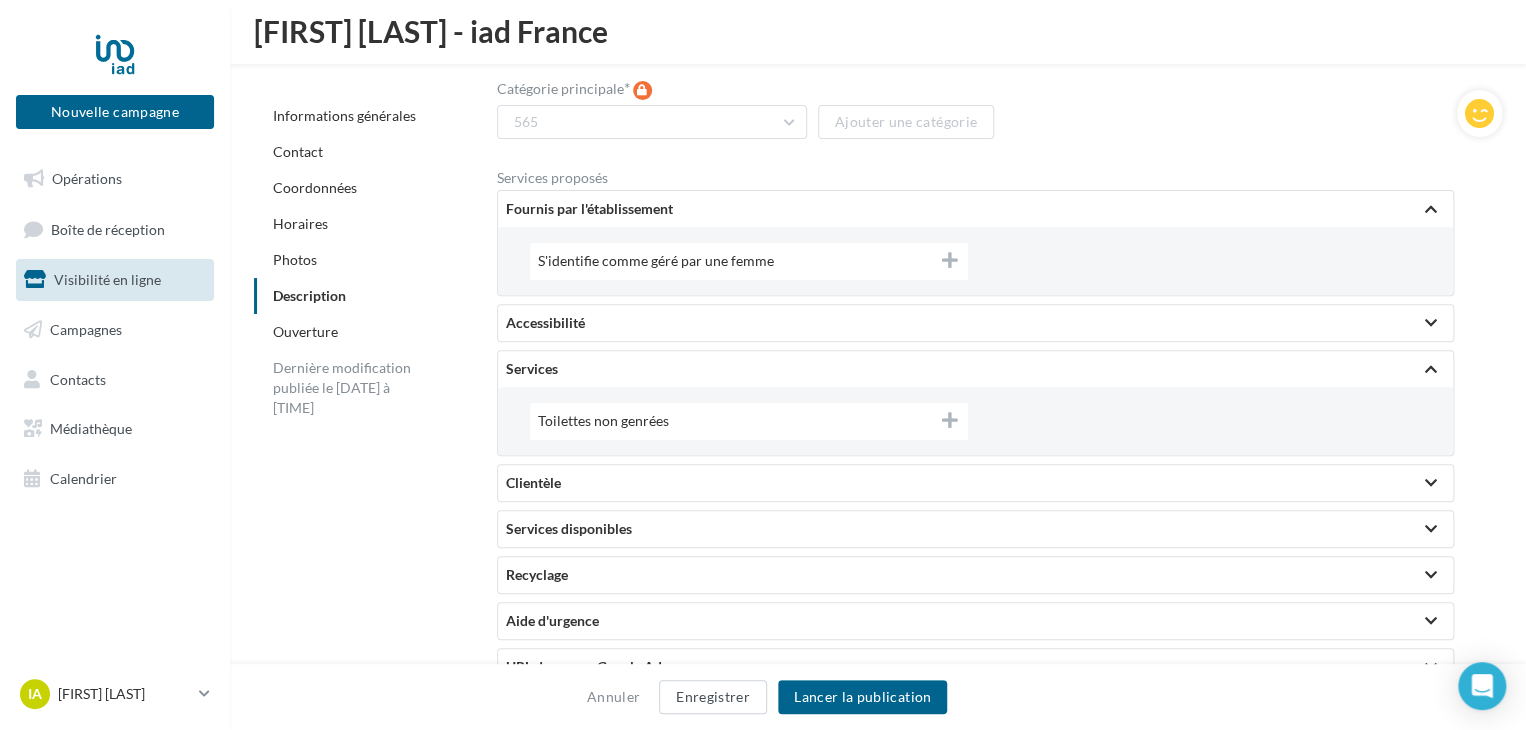 click on "Accessibilité" at bounding box center (975, 323) 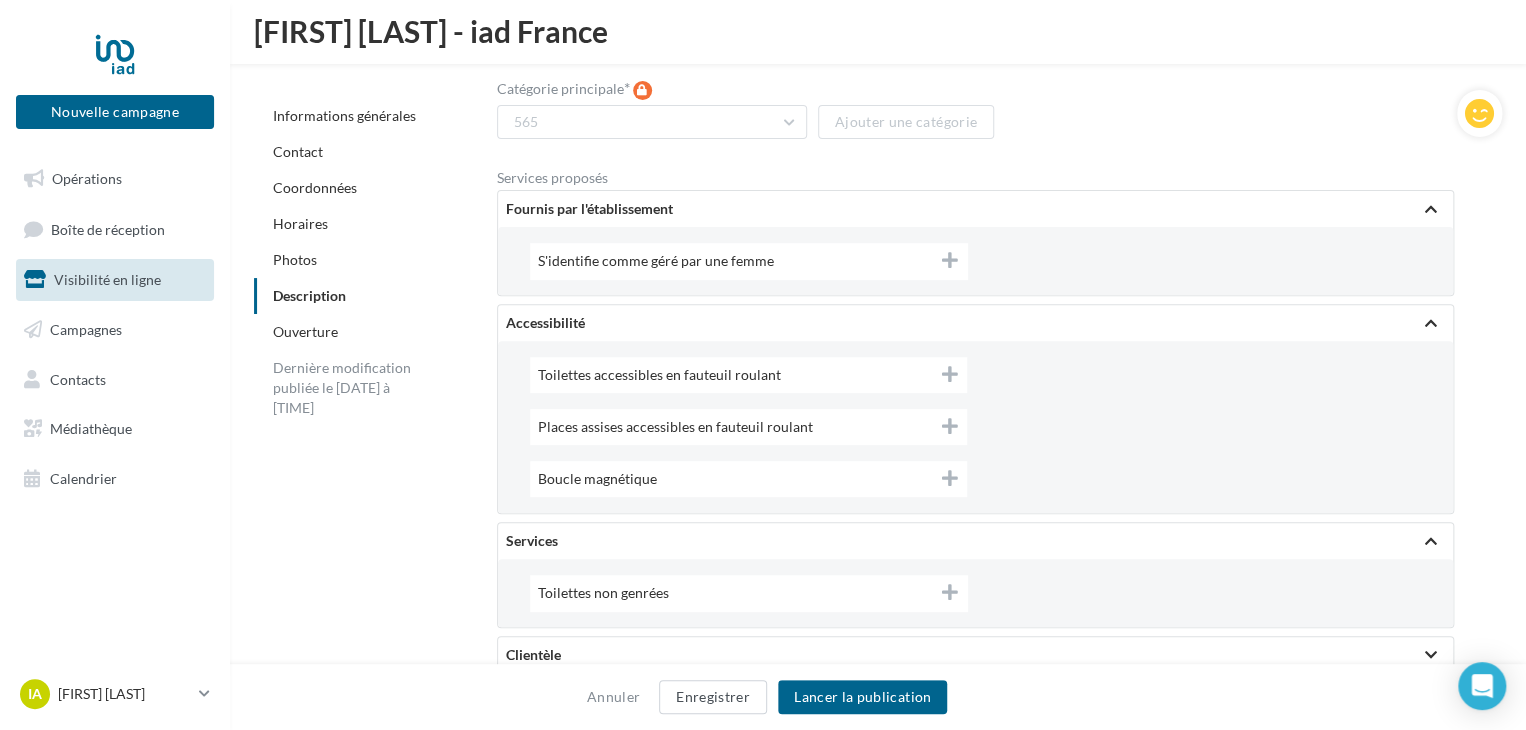 scroll, scrollTop: 4246, scrollLeft: 0, axis: vertical 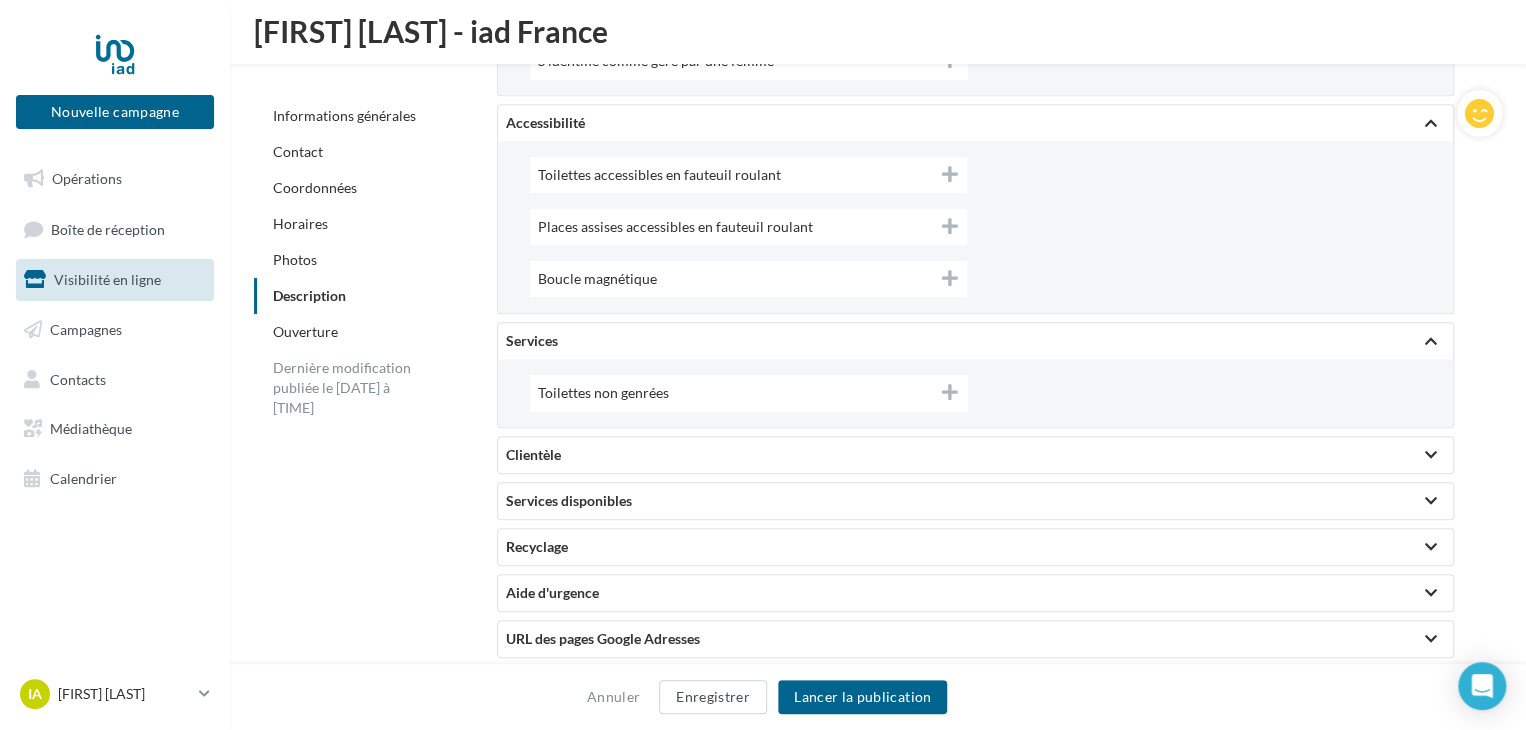 click at bounding box center (949, 392) 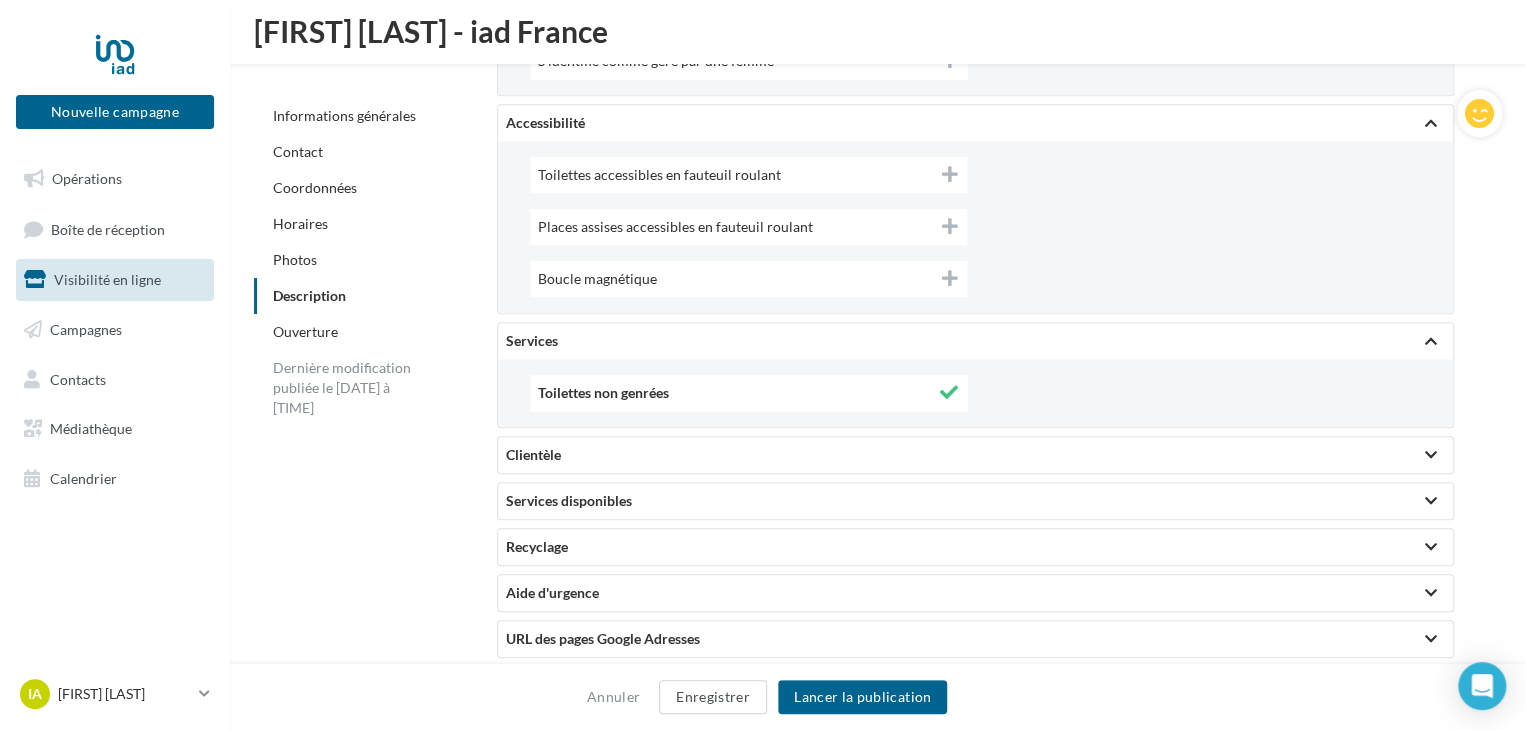 click at bounding box center (948, 392) 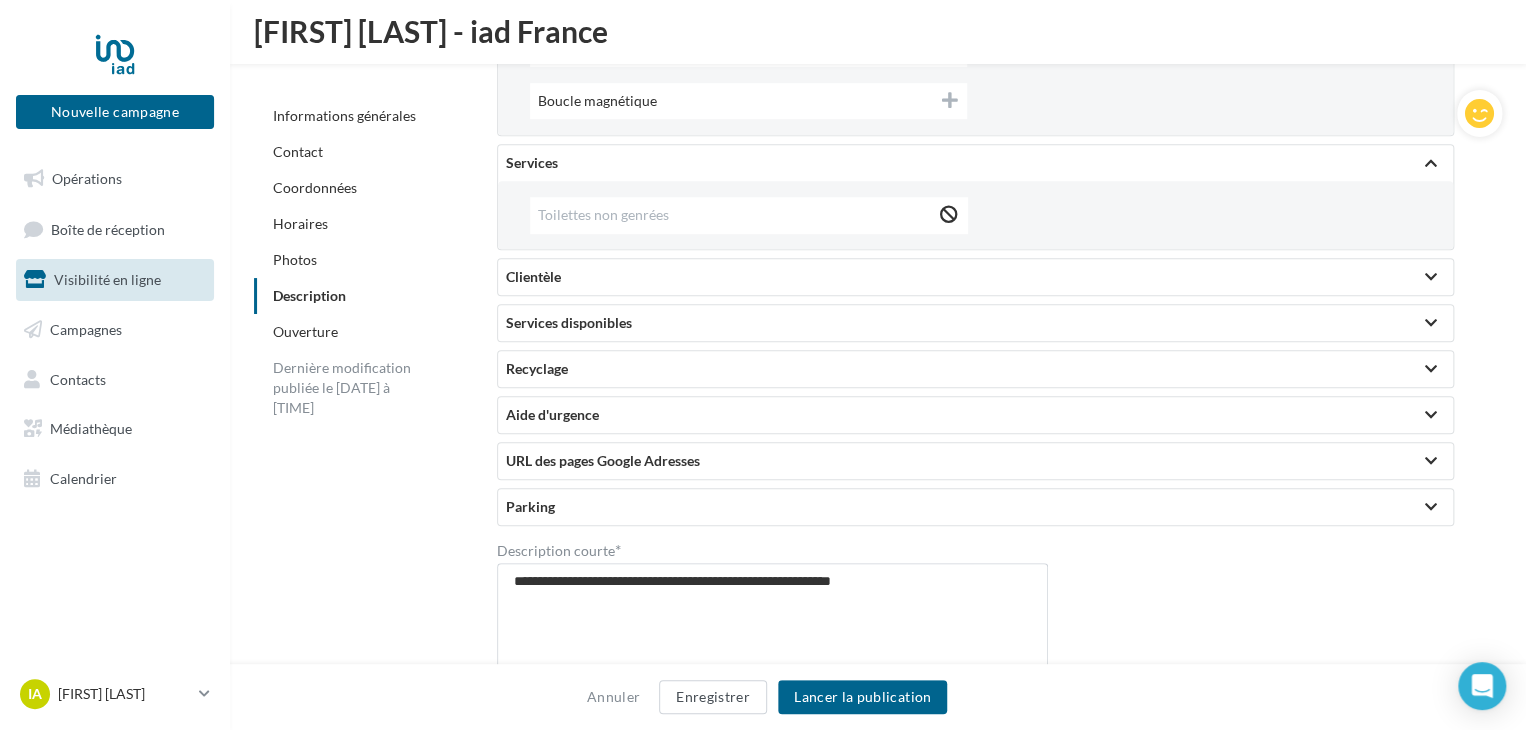 scroll, scrollTop: 4446, scrollLeft: 0, axis: vertical 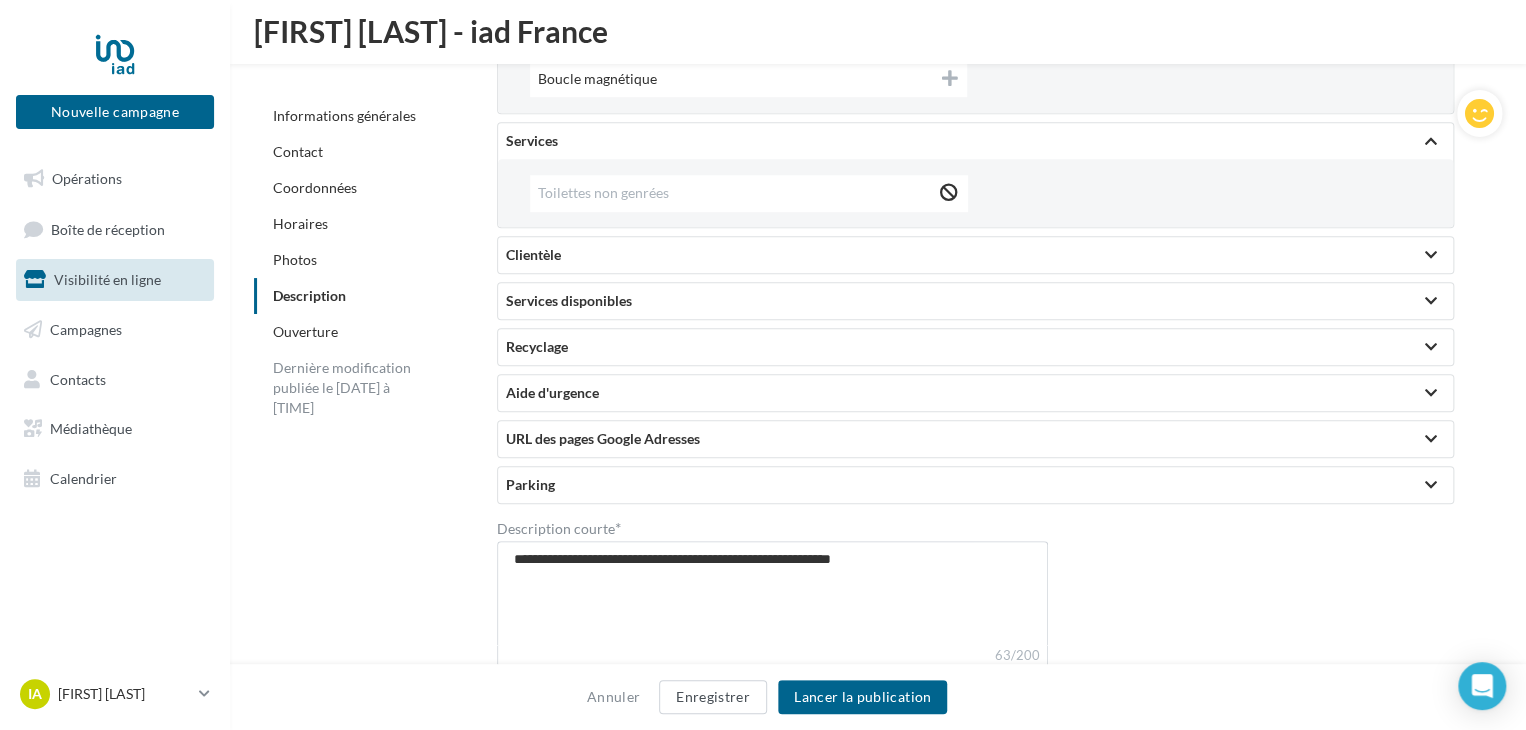 click at bounding box center [1431, 255] 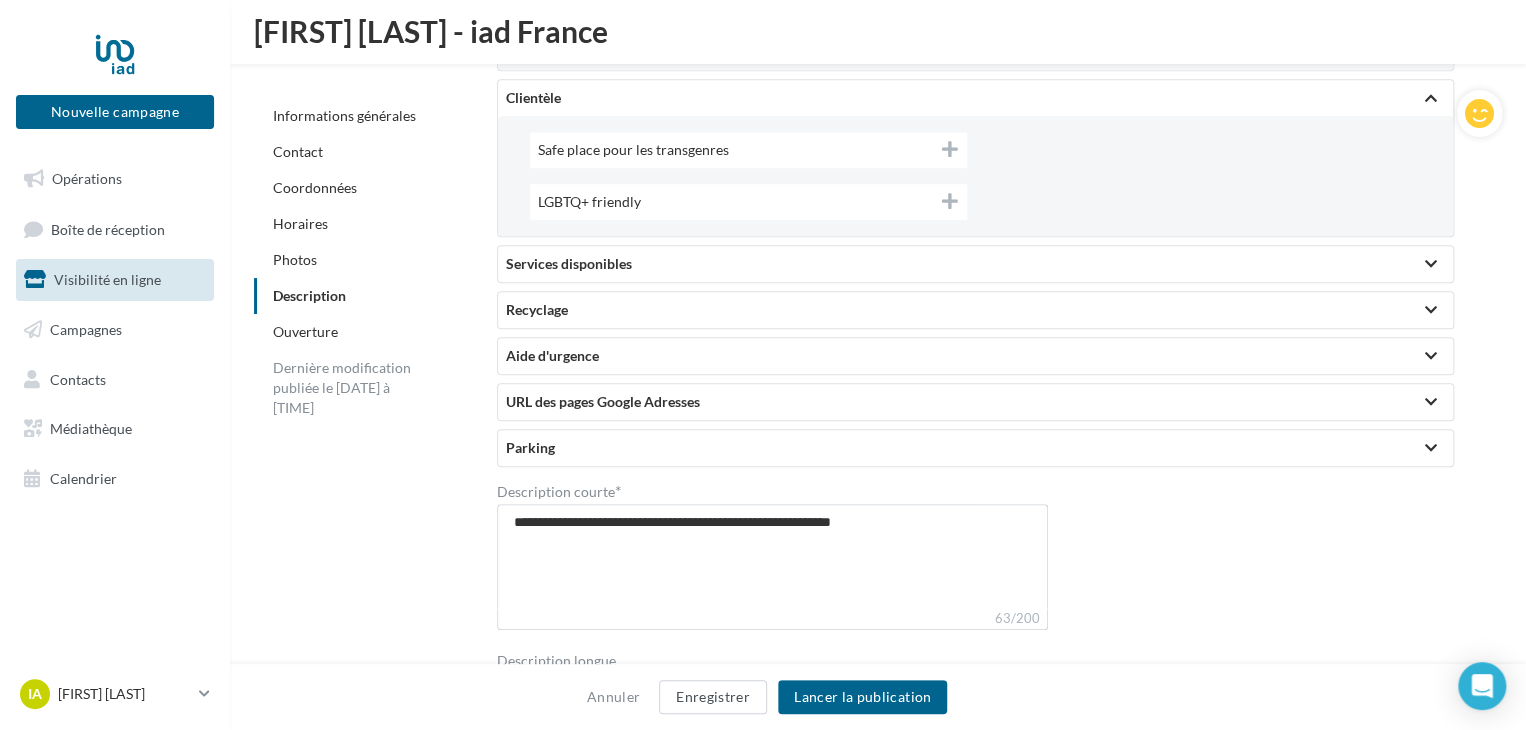 scroll, scrollTop: 4646, scrollLeft: 0, axis: vertical 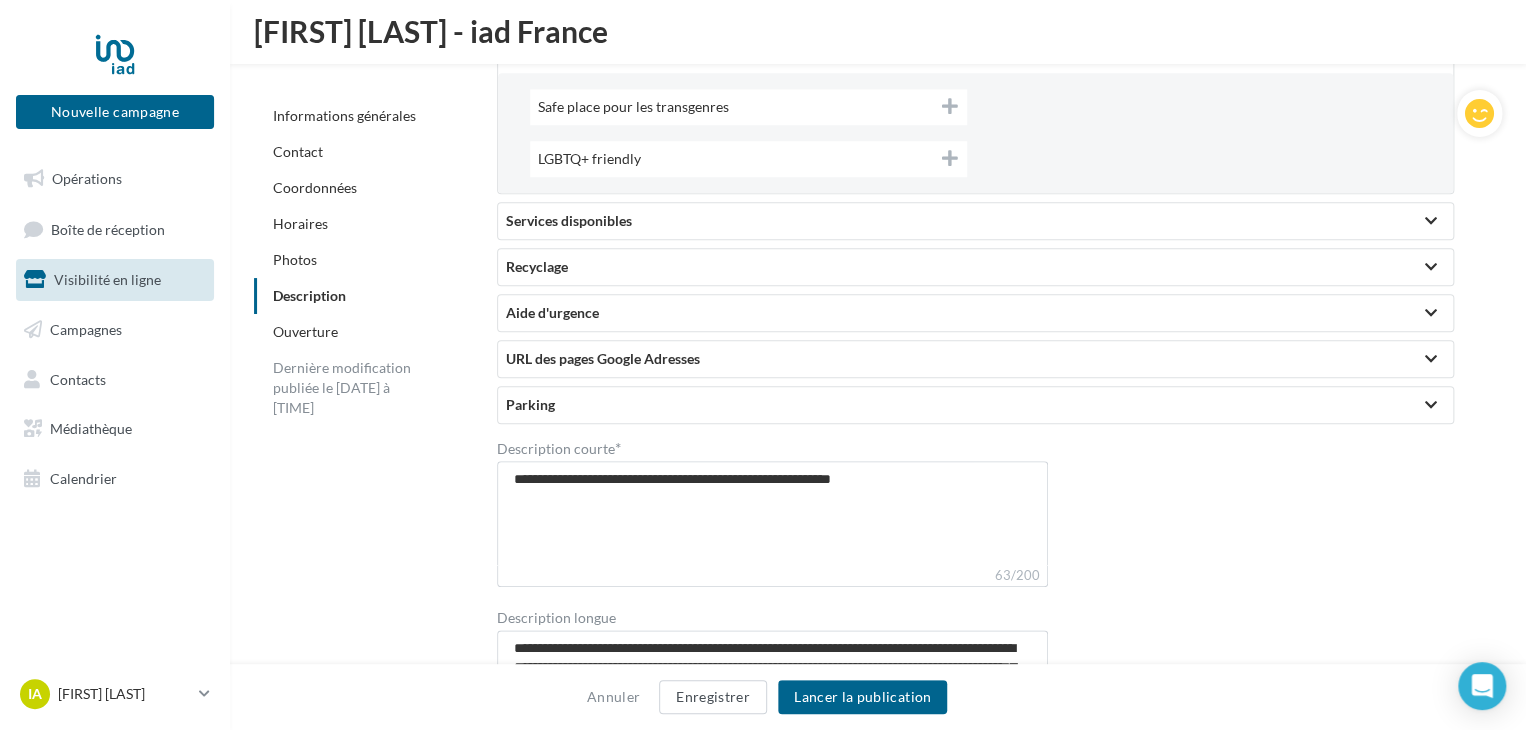 click at bounding box center (1431, 405) 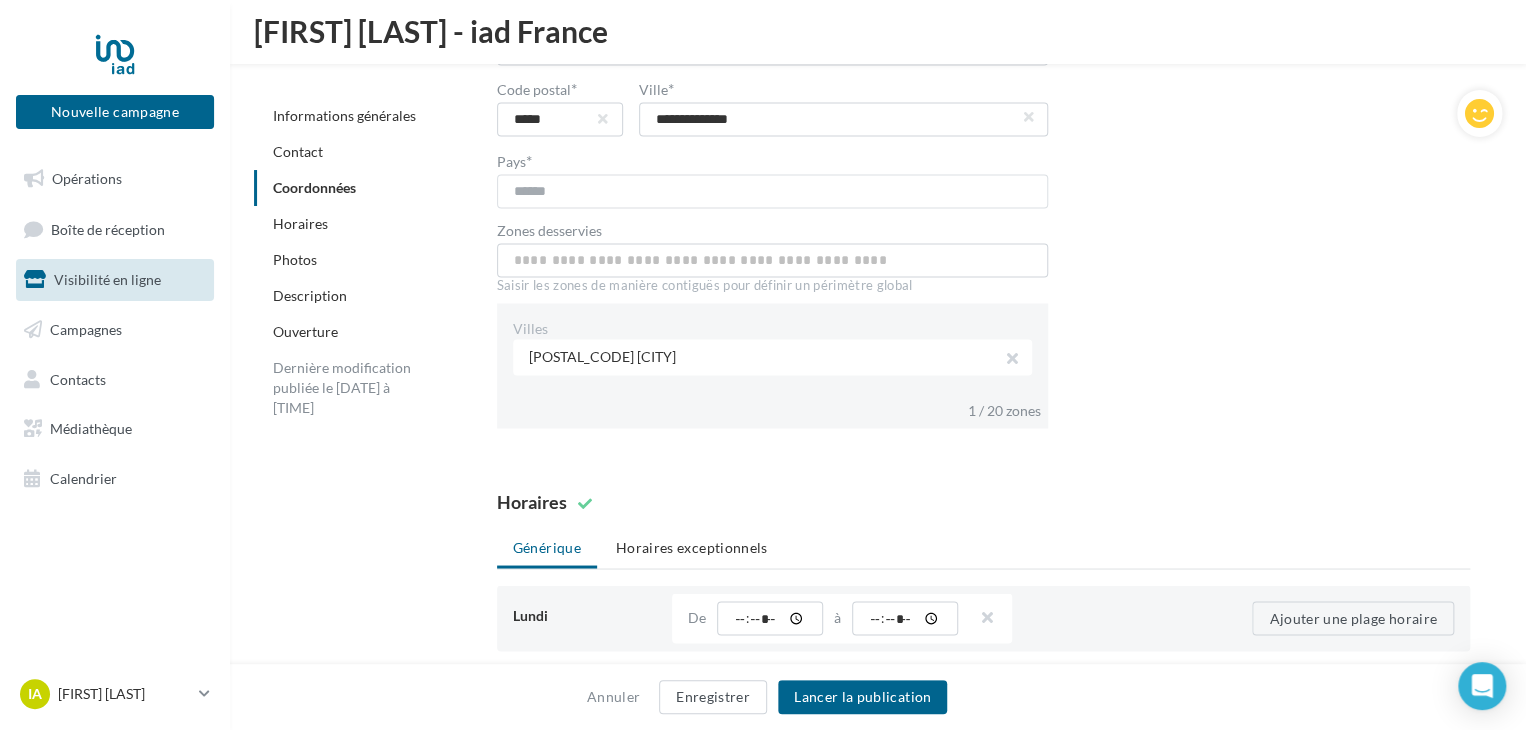 scroll, scrollTop: 1334, scrollLeft: 0, axis: vertical 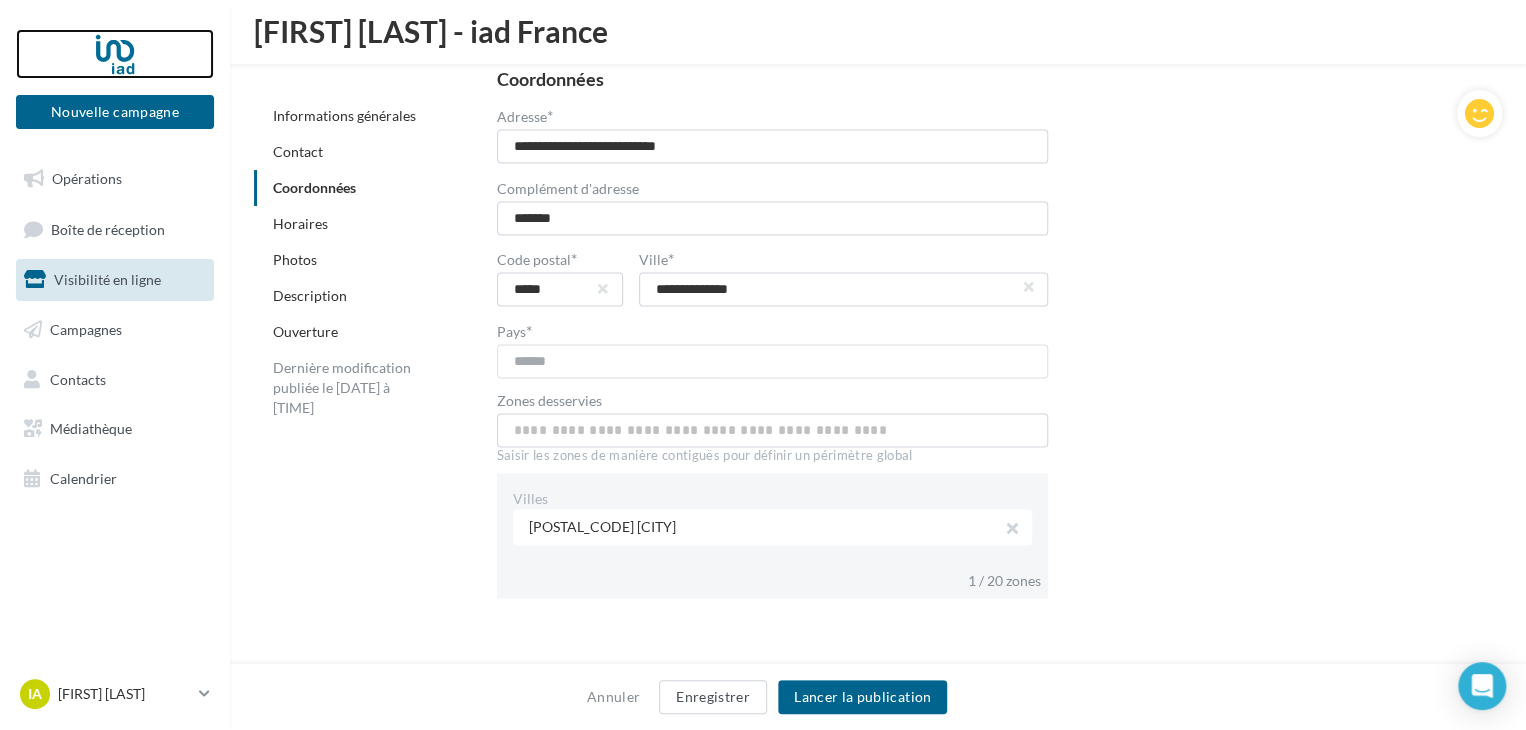 click at bounding box center (115, 54) 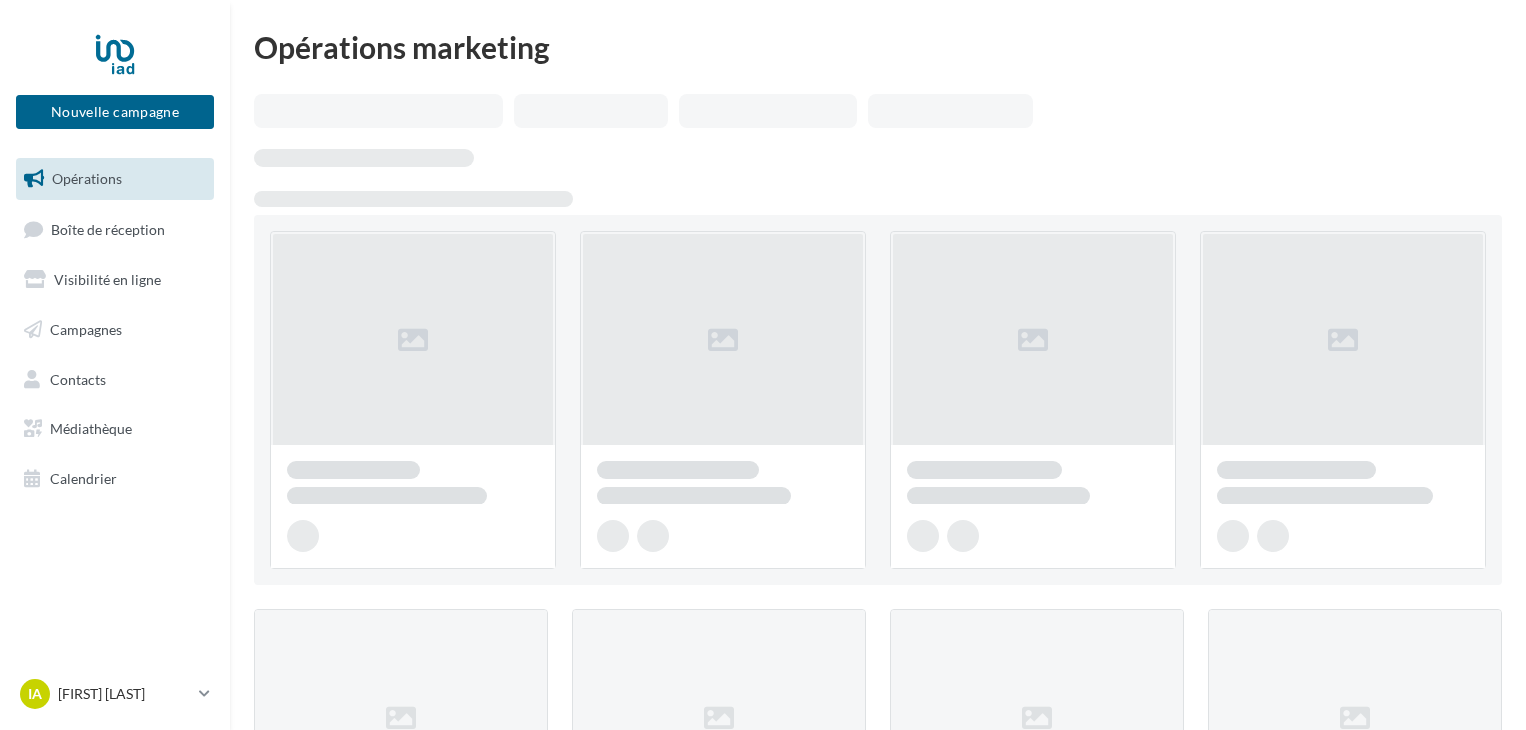 scroll, scrollTop: 0, scrollLeft: 0, axis: both 